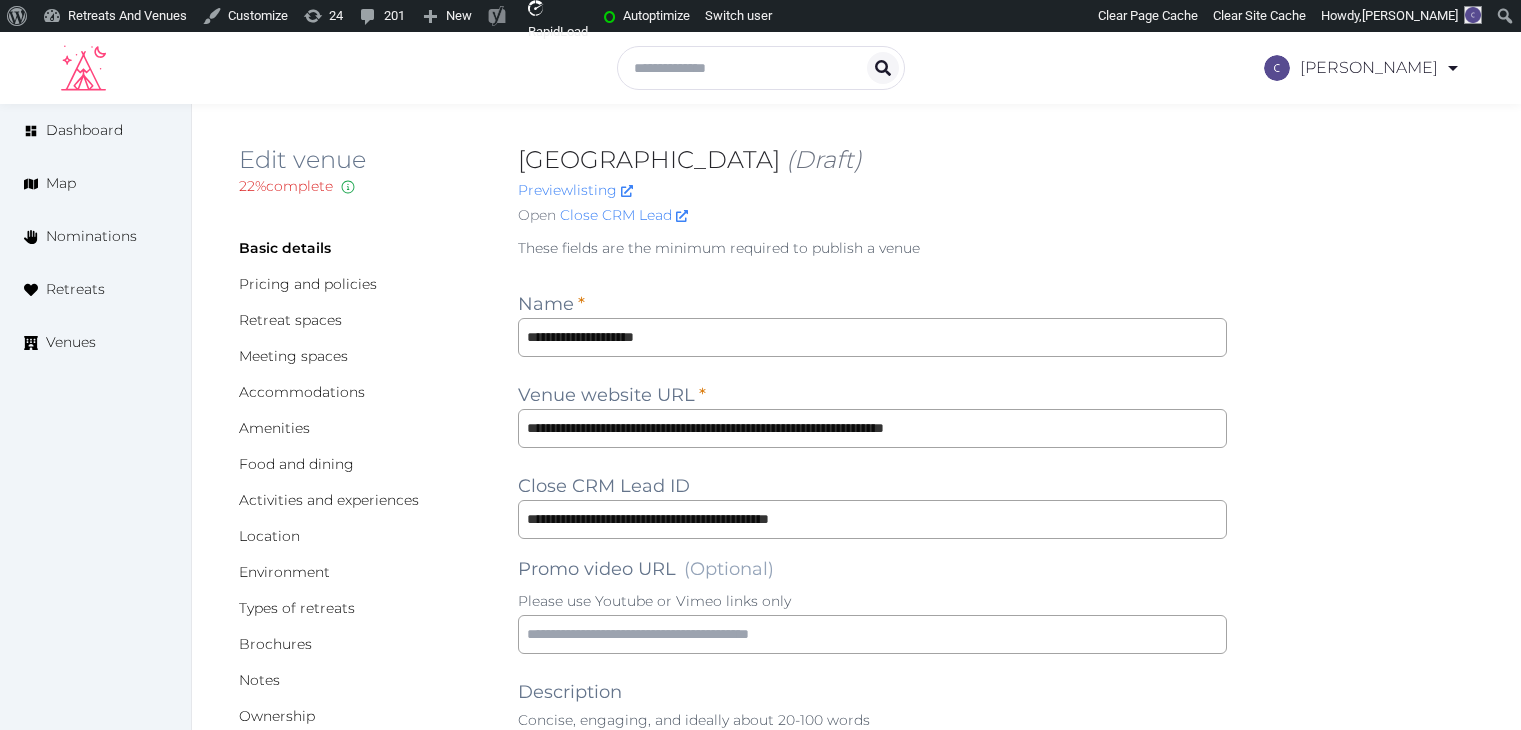 scroll, scrollTop: 0, scrollLeft: 0, axis: both 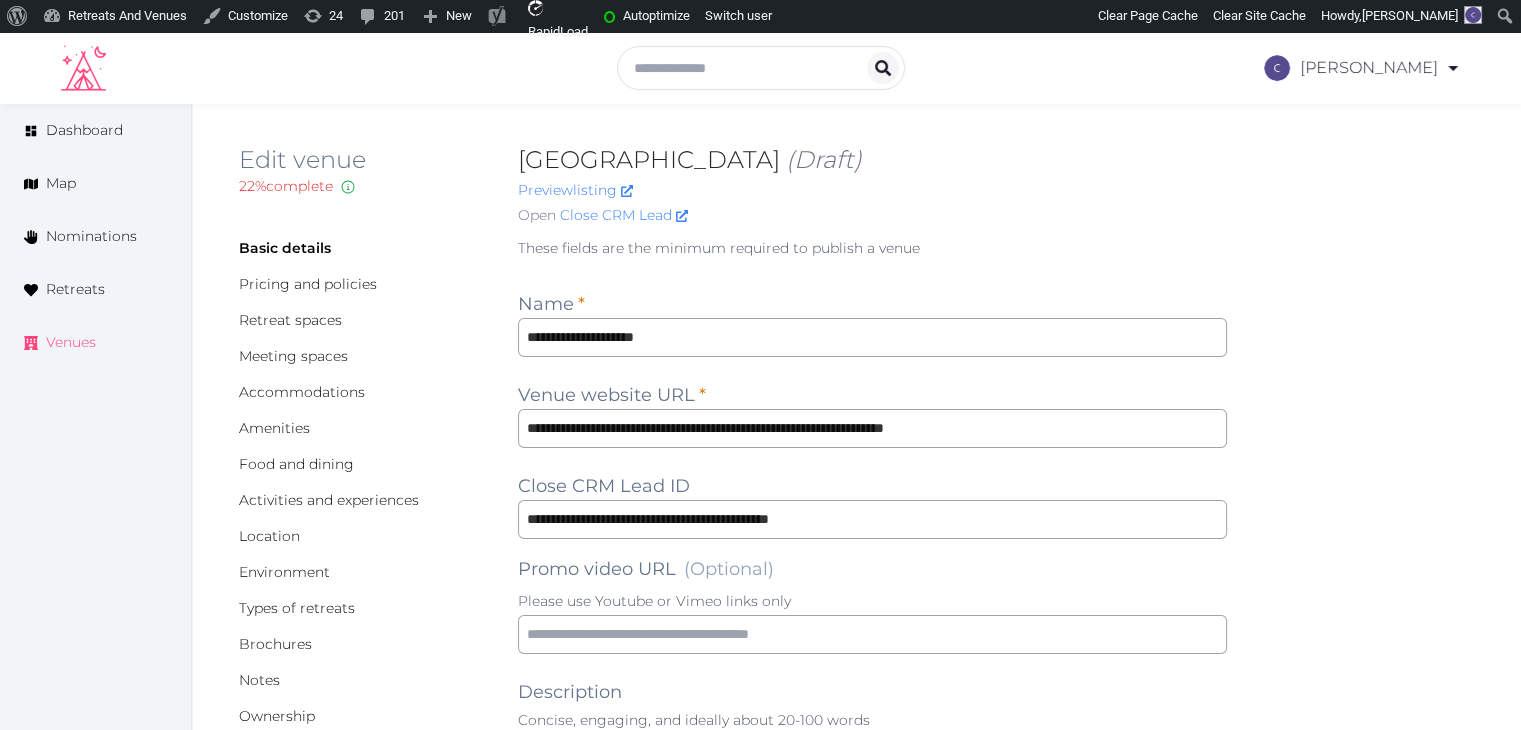 click on "Venues" at bounding box center [71, 342] 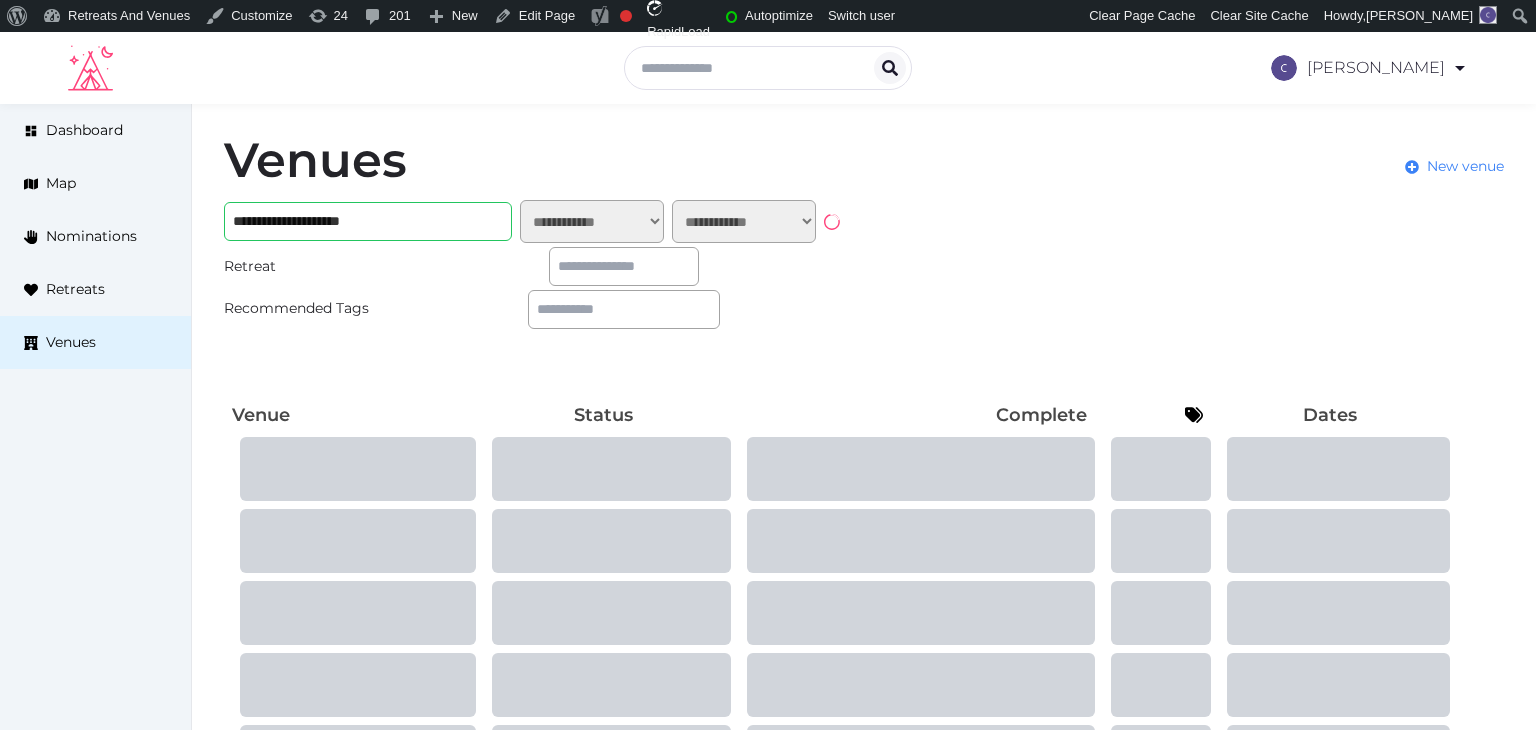 scroll, scrollTop: 0, scrollLeft: 0, axis: both 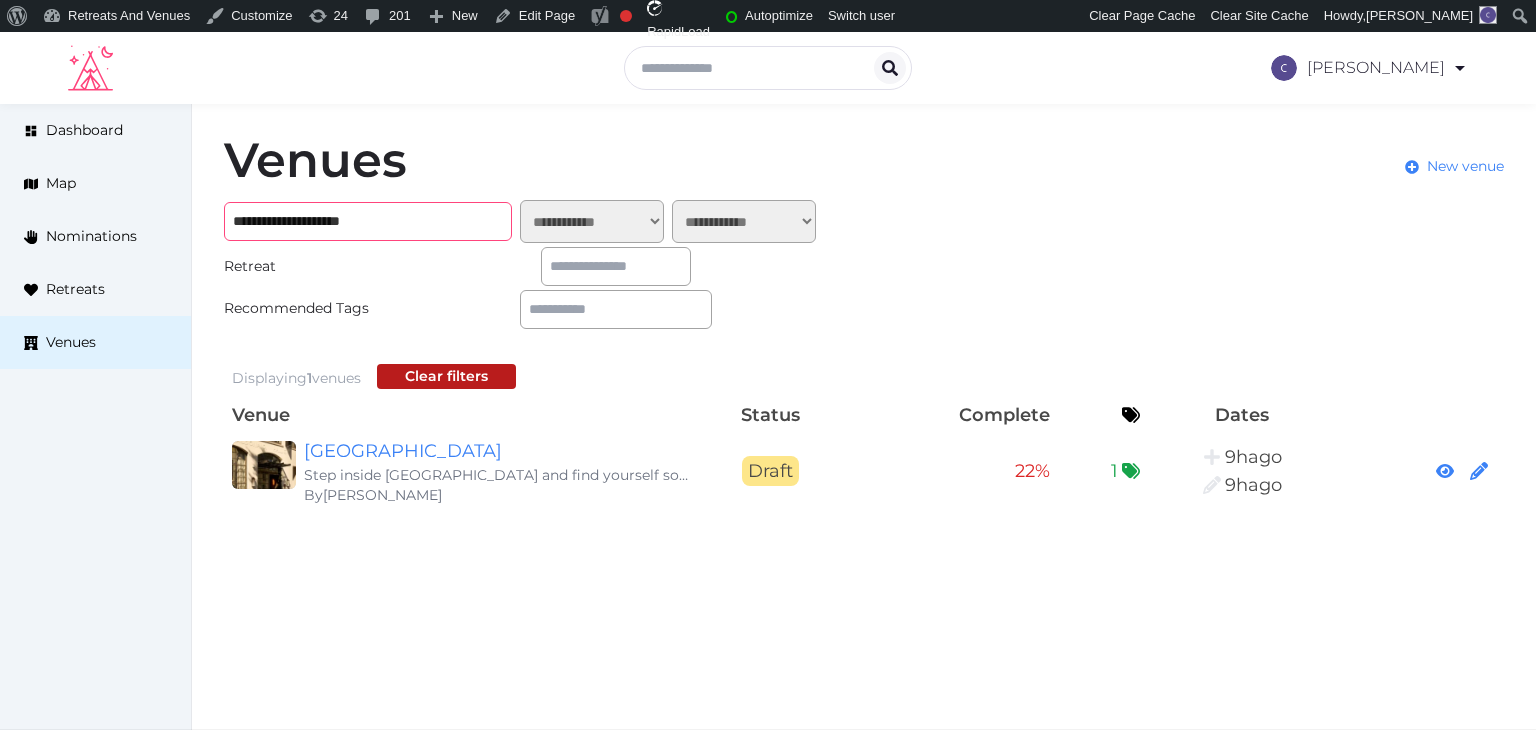 click on "**********" at bounding box center (368, 221) 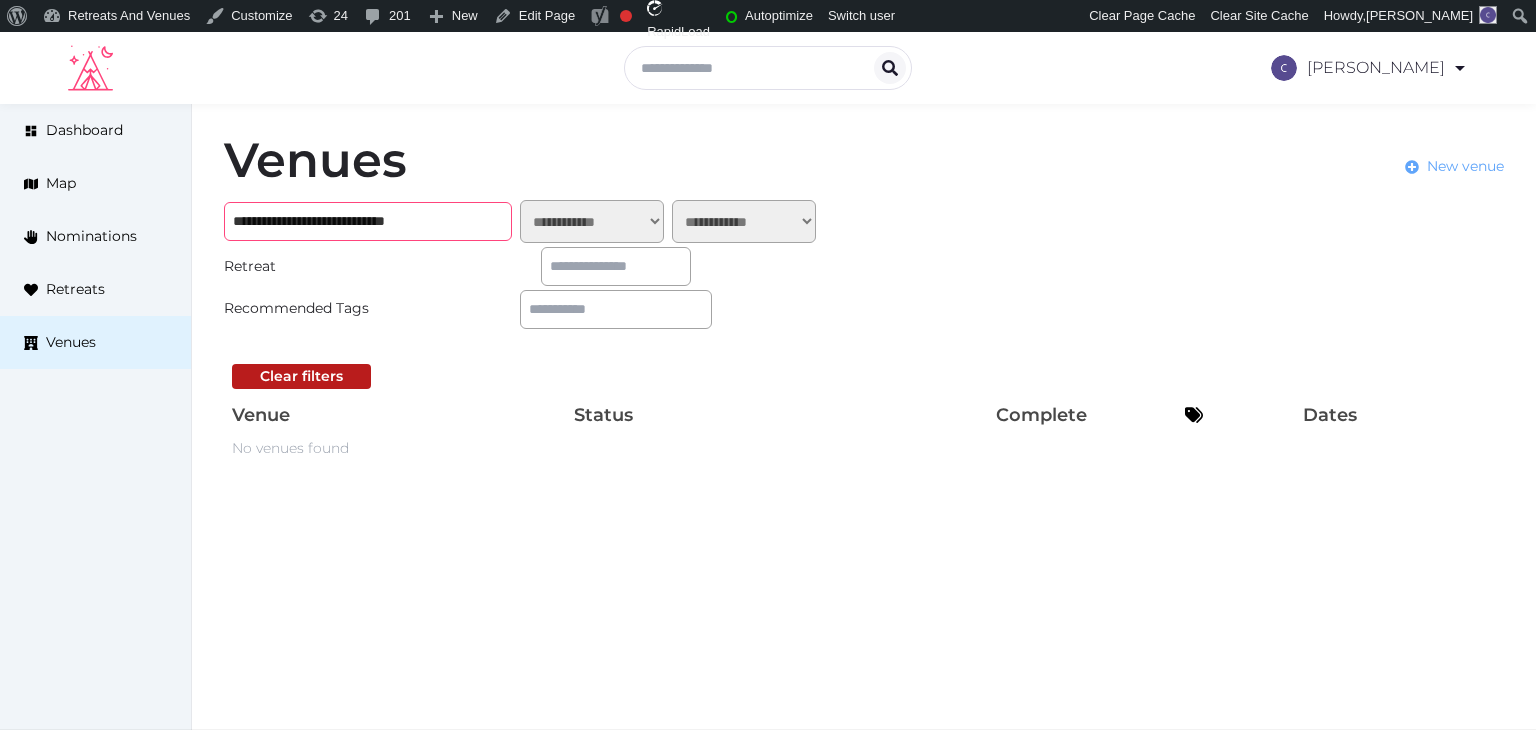 type on "**********" 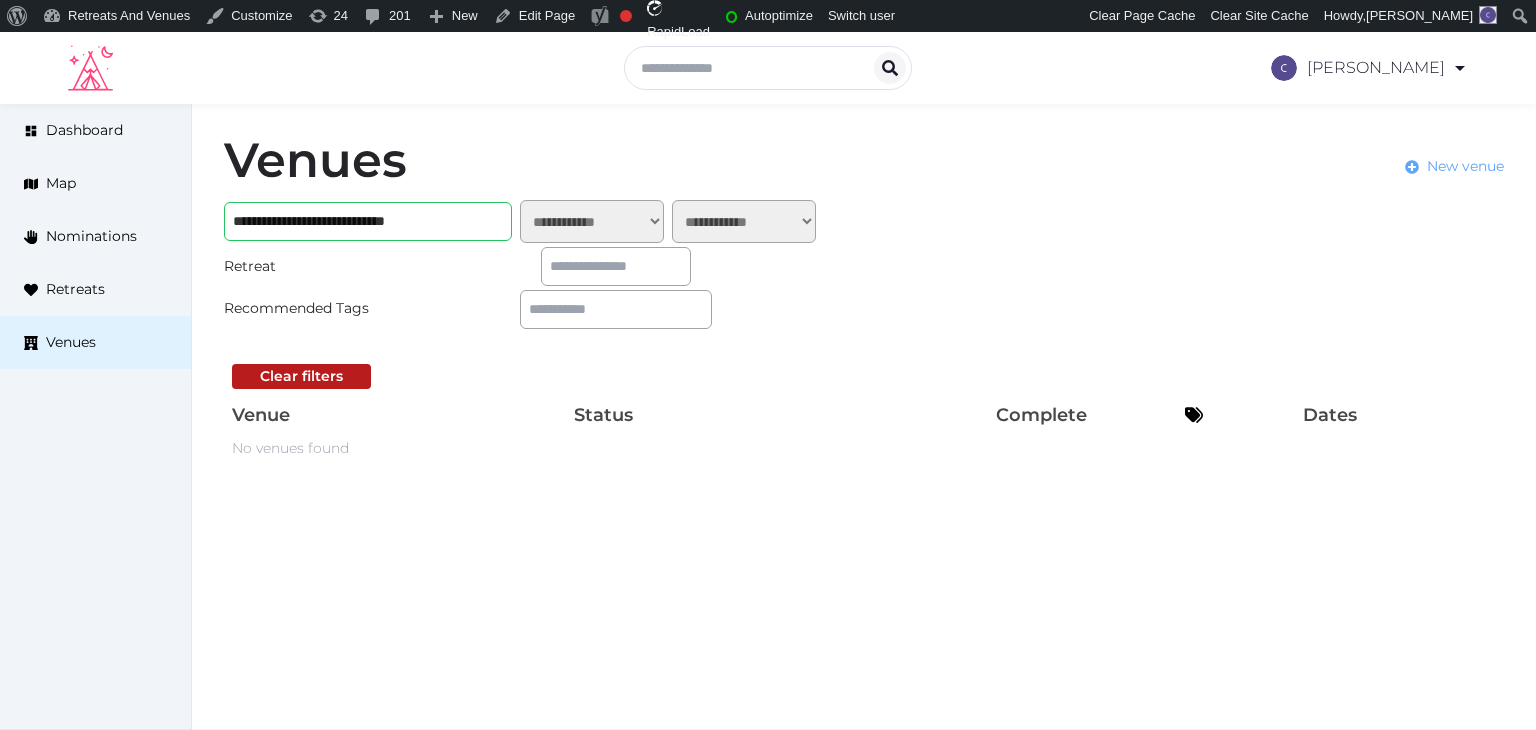 click on "New venue" at bounding box center [1465, 166] 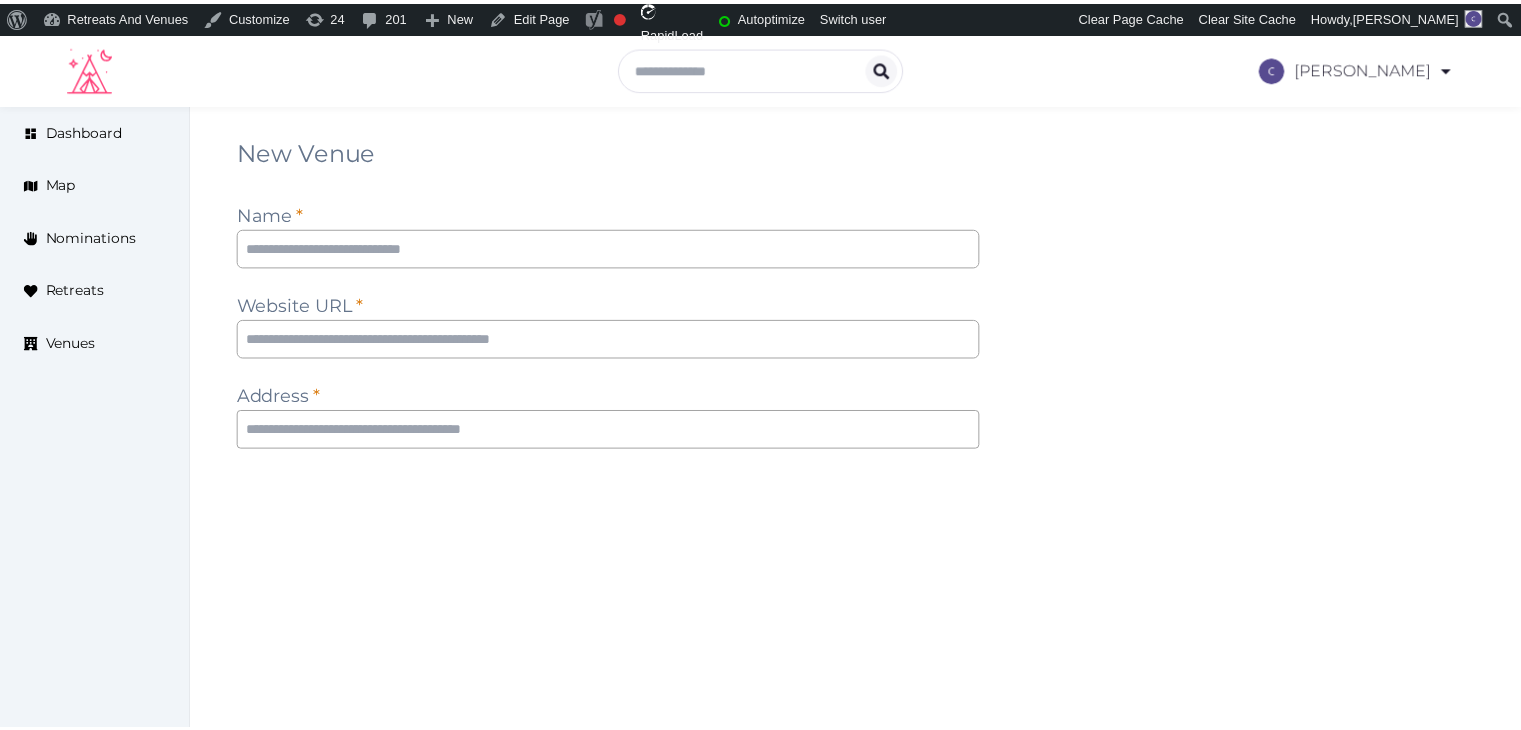 scroll, scrollTop: 0, scrollLeft: 0, axis: both 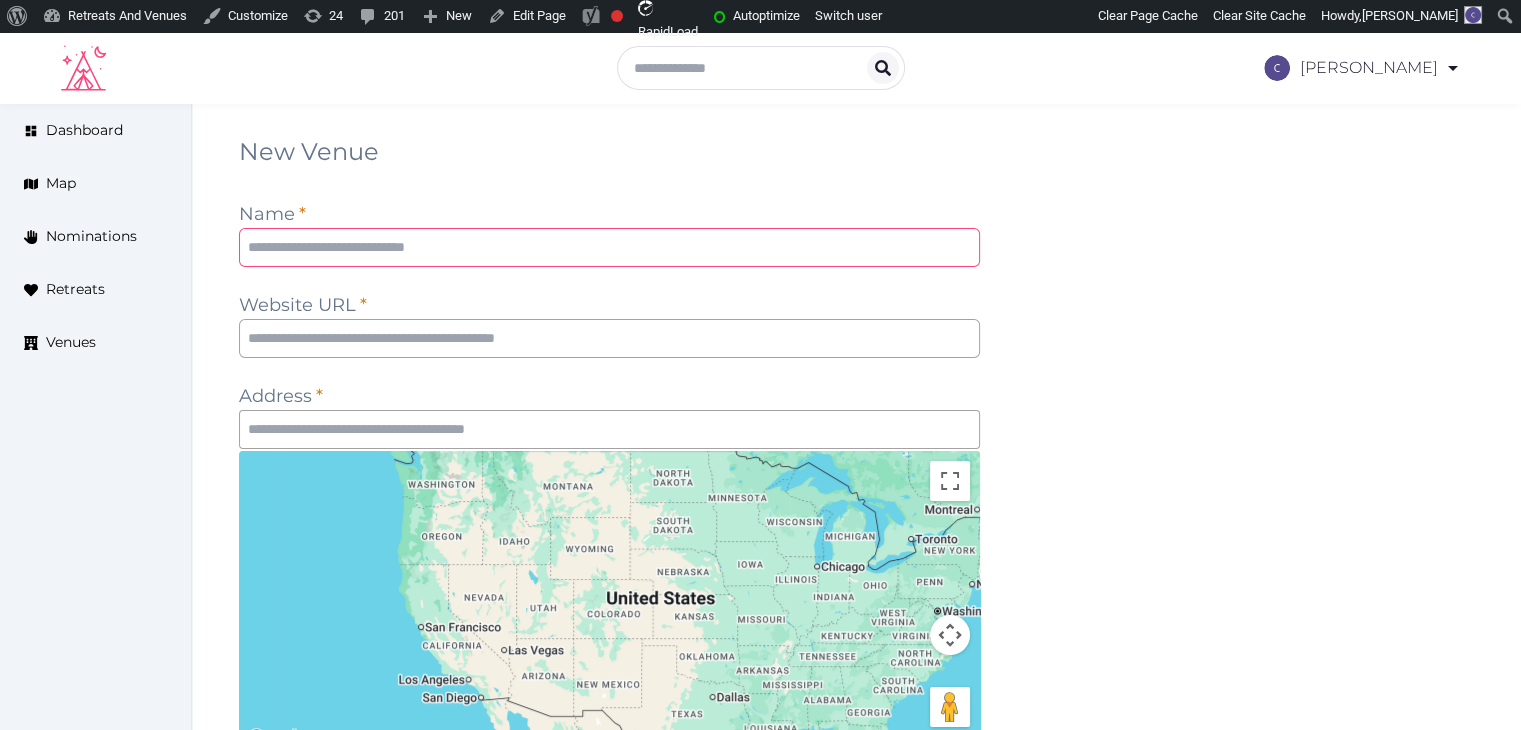 click at bounding box center [609, 247] 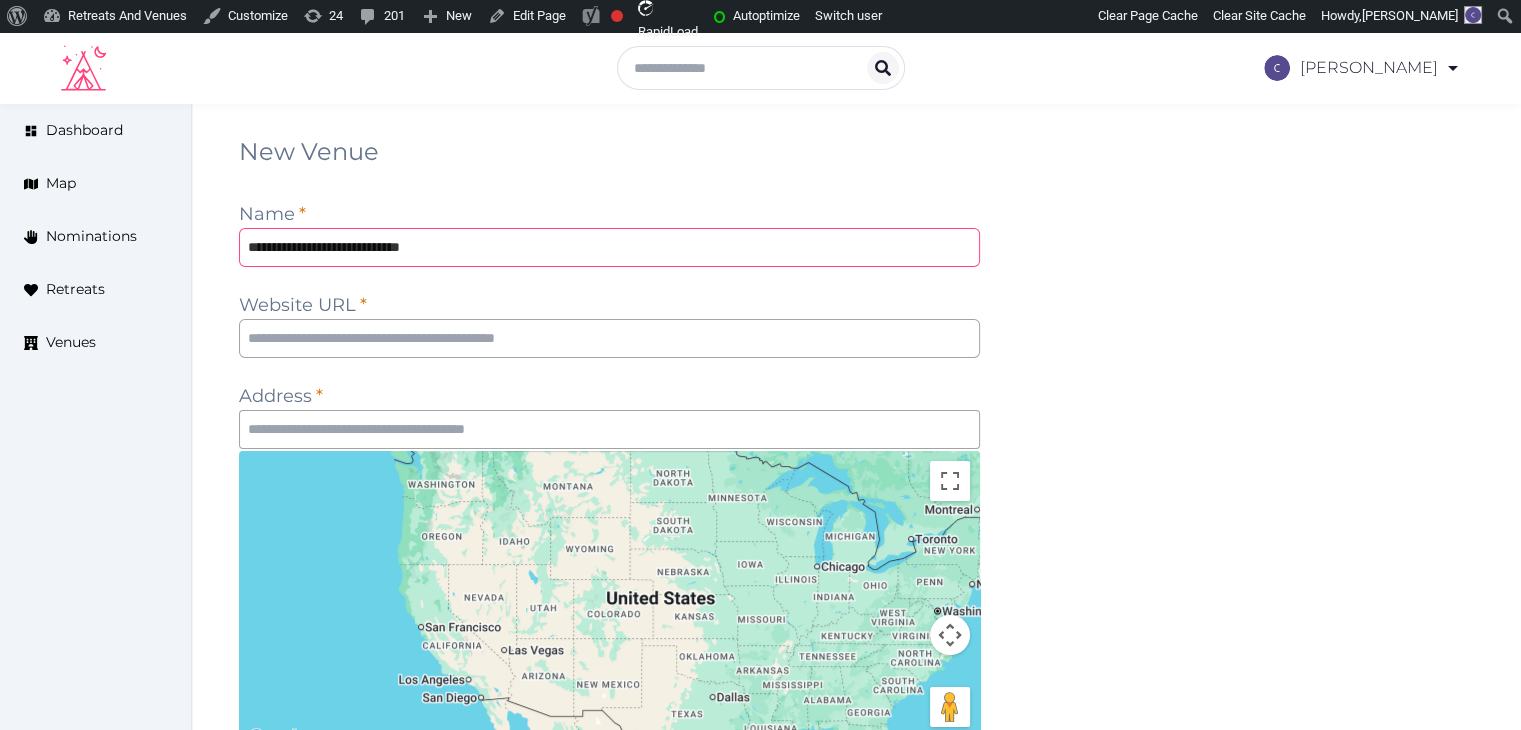 type on "**********" 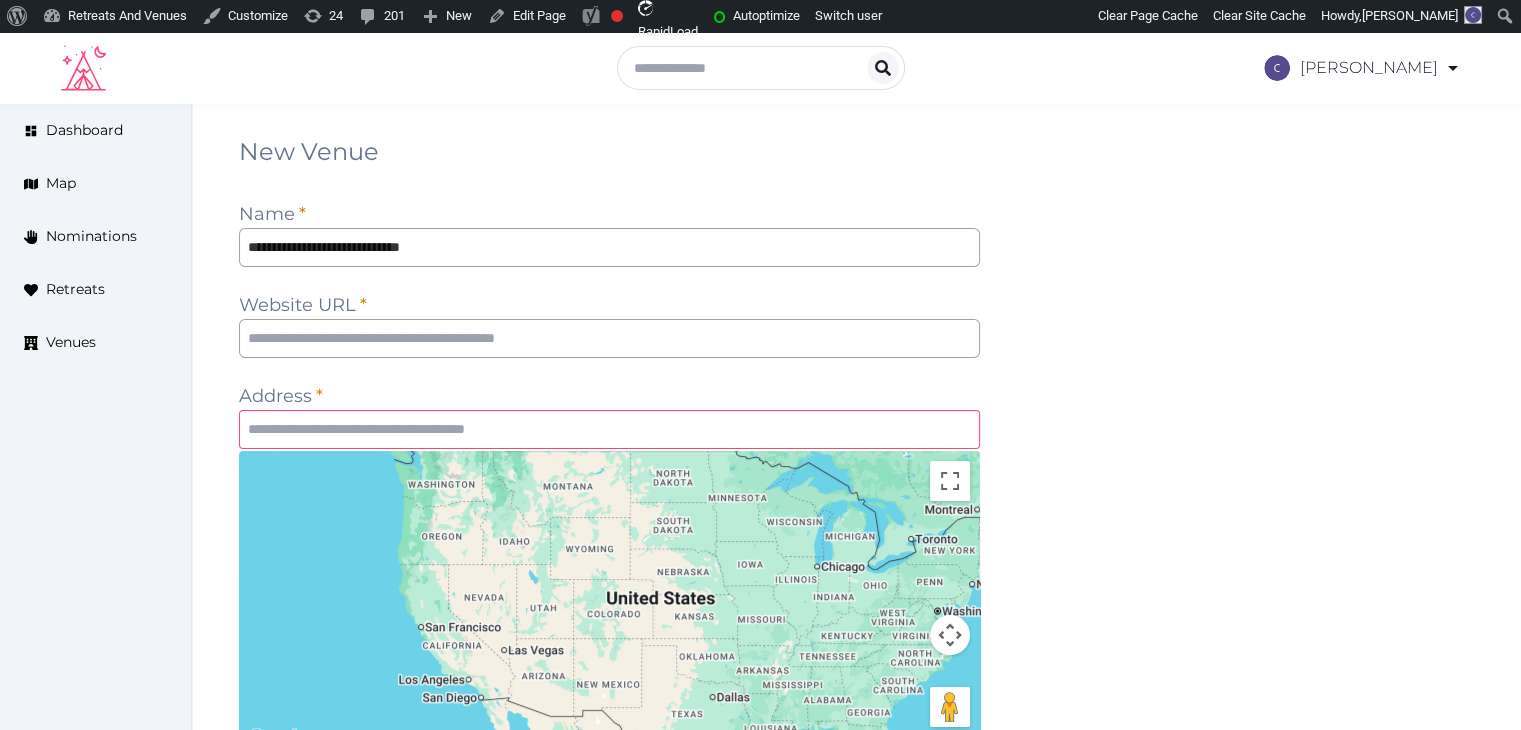 click at bounding box center [609, 429] 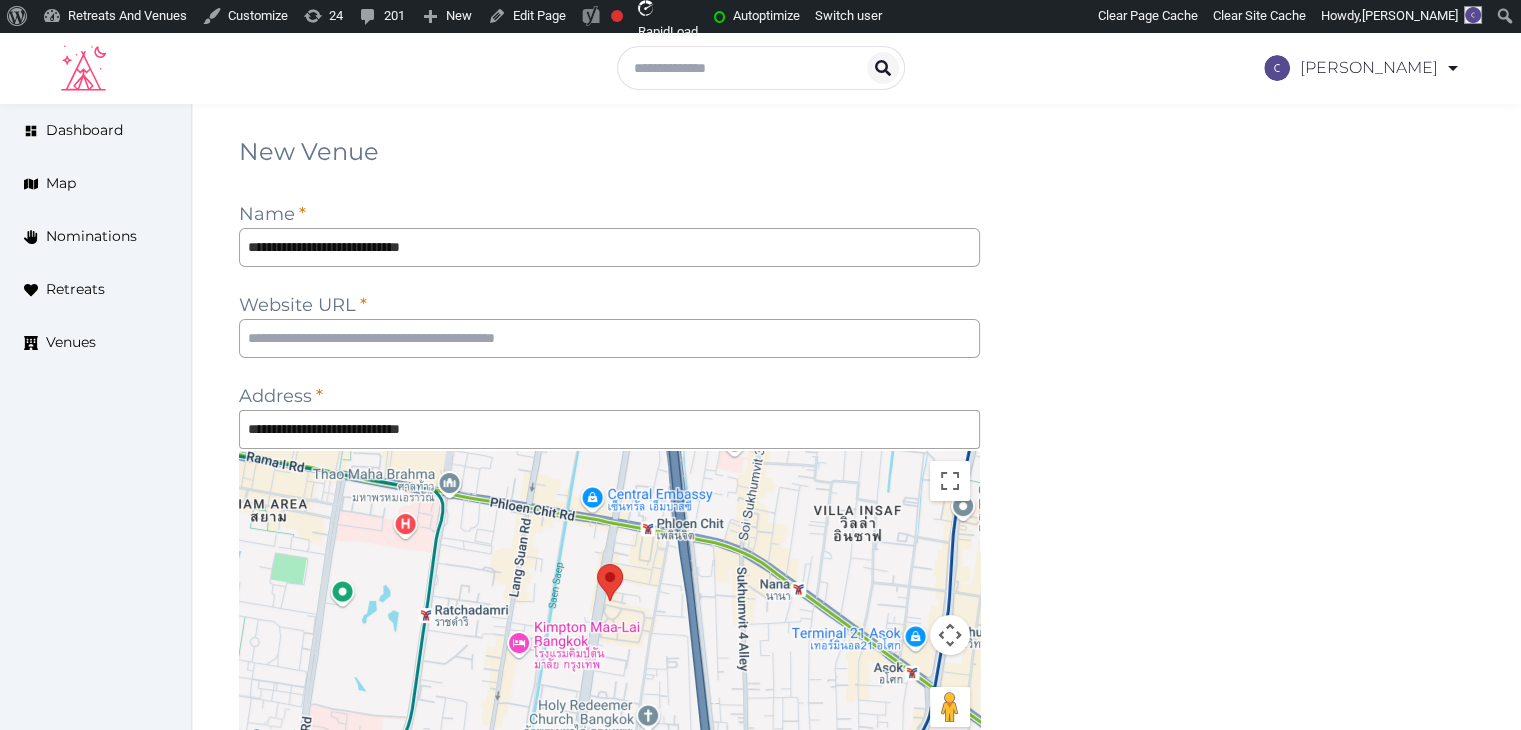click on "**********" at bounding box center [856, 595] 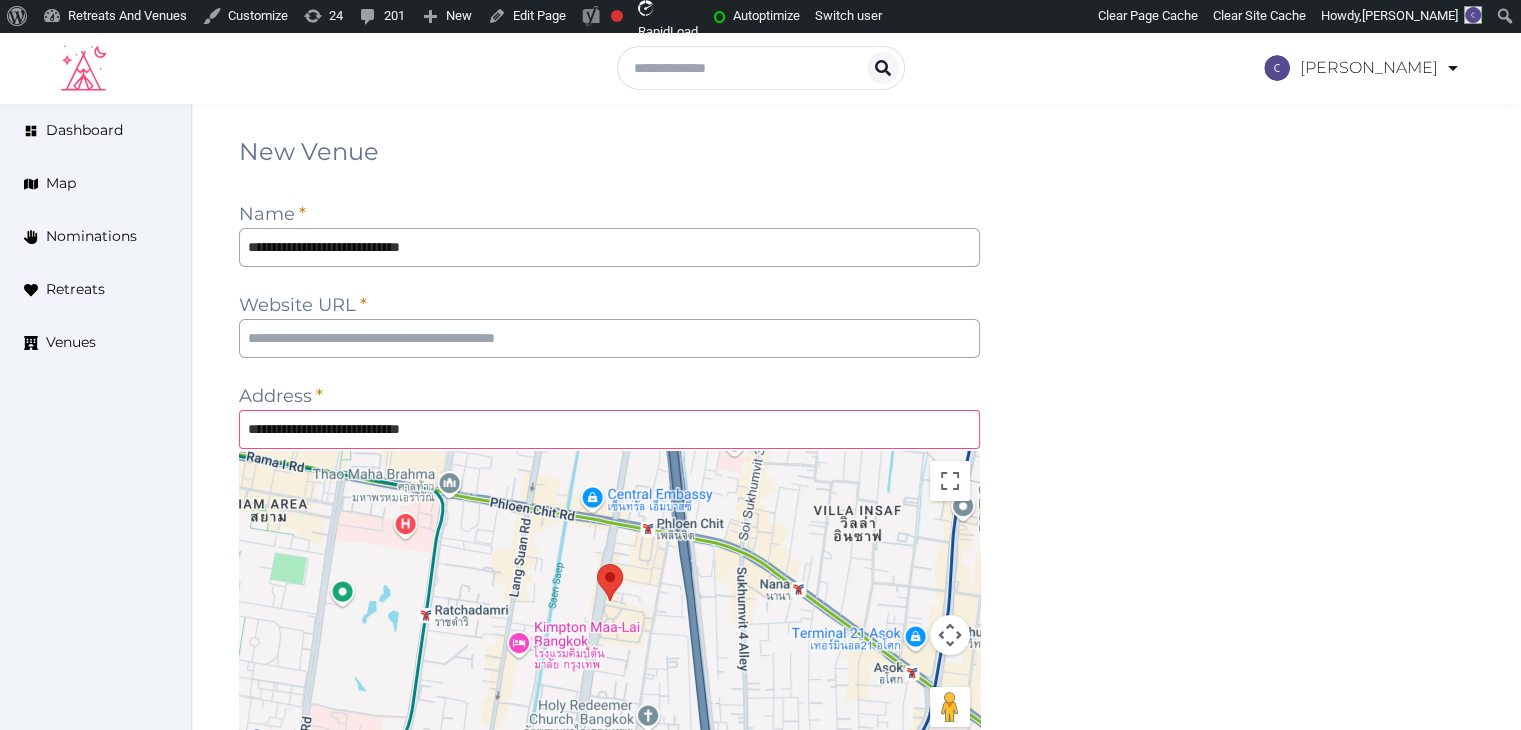 click on "**********" at bounding box center (609, 429) 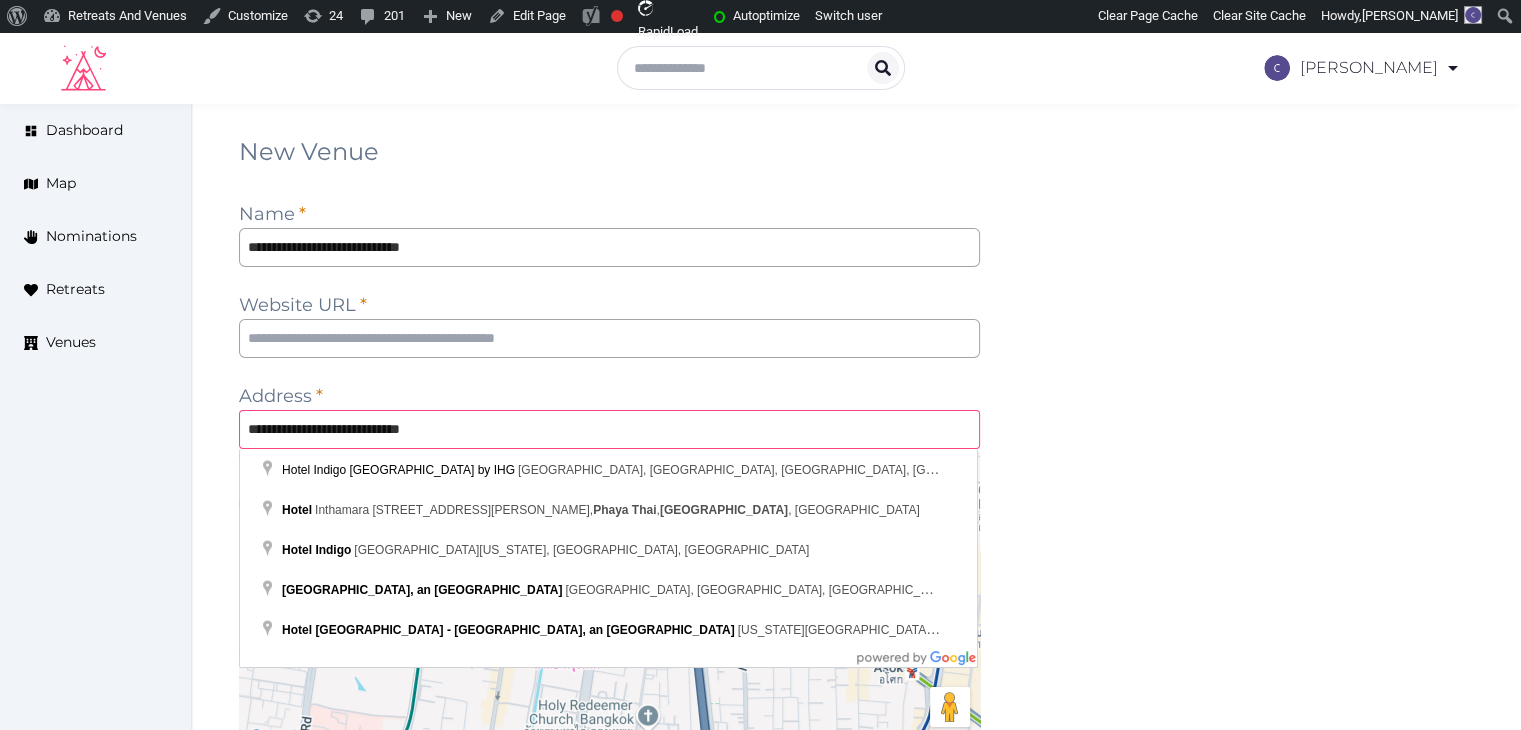 click on "**********" at bounding box center [609, 429] 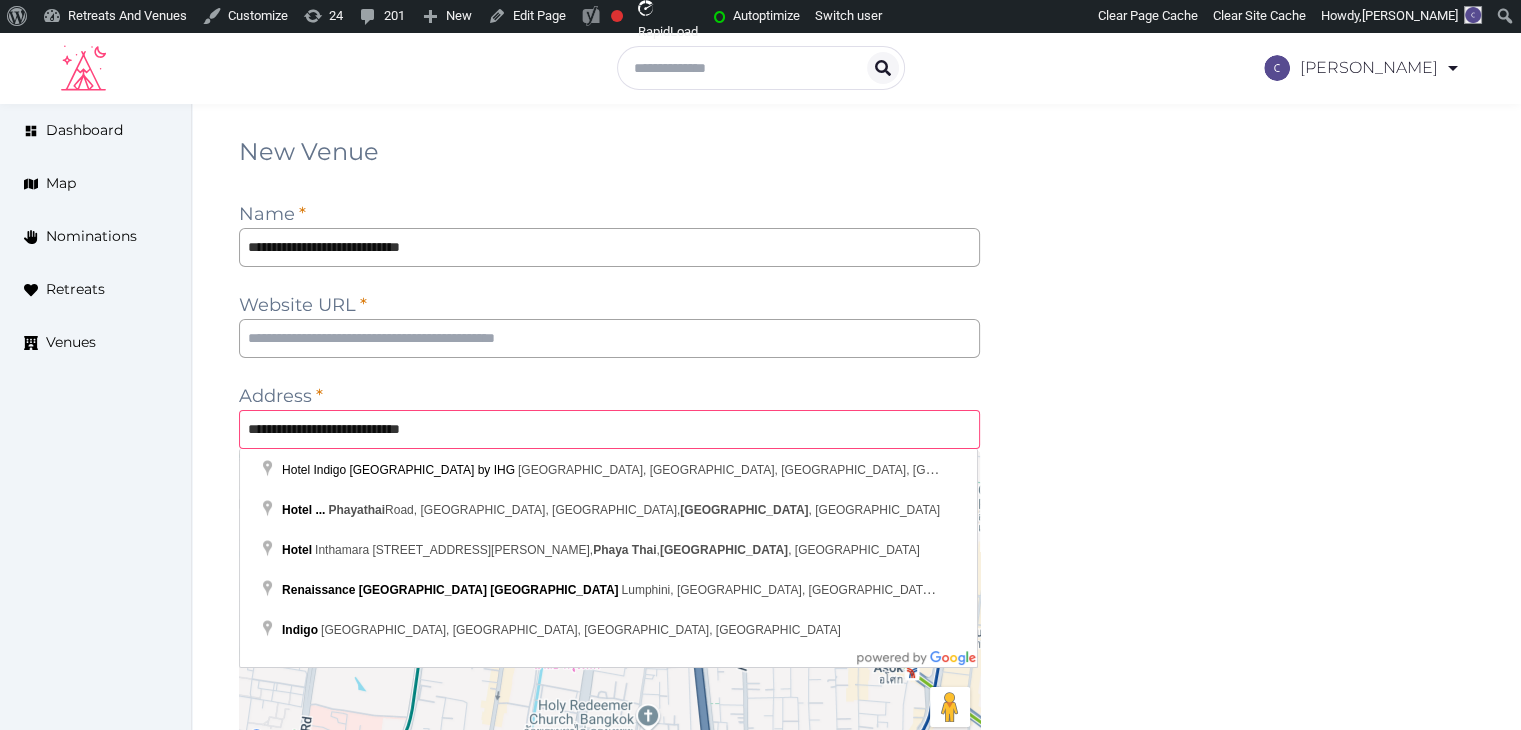 click on "**********" at bounding box center (609, 429) 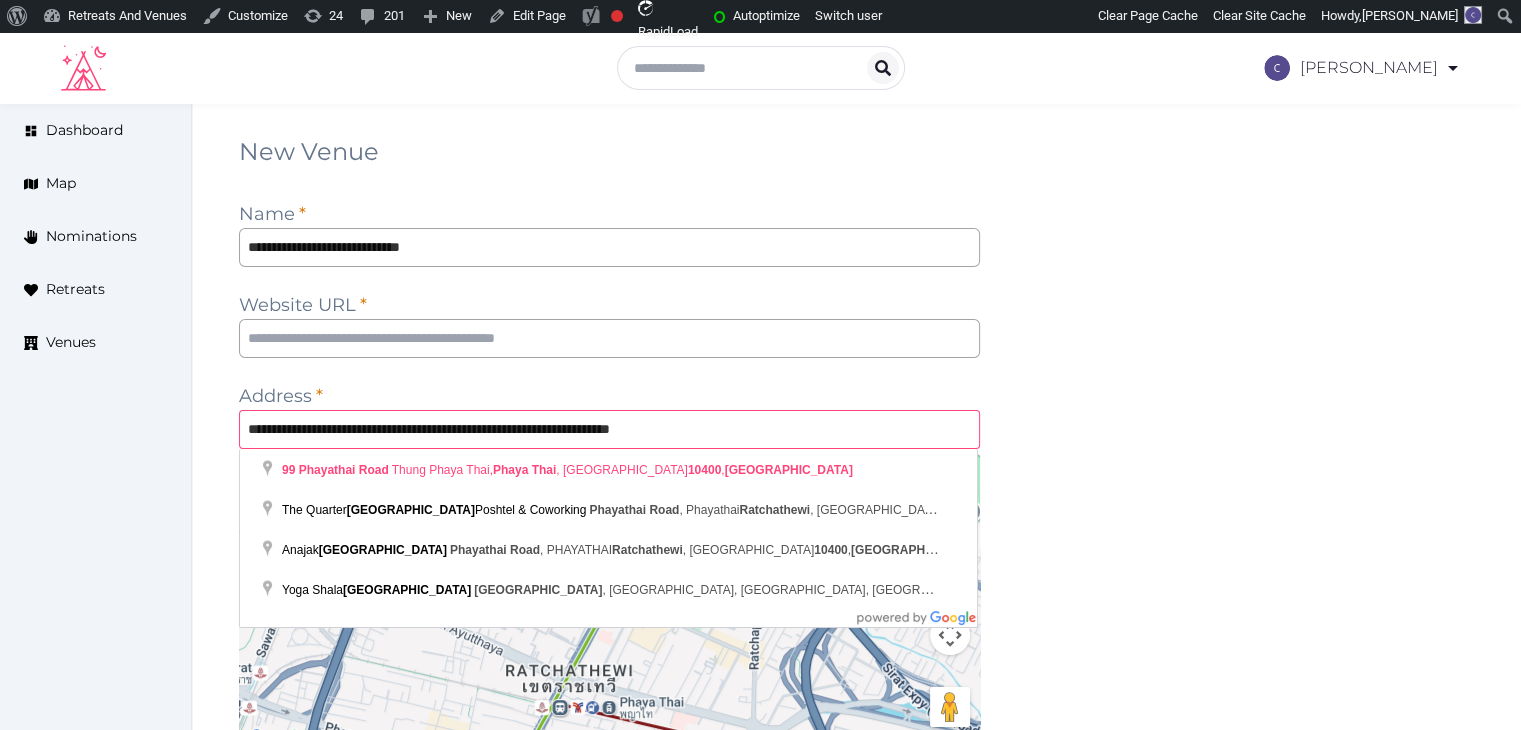 type on "**********" 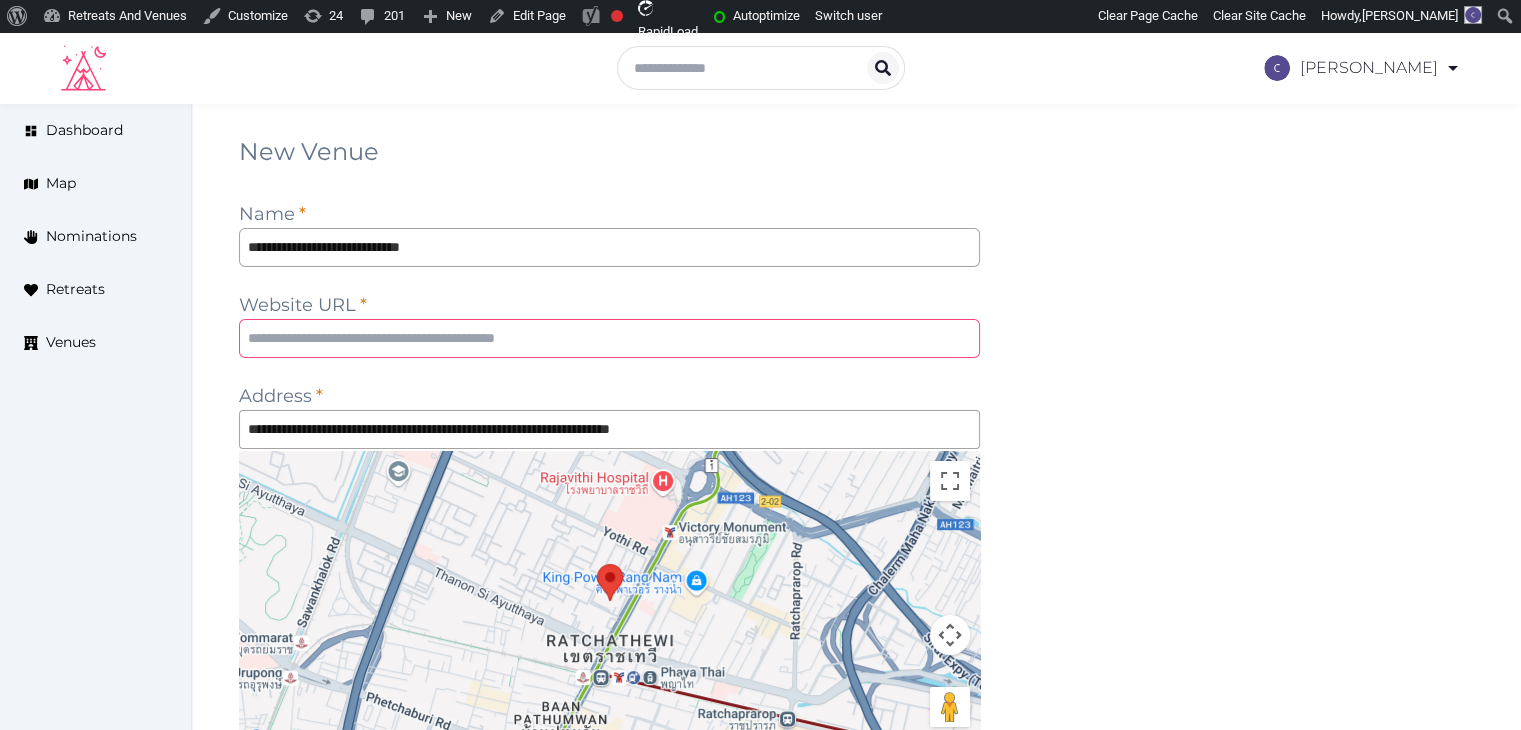 click at bounding box center (609, 338) 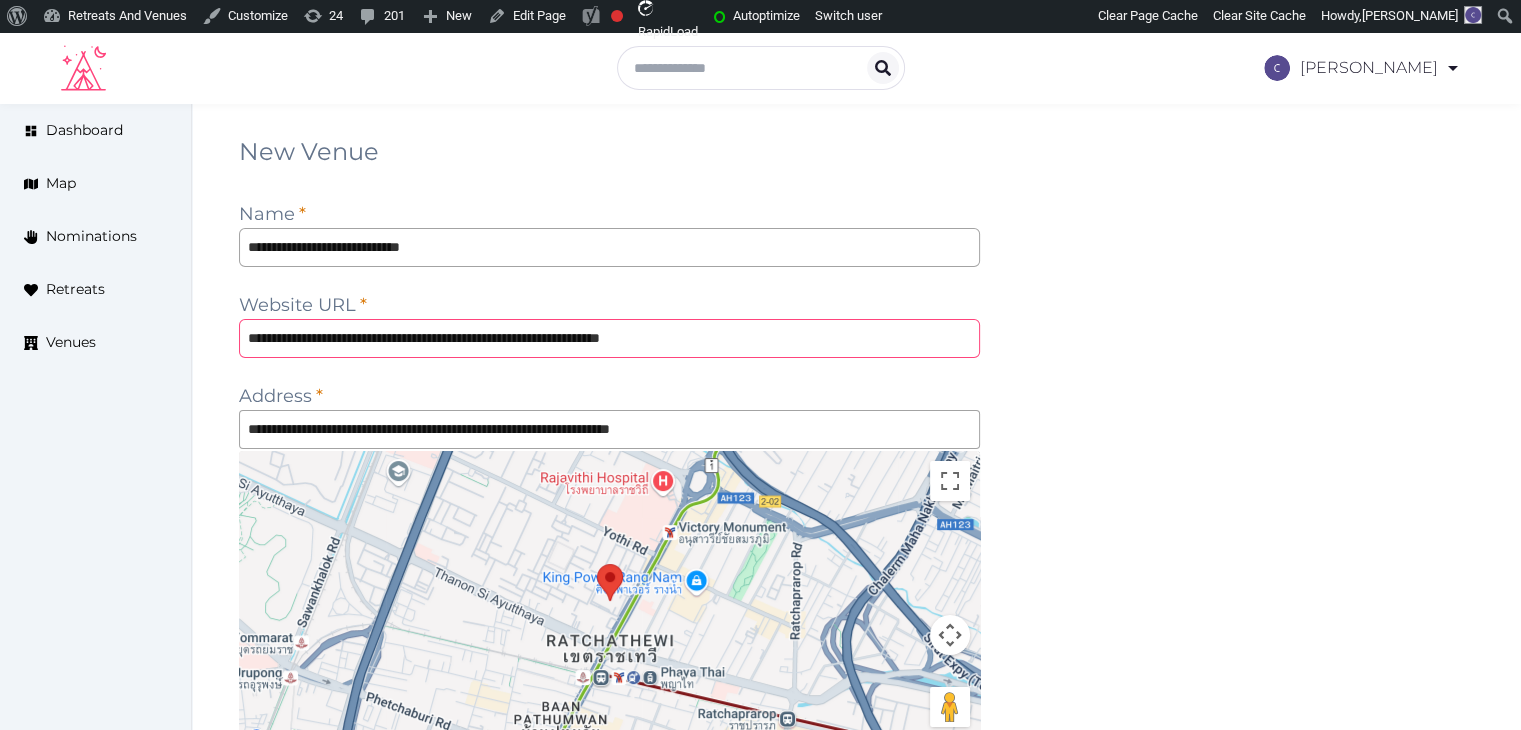 type on "**********" 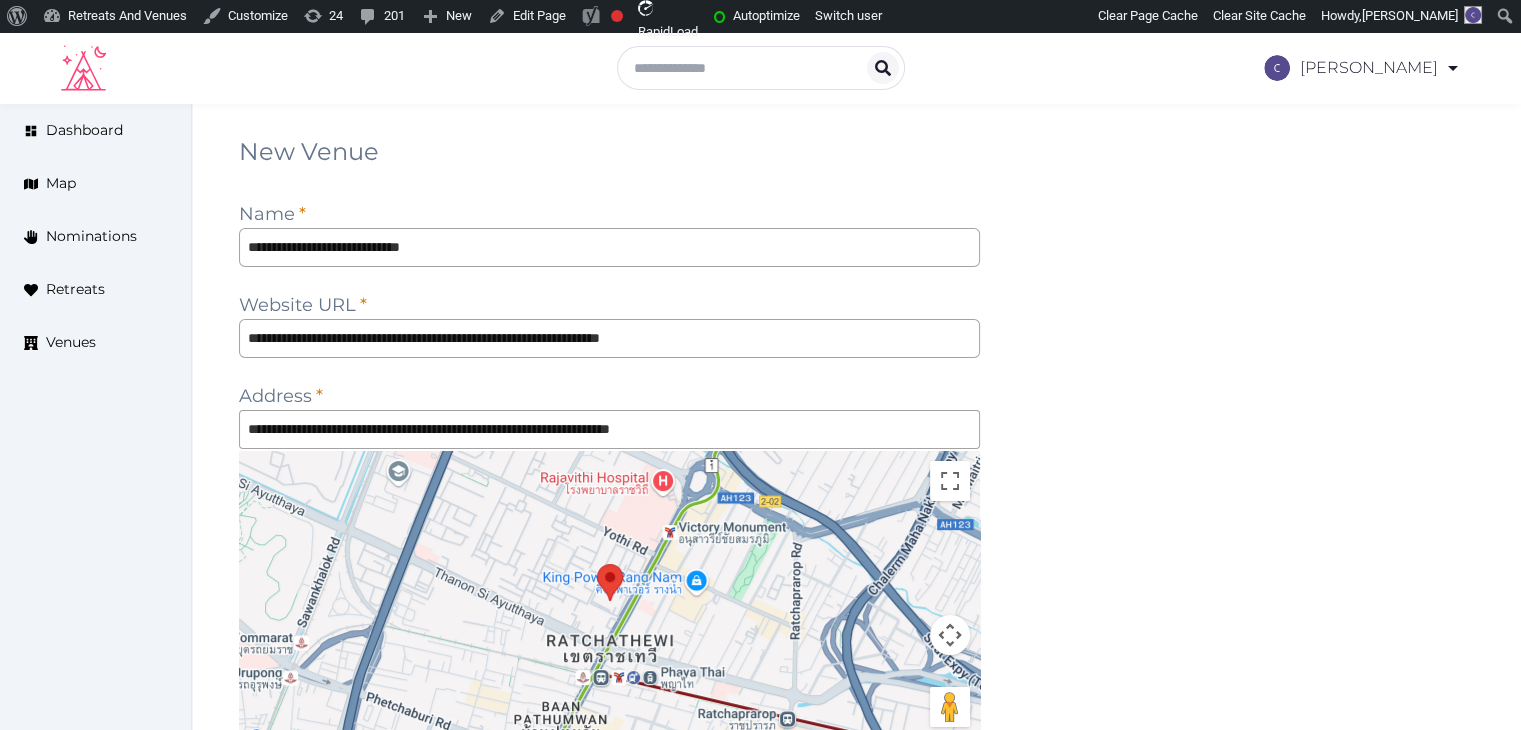 click on "**********" at bounding box center [856, 595] 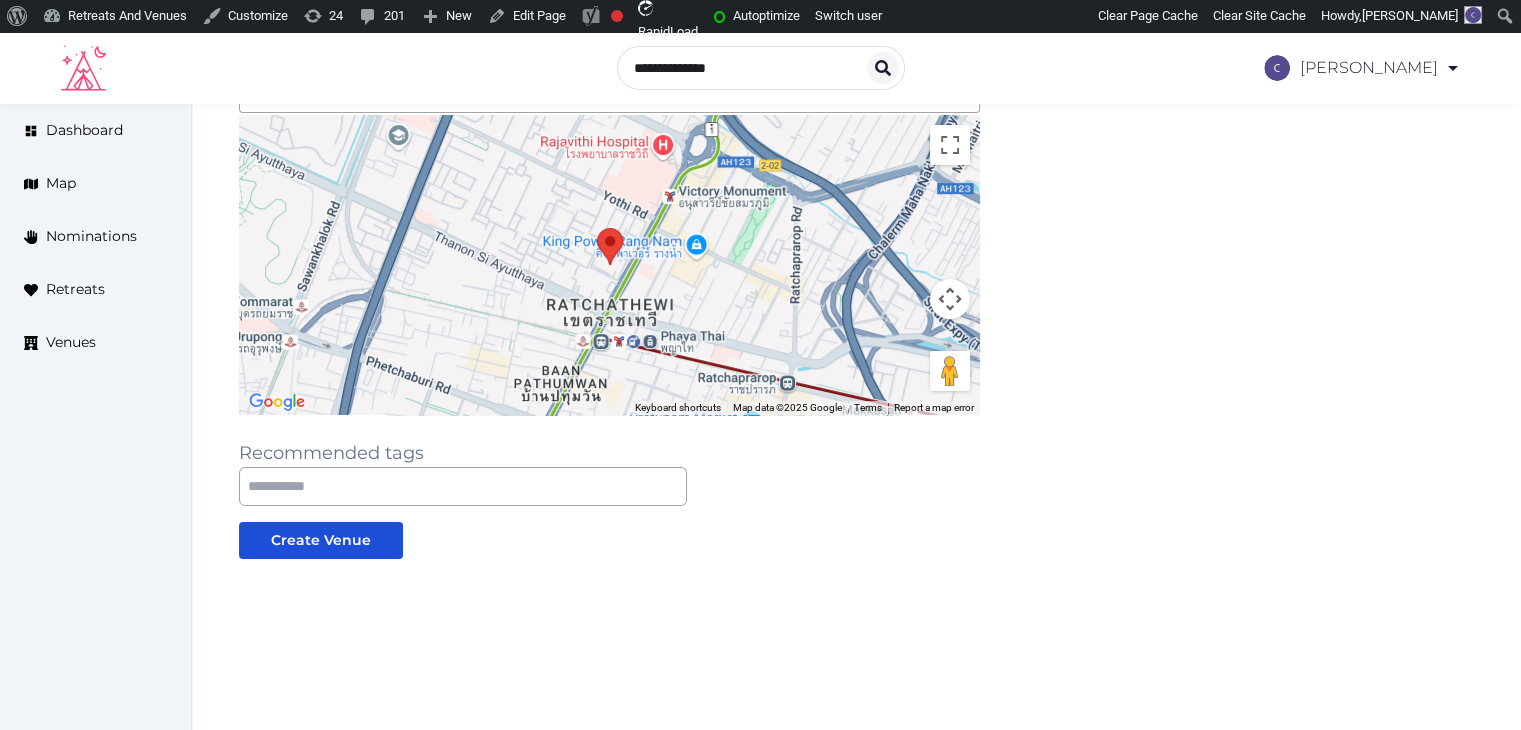 scroll, scrollTop: 356, scrollLeft: 0, axis: vertical 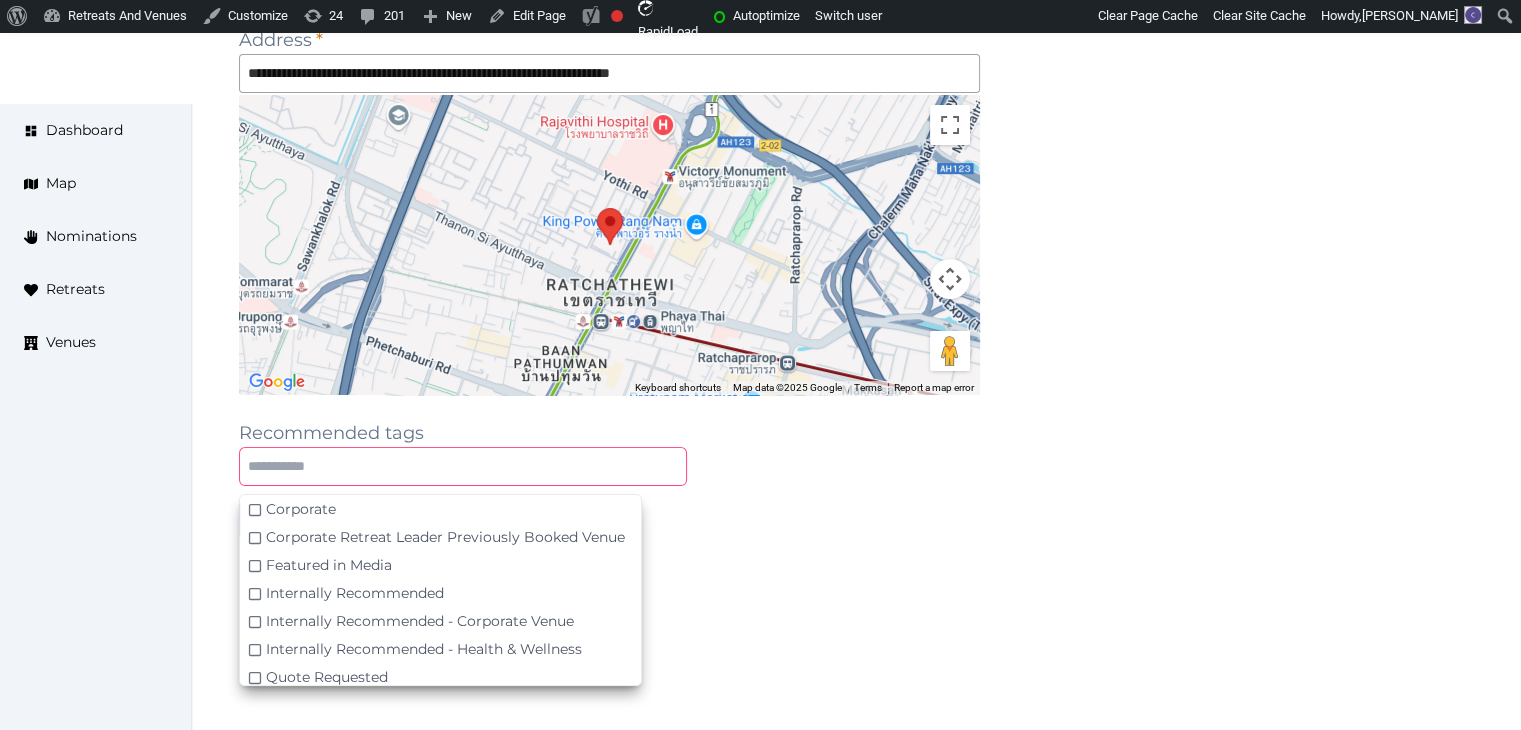click at bounding box center (463, 466) 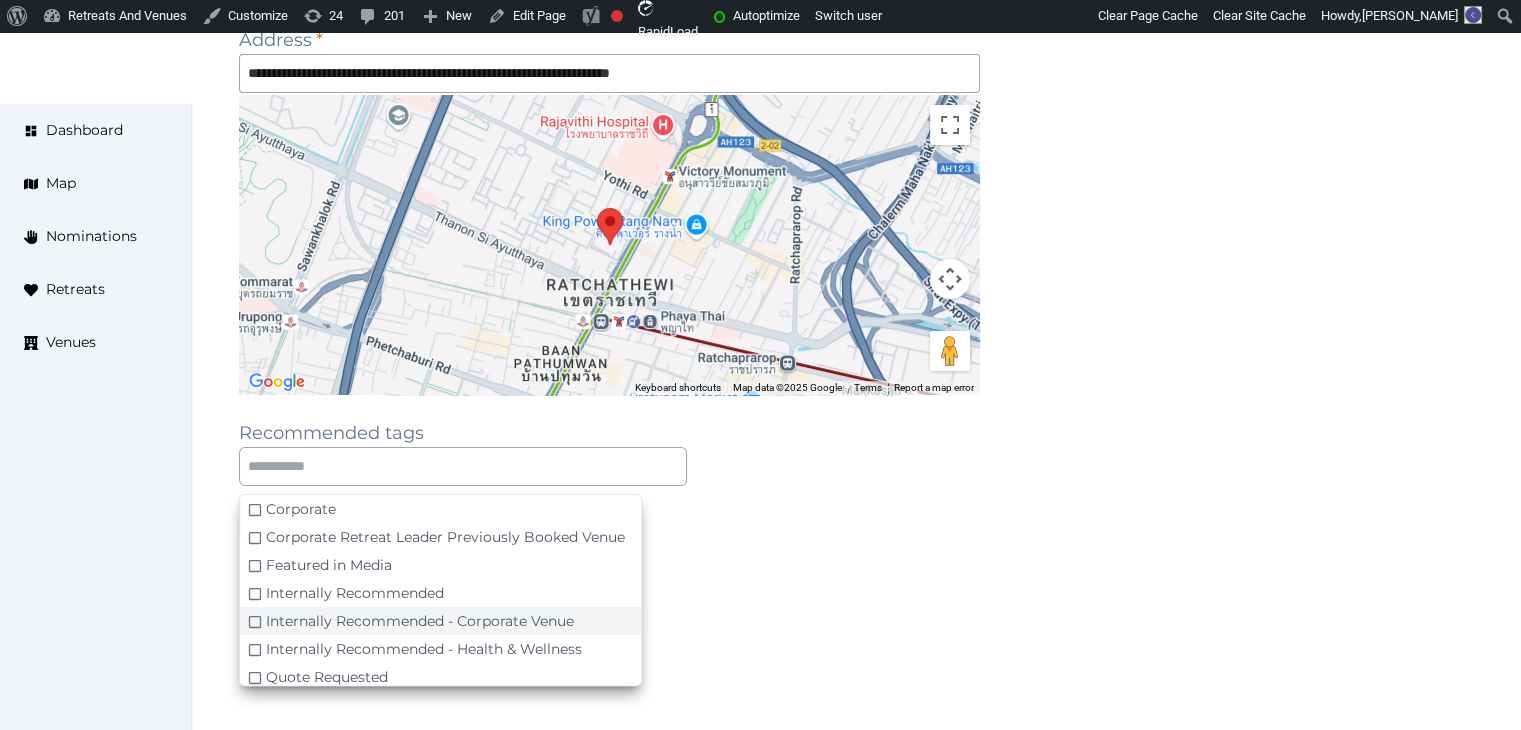 click on "Internally Recommended - Corporate Venue" at bounding box center [420, 621] 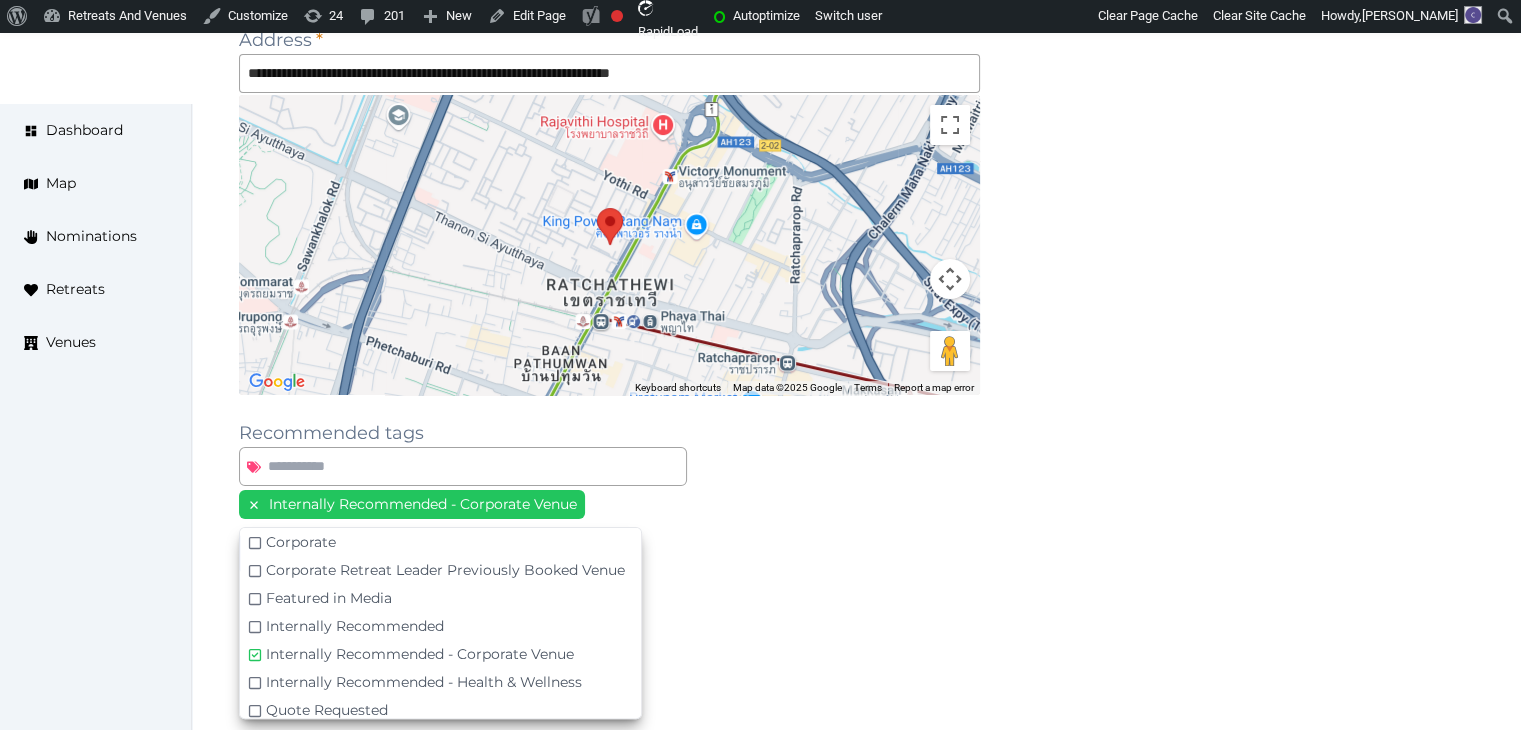 click on "**********" at bounding box center [609, 256] 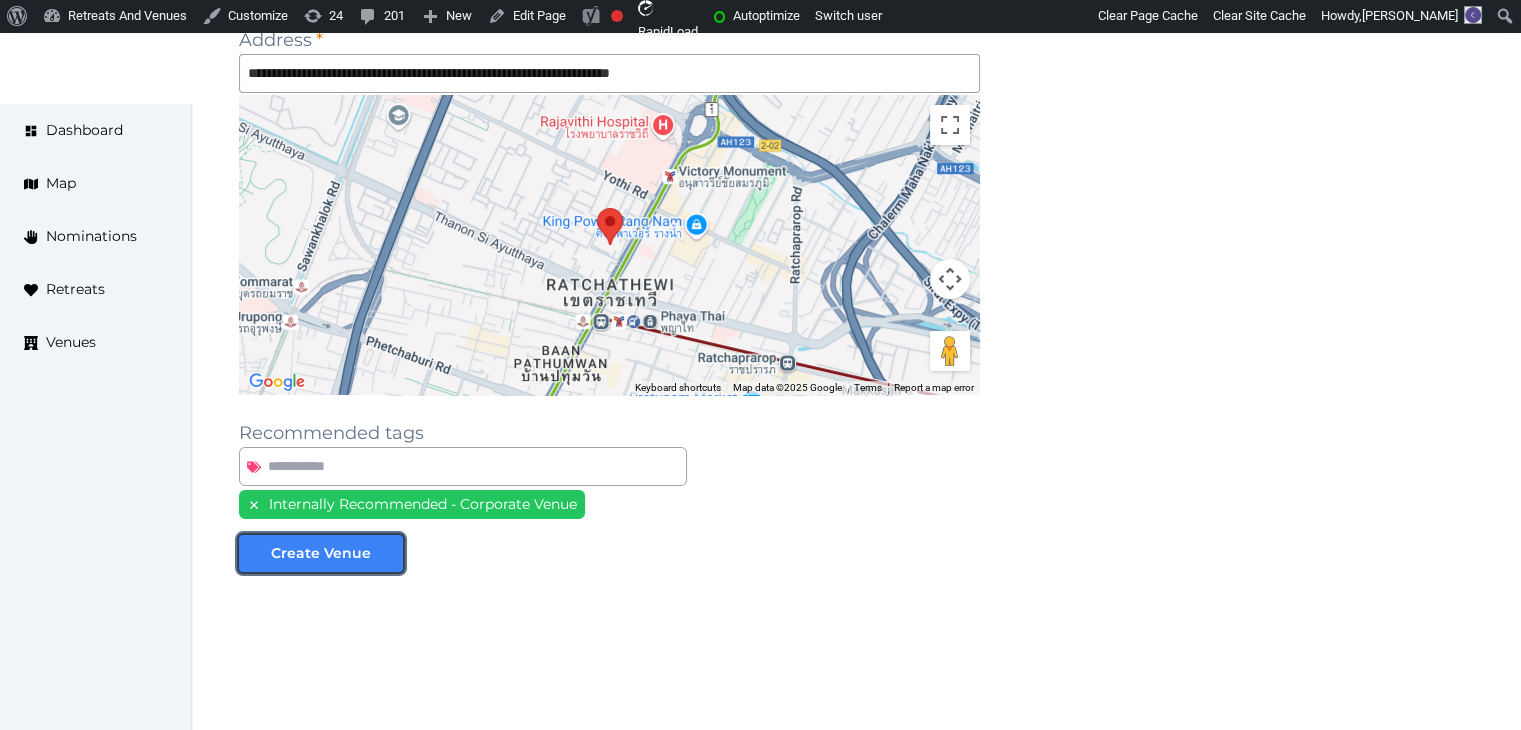click on "Create Venue" at bounding box center (321, 553) 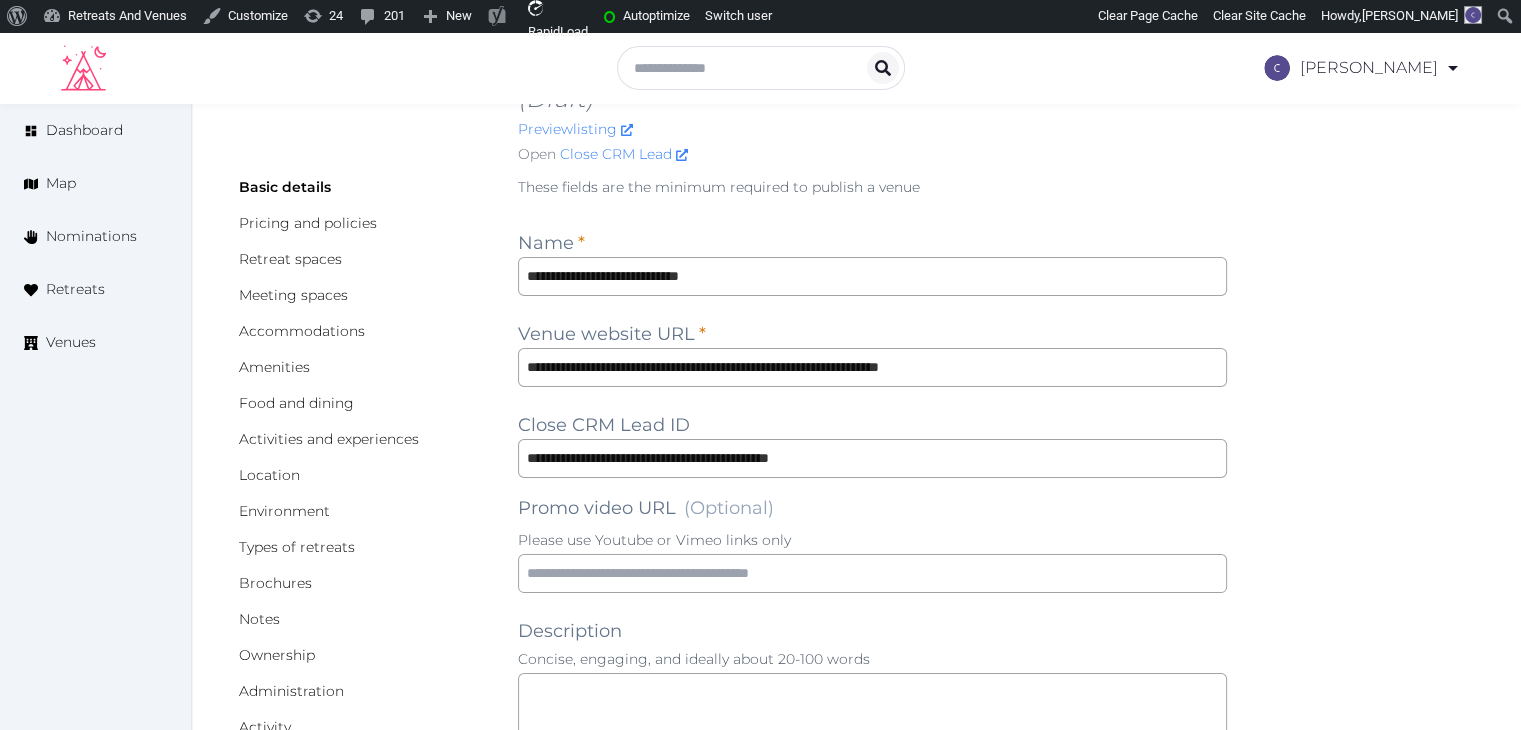 scroll, scrollTop: 100, scrollLeft: 0, axis: vertical 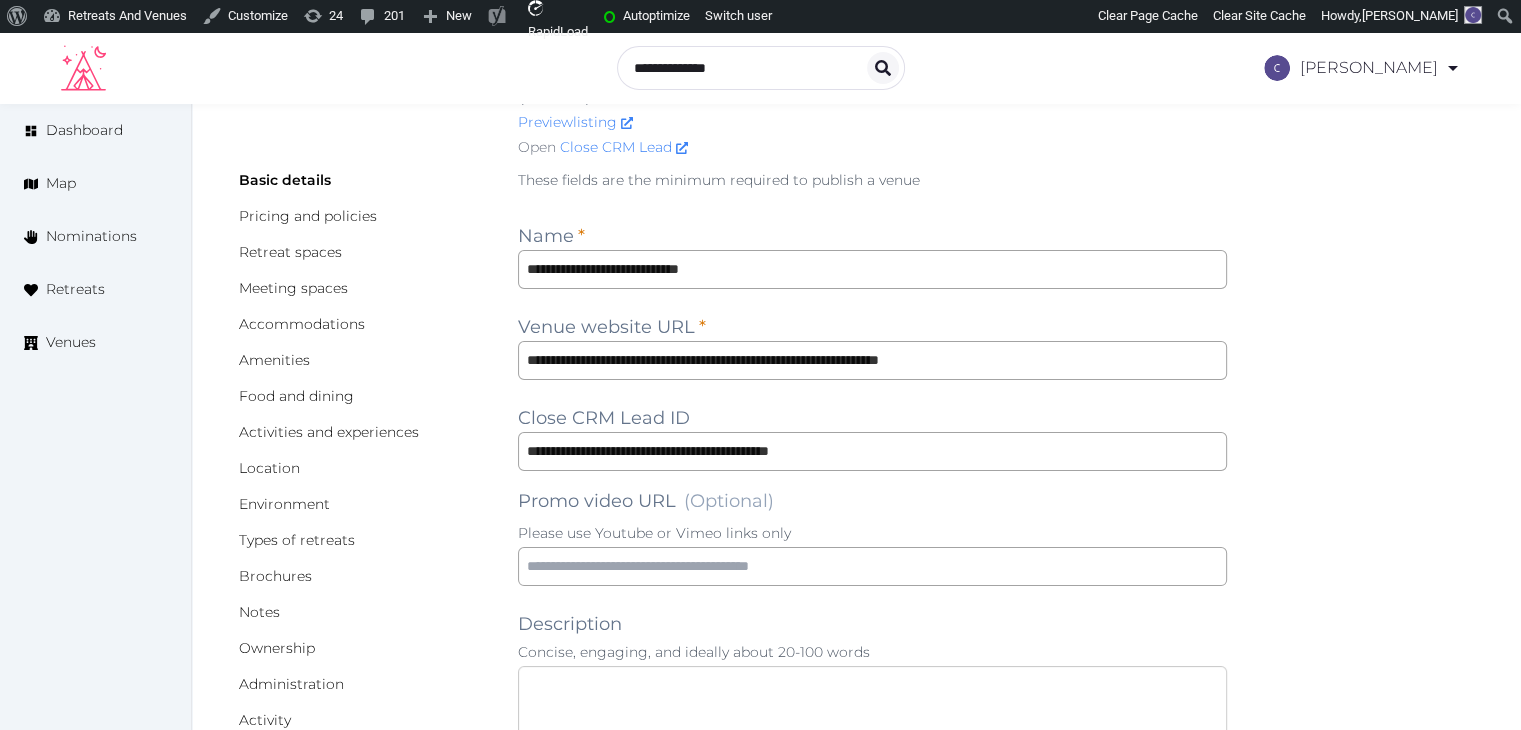 click at bounding box center (872, 727) 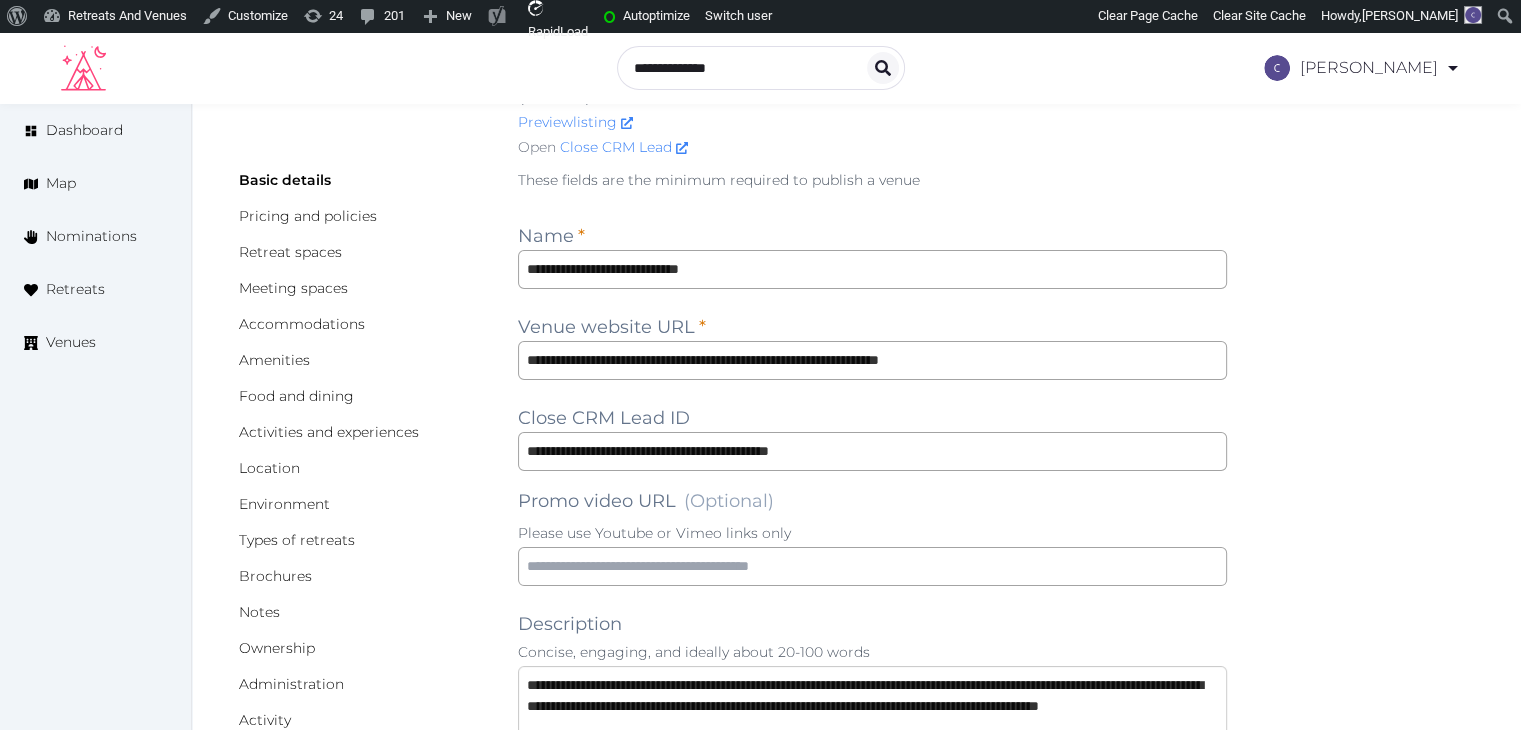 scroll, scrollTop: 124, scrollLeft: 0, axis: vertical 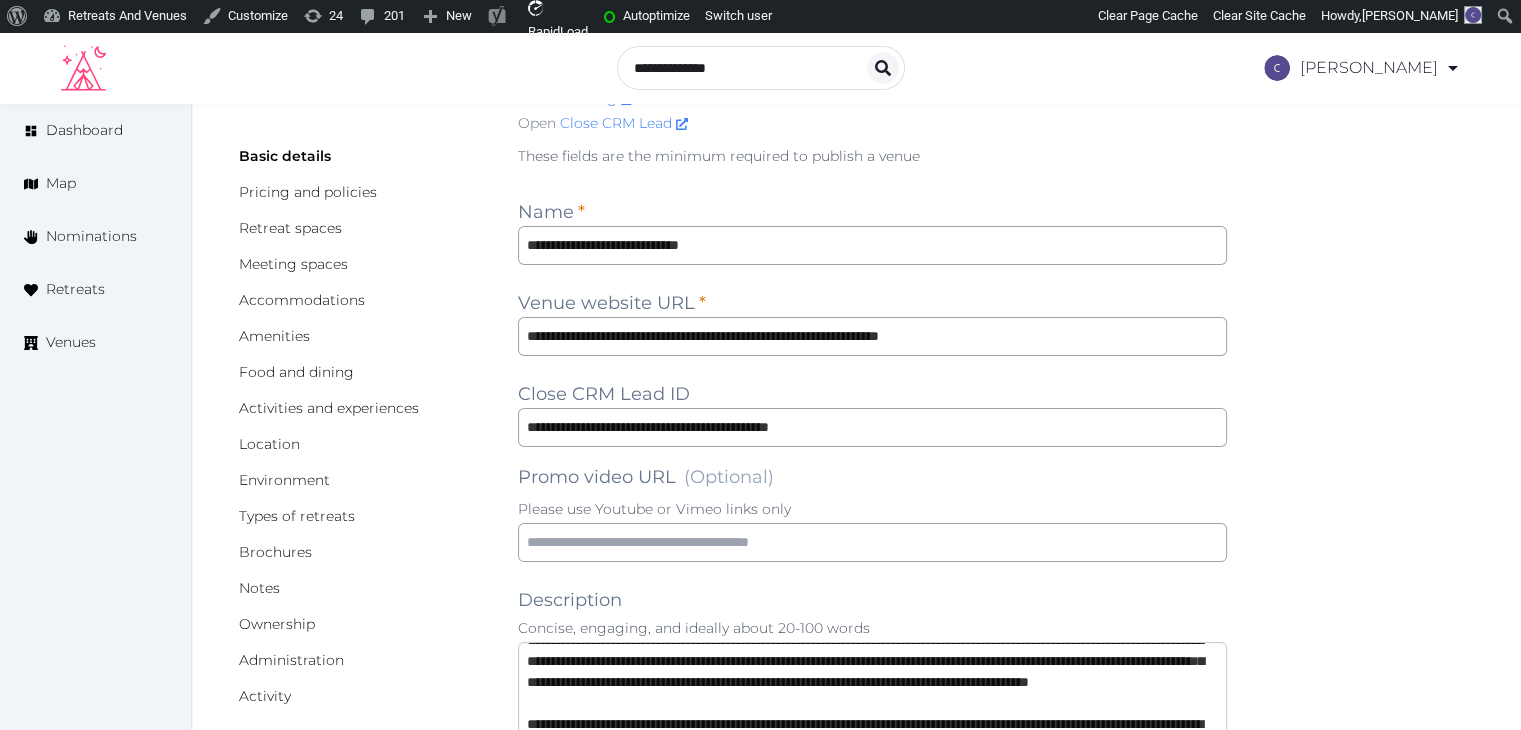 type on "**********" 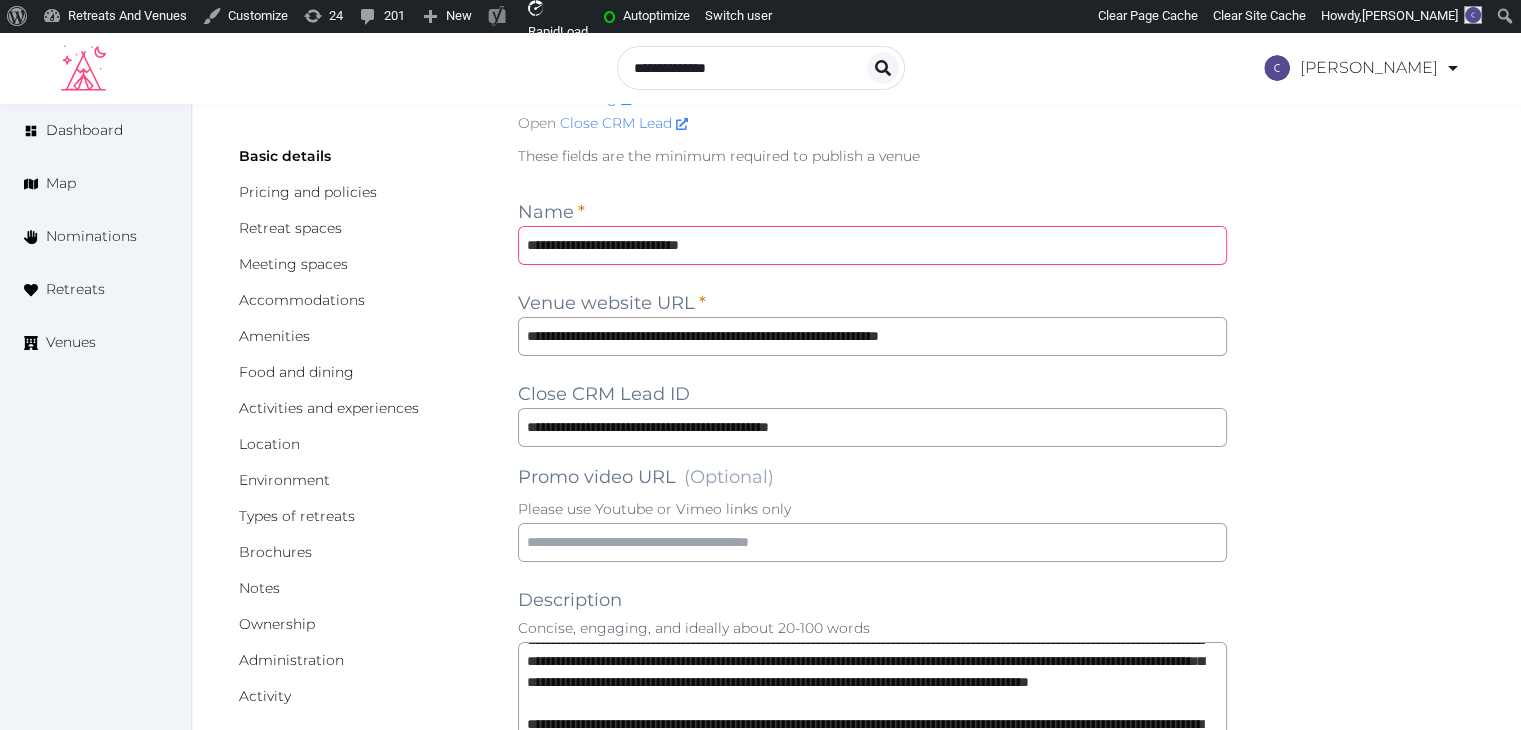 click on "**********" at bounding box center (872, 245) 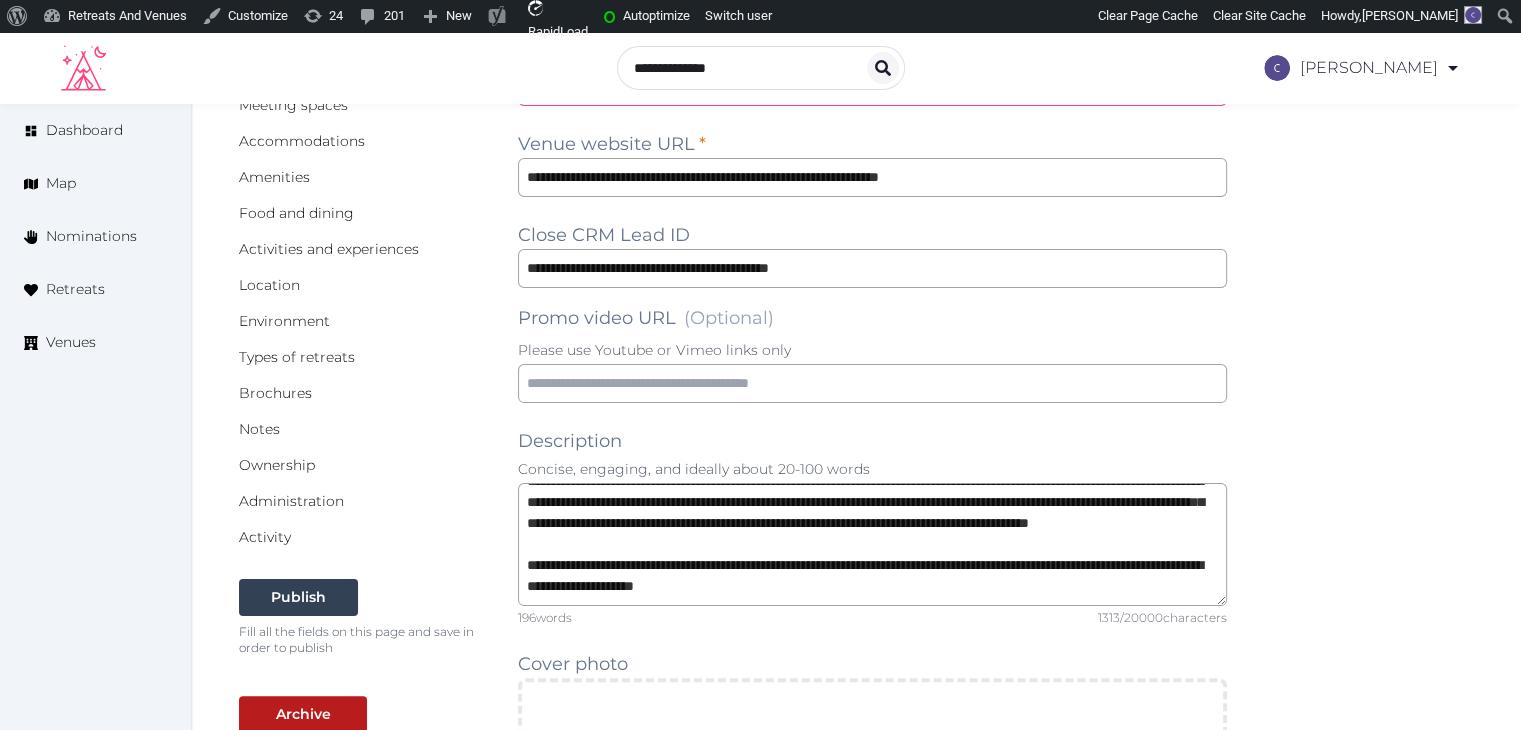 scroll, scrollTop: 724, scrollLeft: 0, axis: vertical 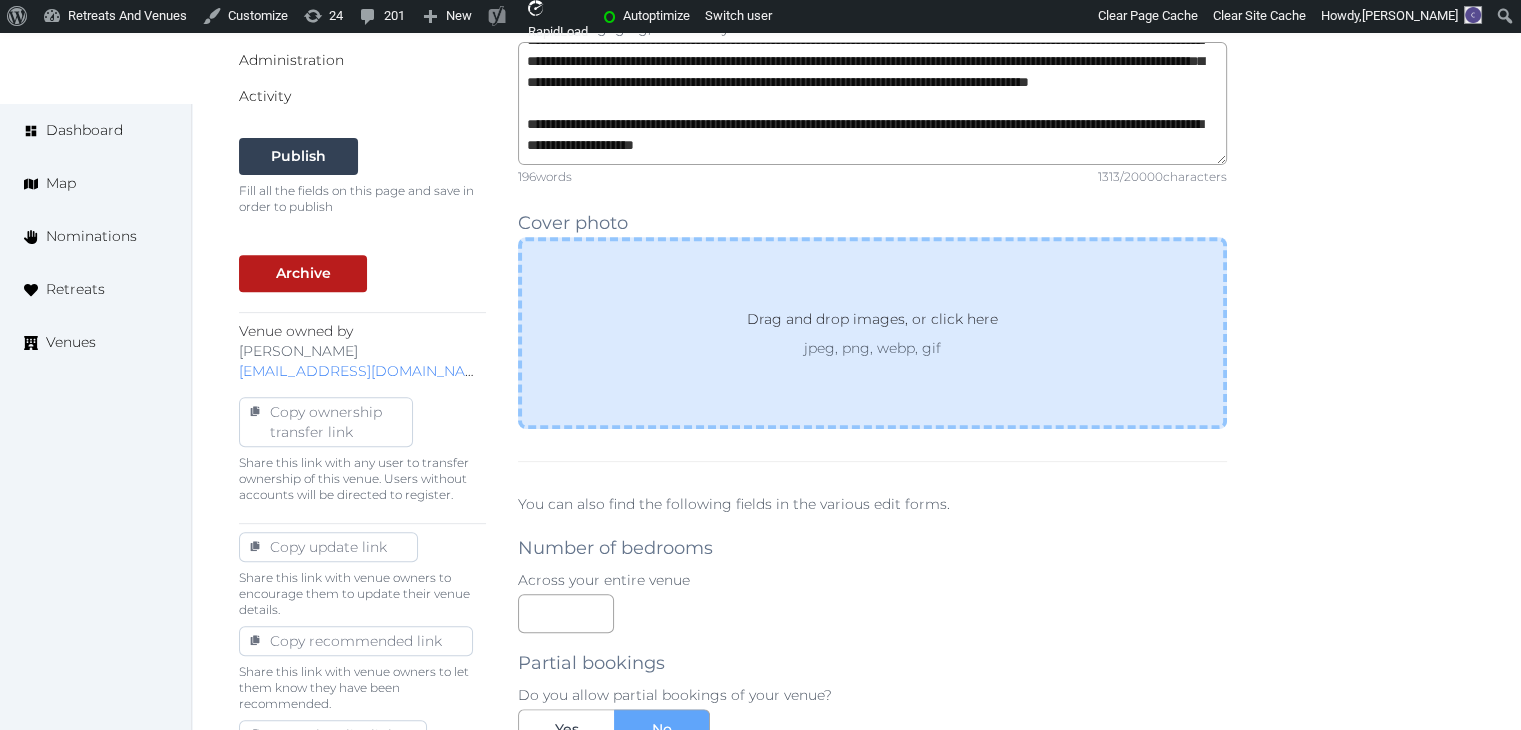 click on "jpeg, png, webp, gif" at bounding box center [872, 348] 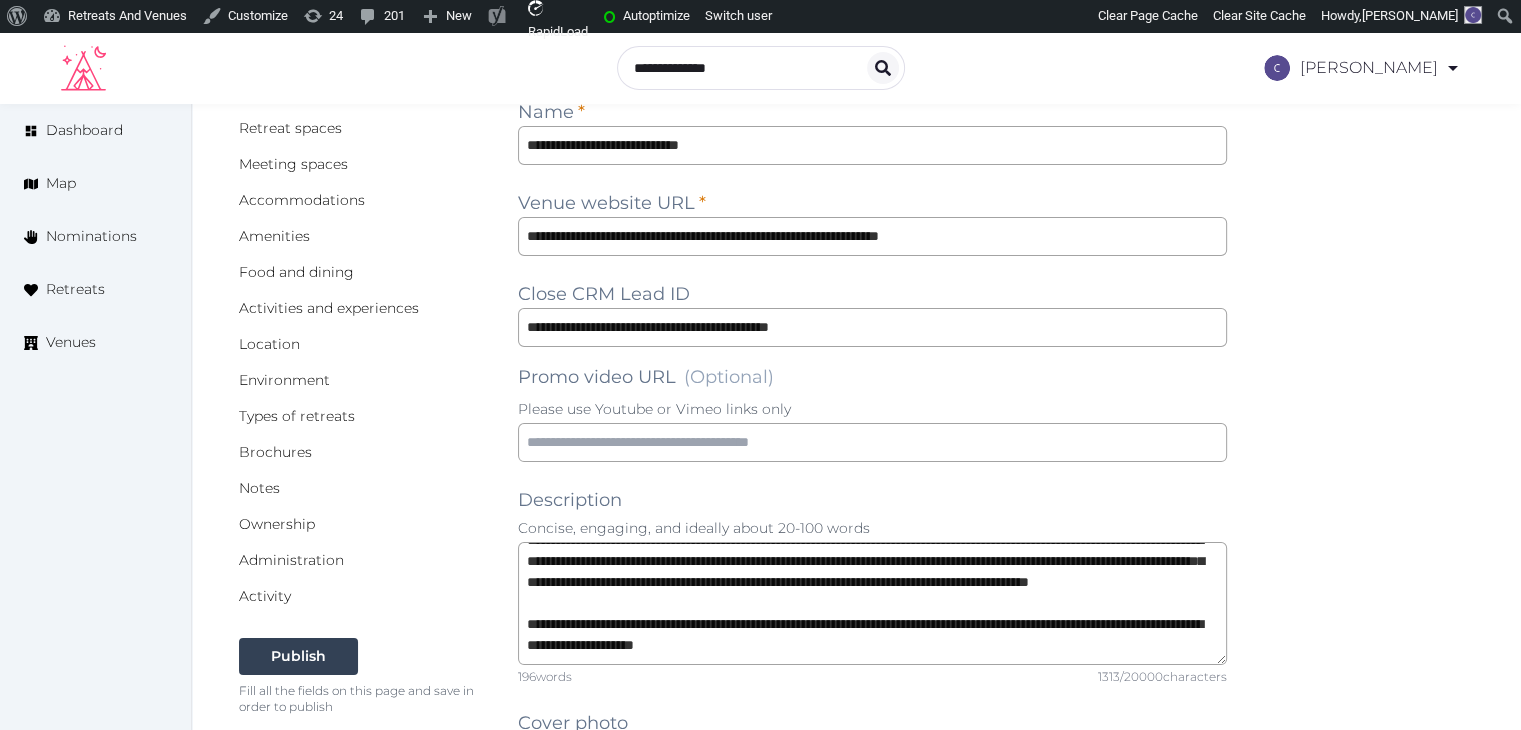 scroll, scrollTop: 0, scrollLeft: 0, axis: both 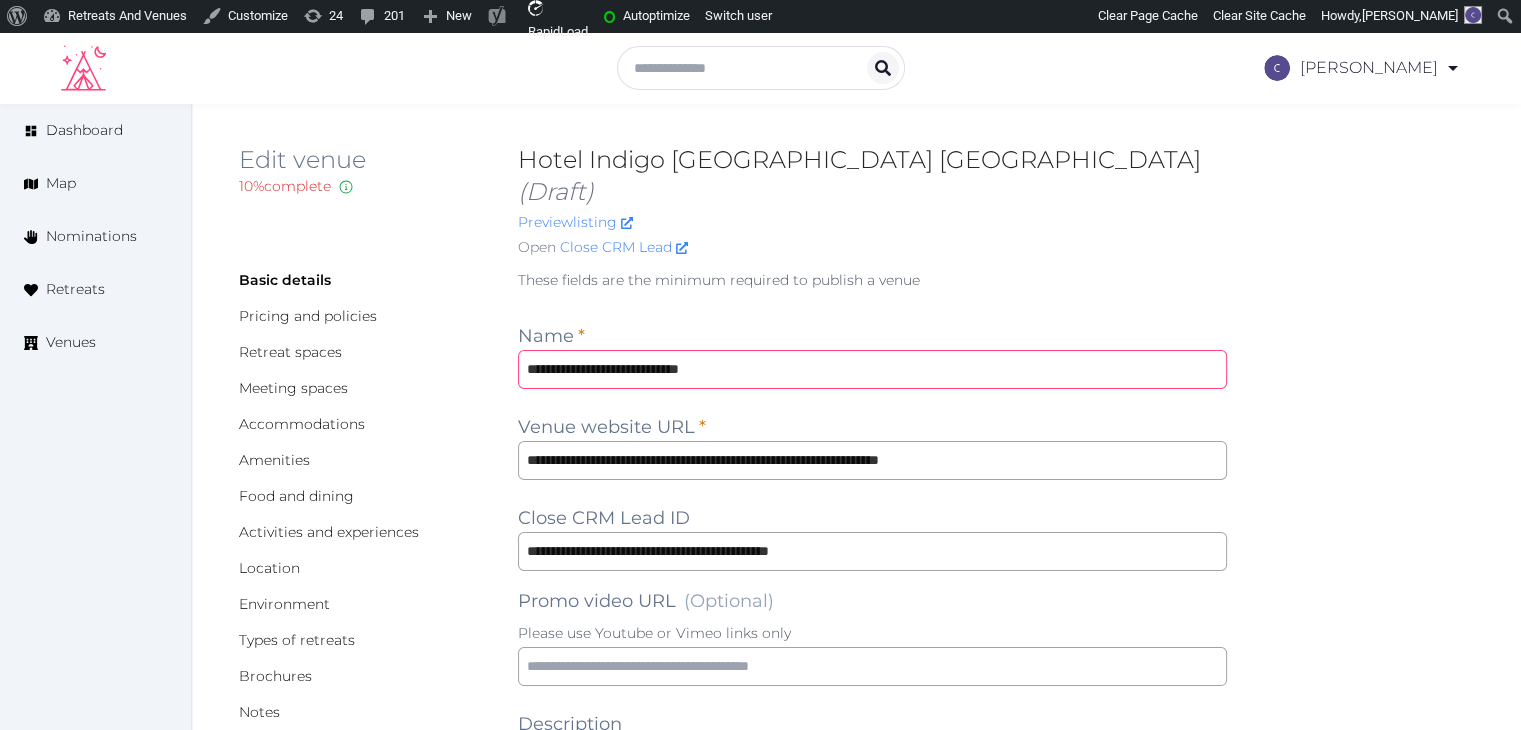click on "**********" at bounding box center [872, 369] 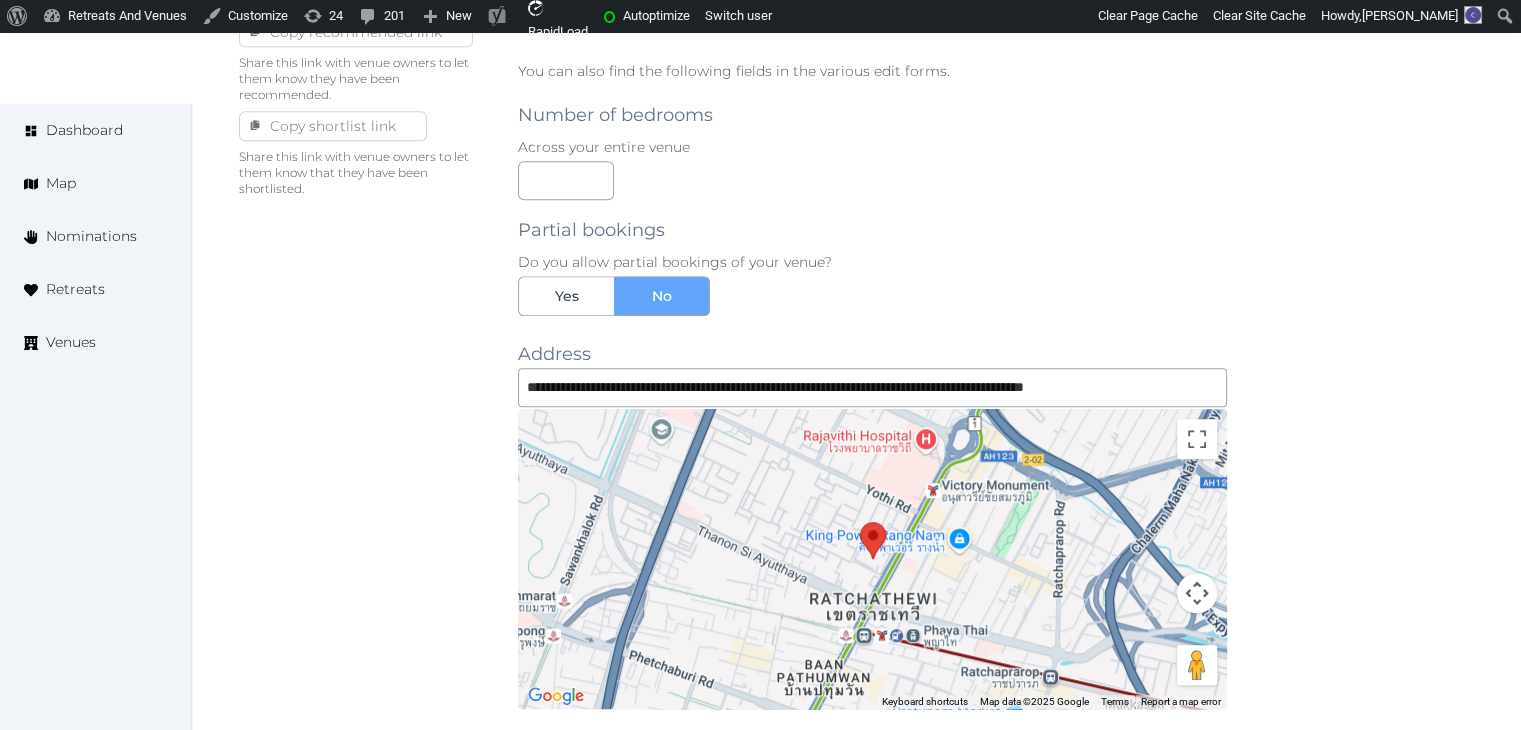 scroll, scrollTop: 1600, scrollLeft: 0, axis: vertical 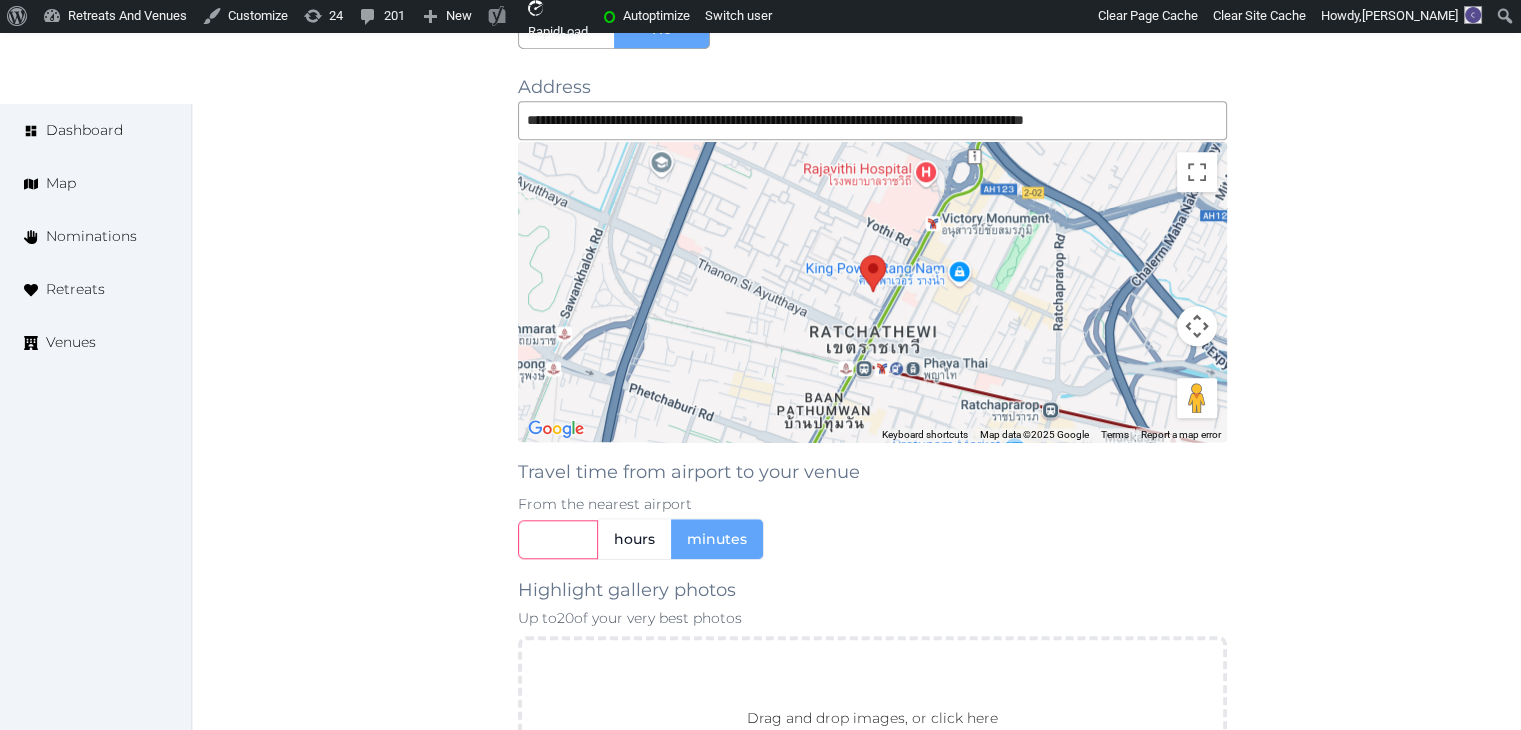 click at bounding box center [558, 539] 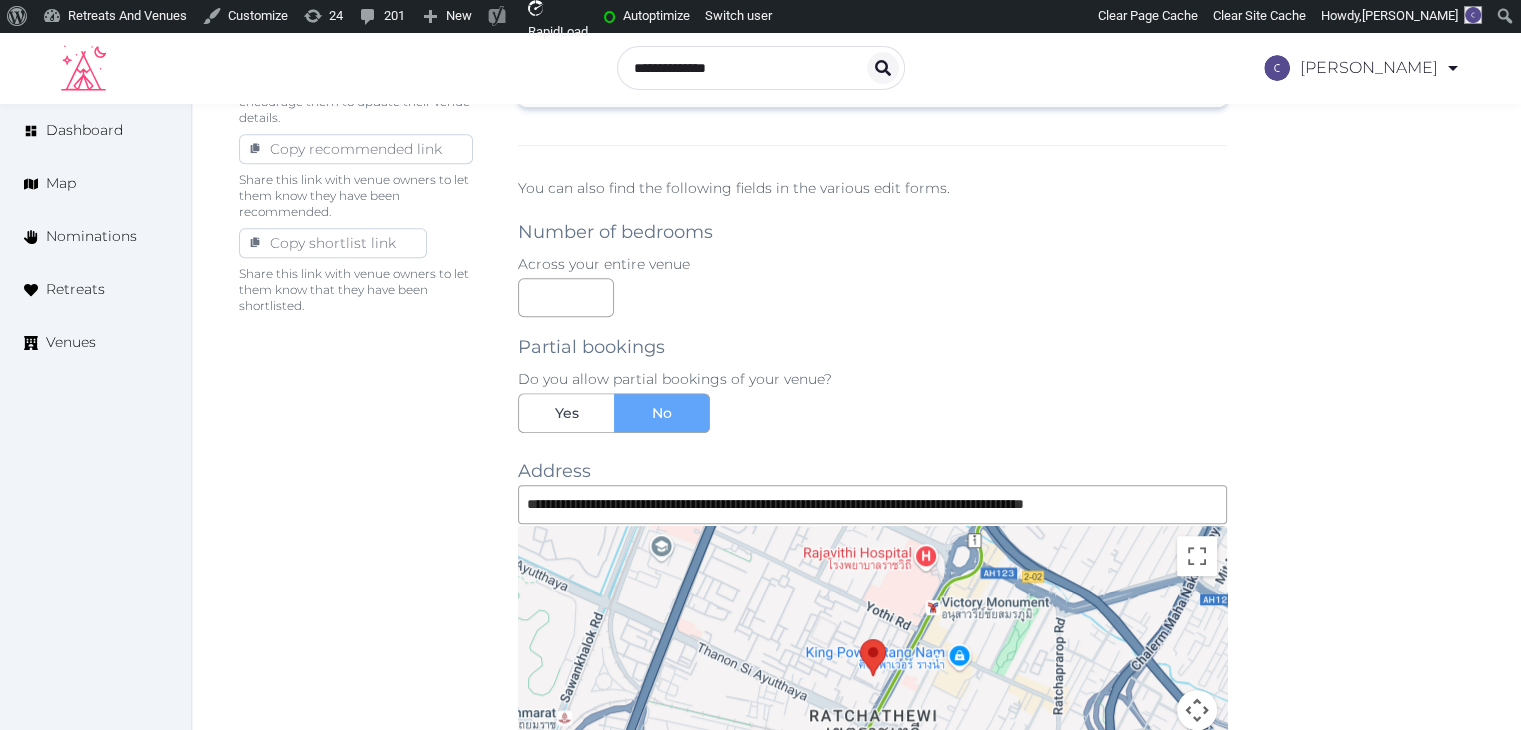 scroll, scrollTop: 1300, scrollLeft: 0, axis: vertical 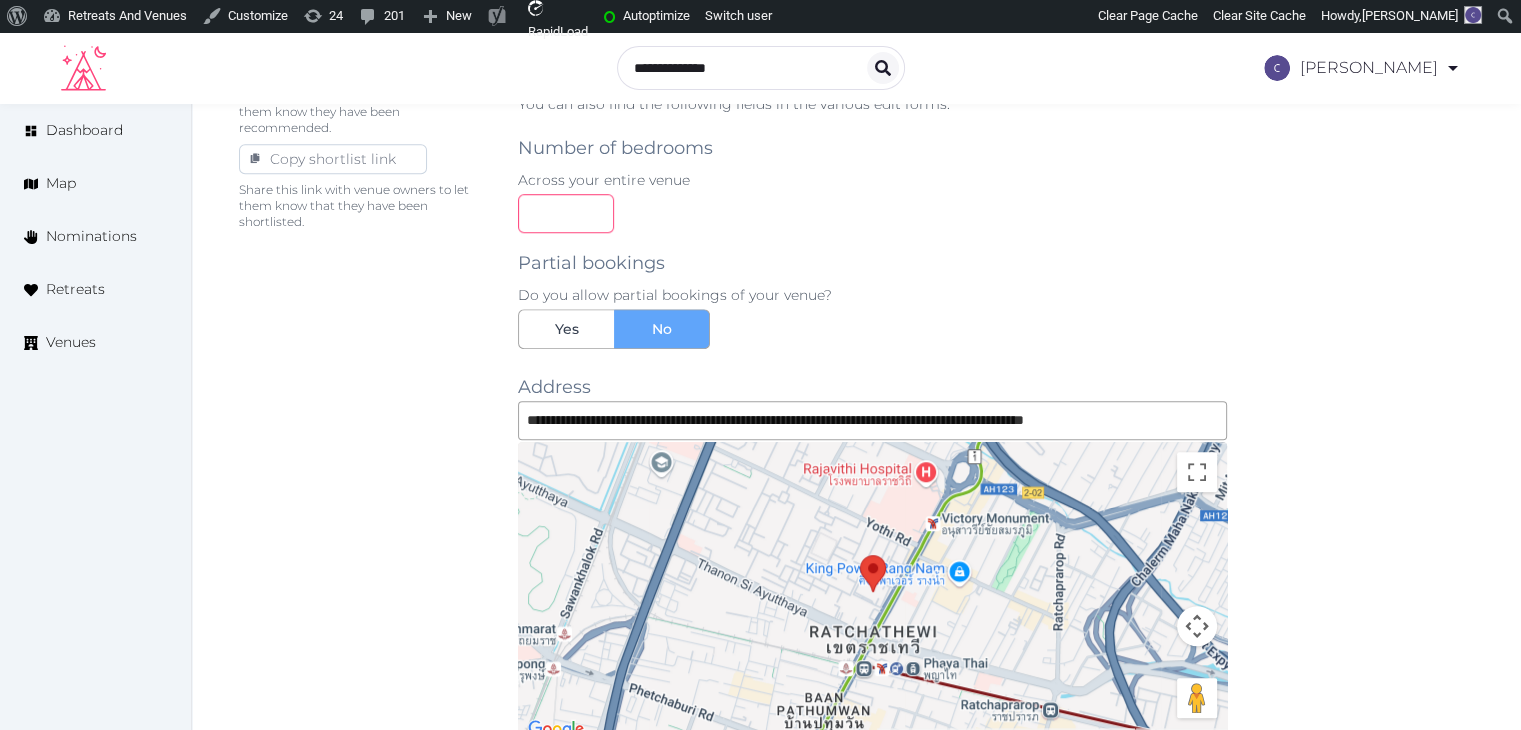 click at bounding box center [566, 213] 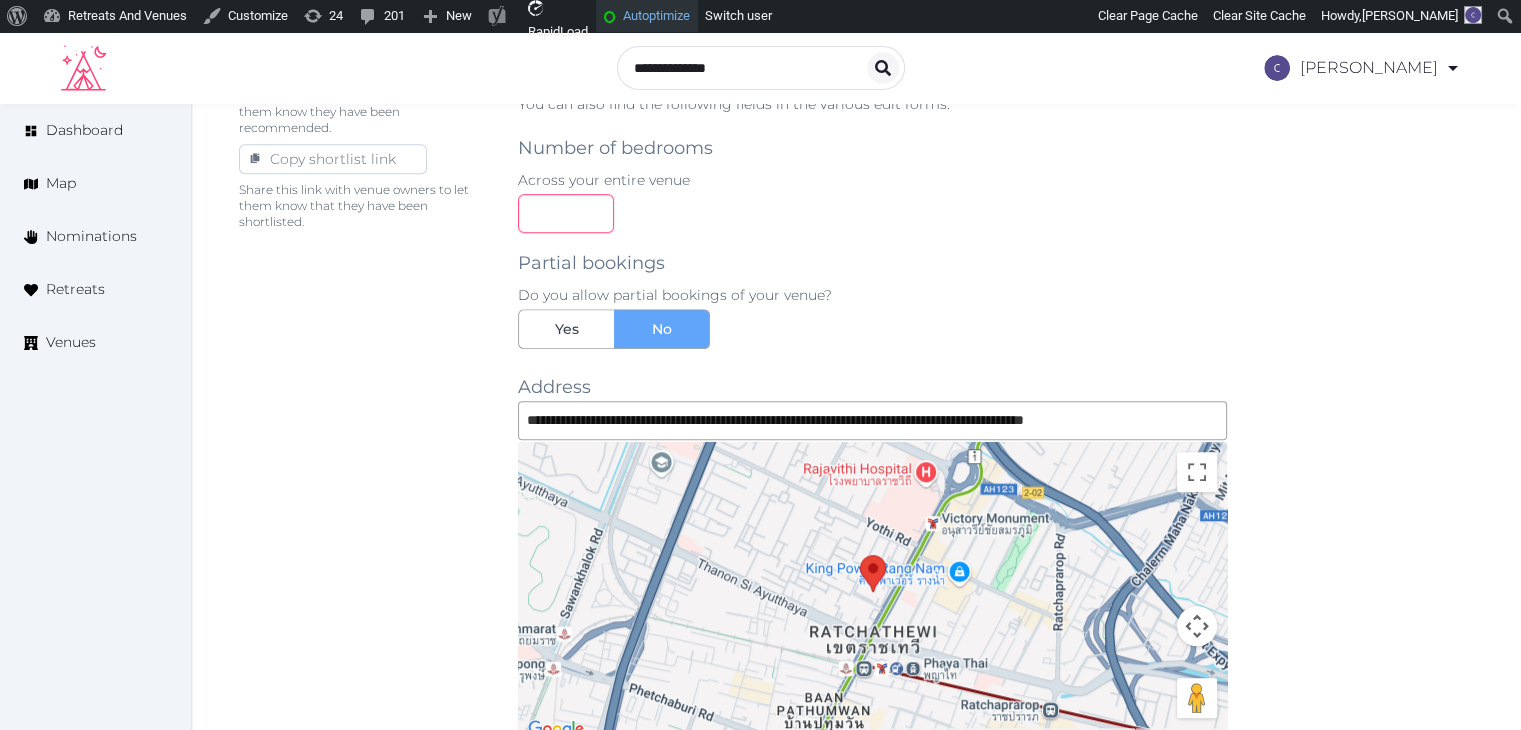type on "***" 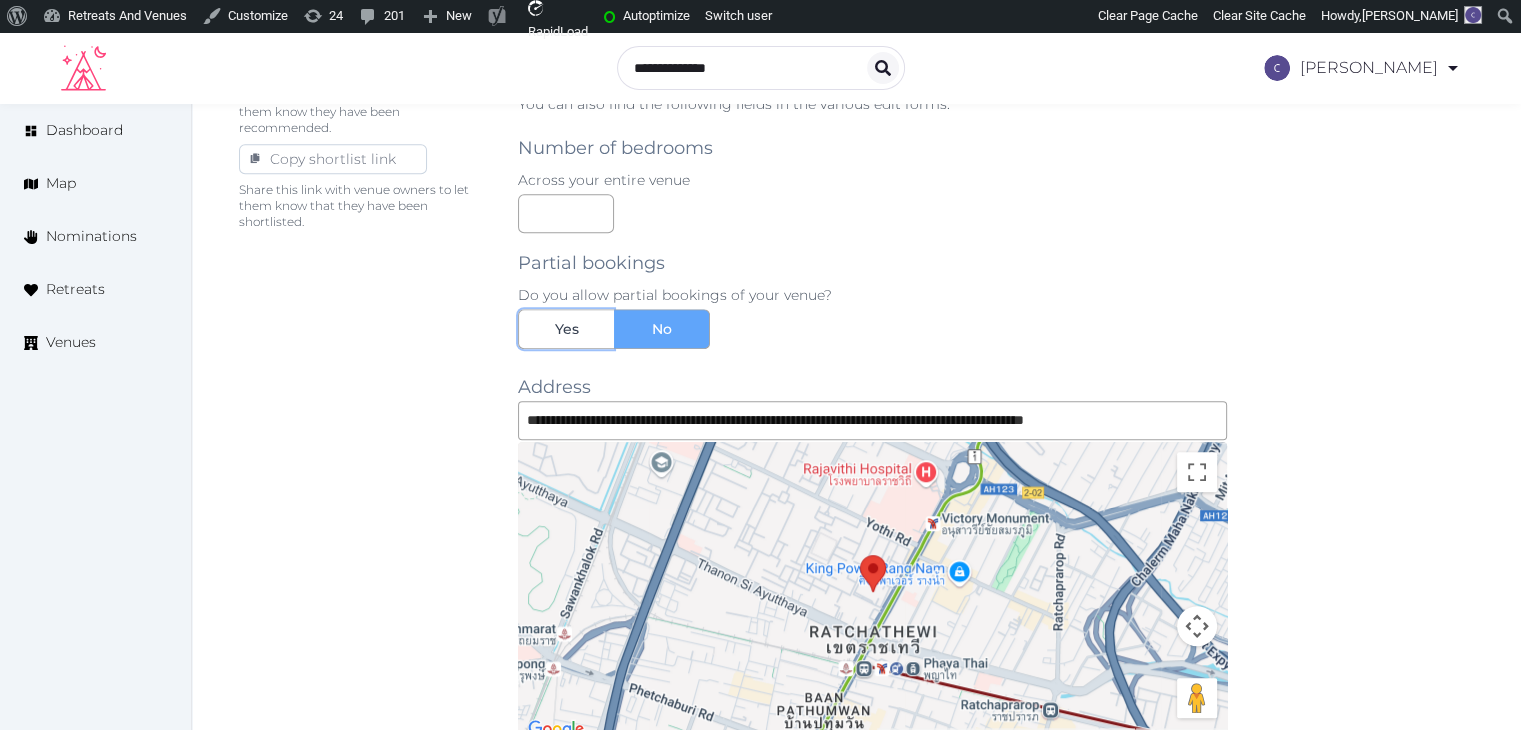click on "Yes" at bounding box center (566, 329) 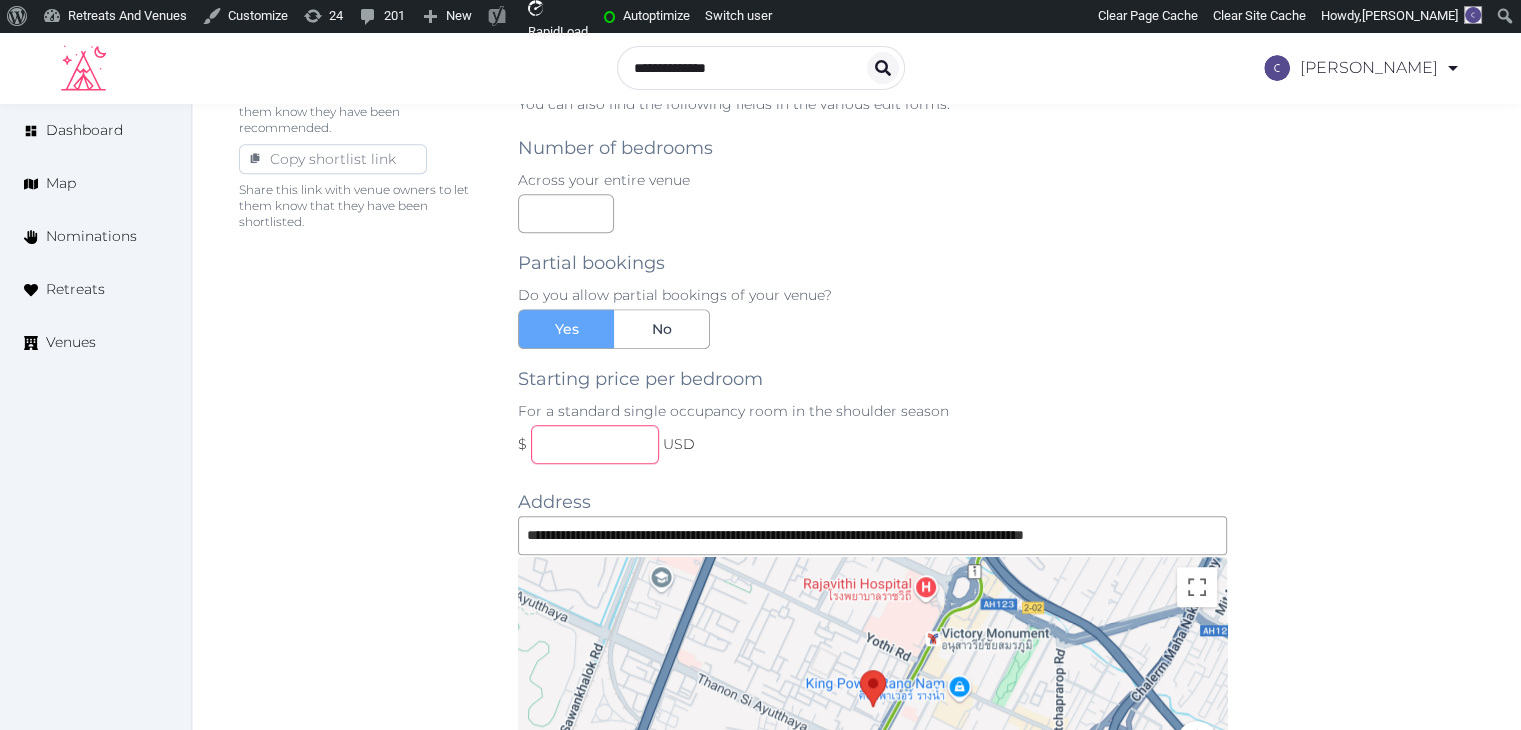 click at bounding box center [595, 444] 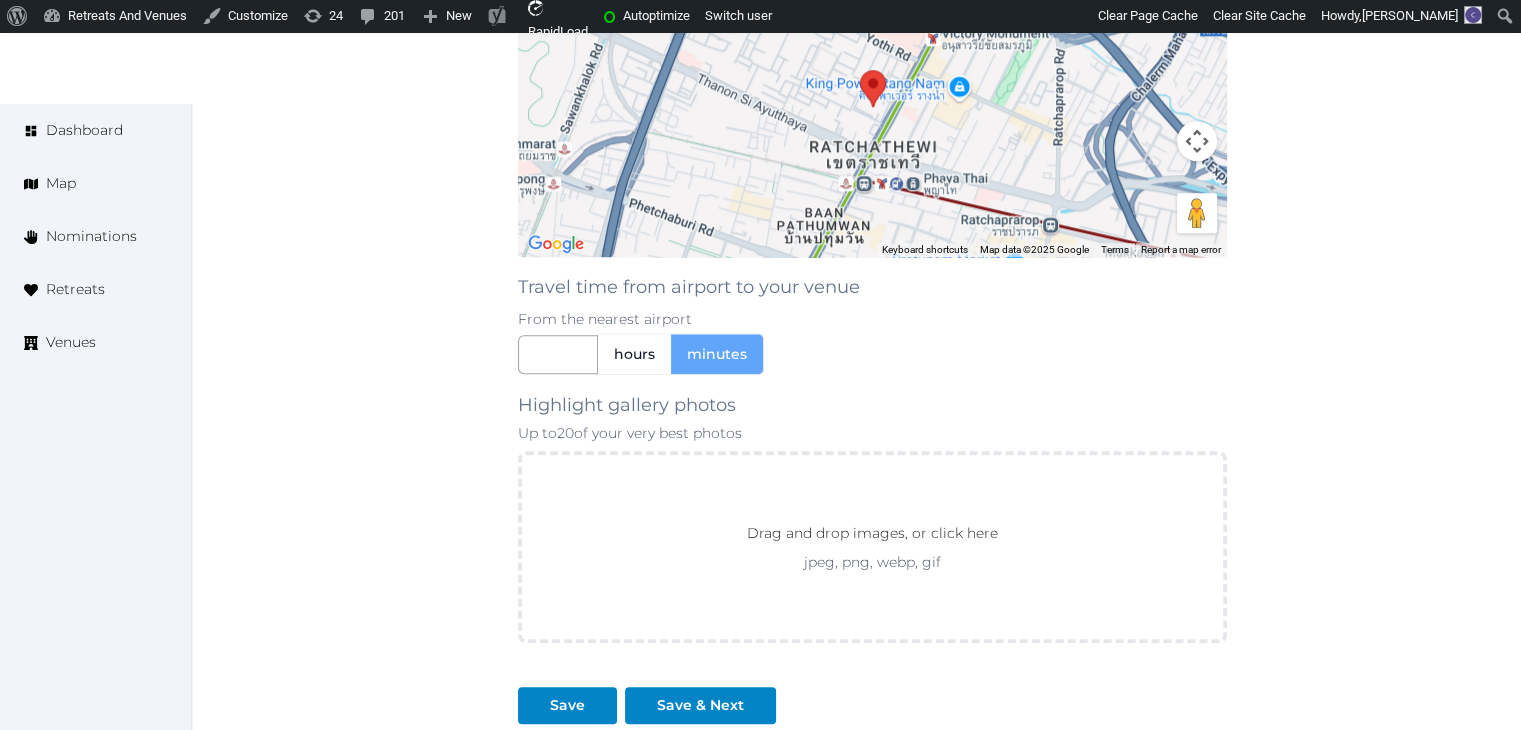 scroll, scrollTop: 2083, scrollLeft: 0, axis: vertical 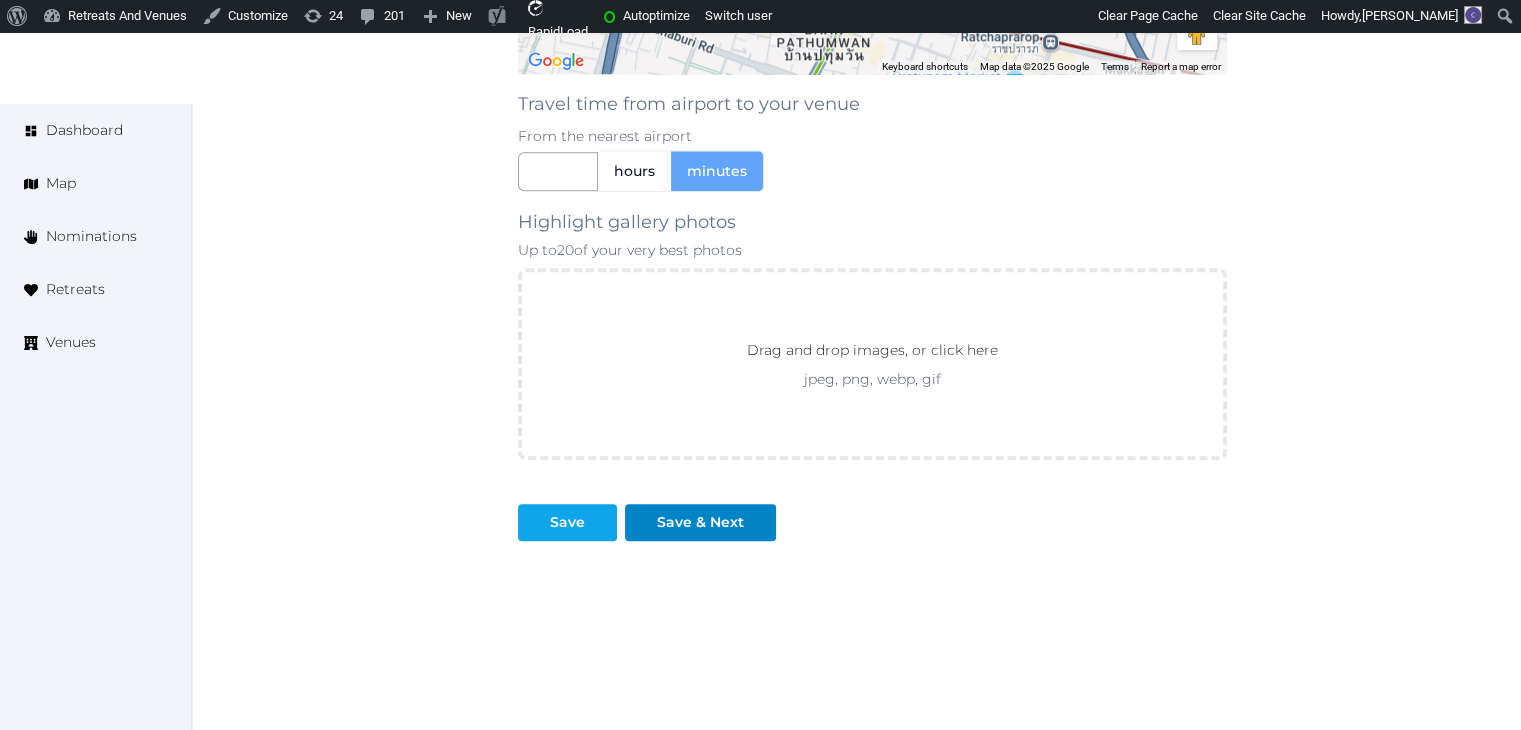 type on "***" 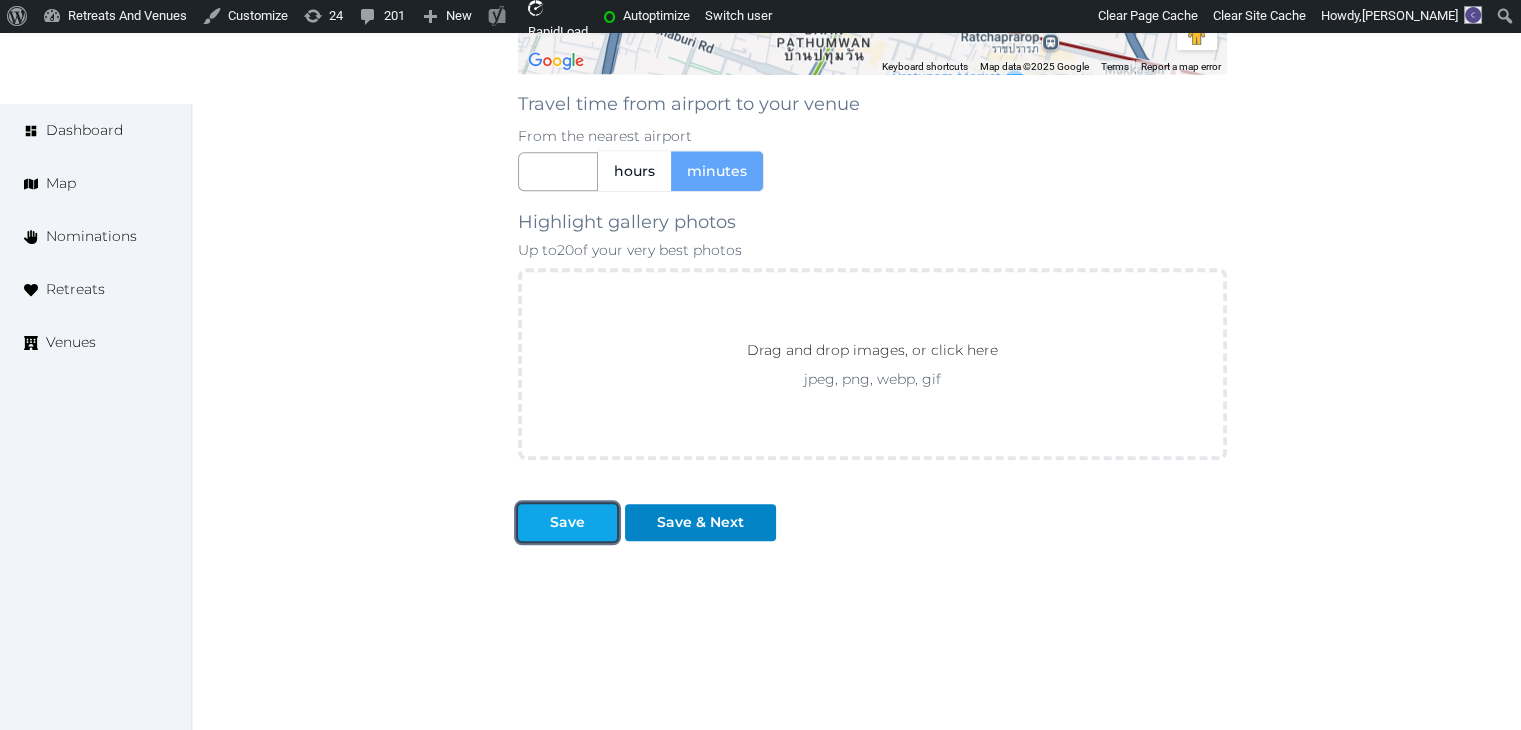 click at bounding box center (534, 522) 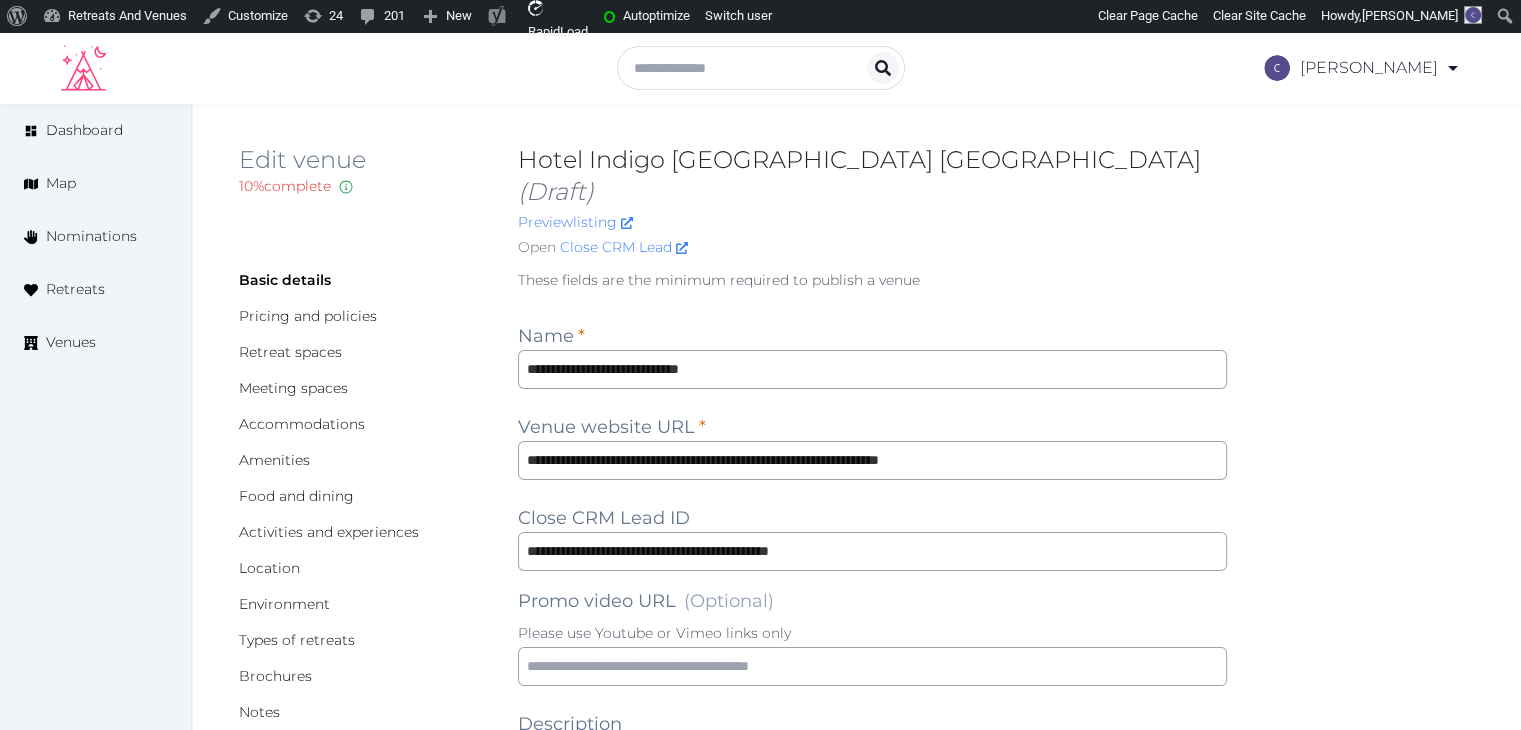 scroll, scrollTop: 0, scrollLeft: 0, axis: both 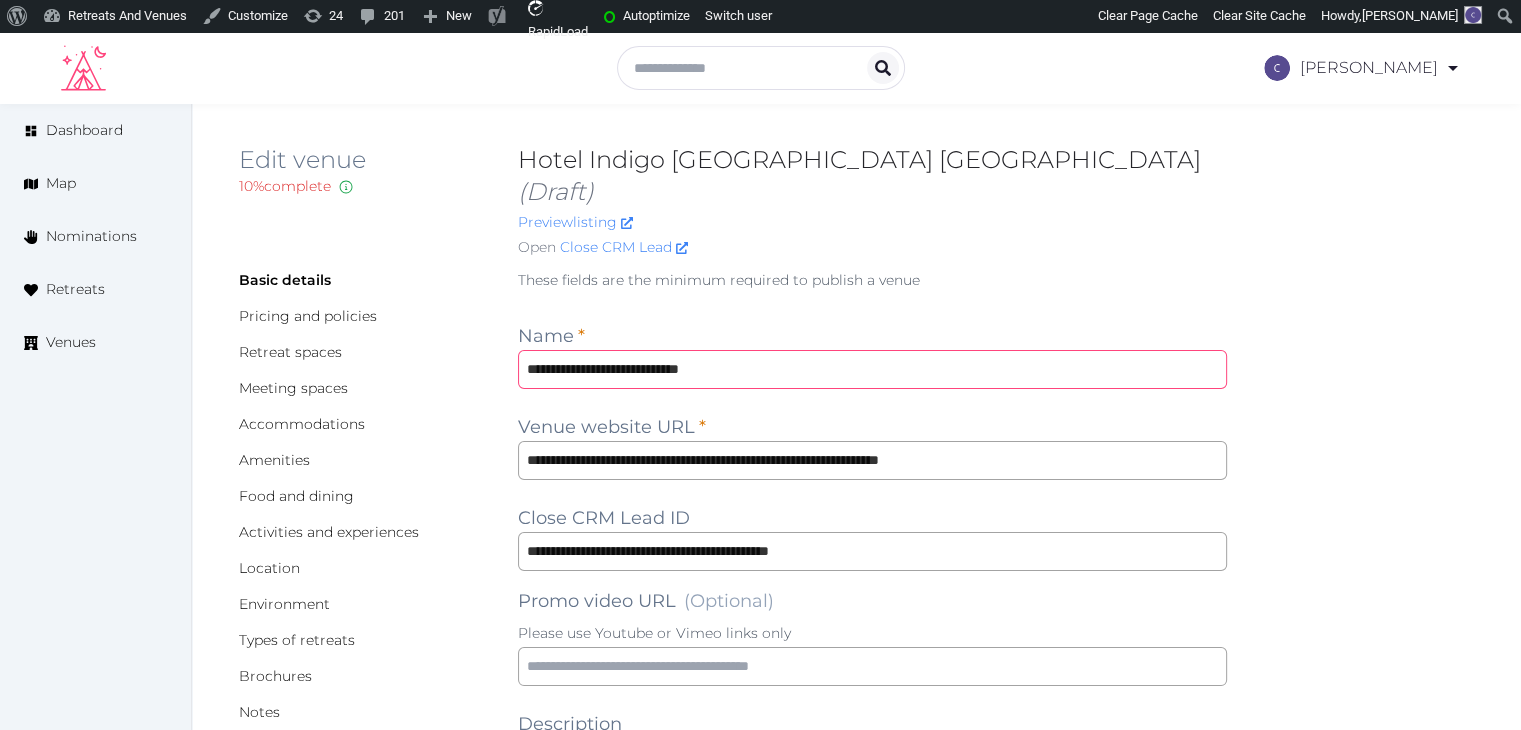 click on "**********" at bounding box center [872, 369] 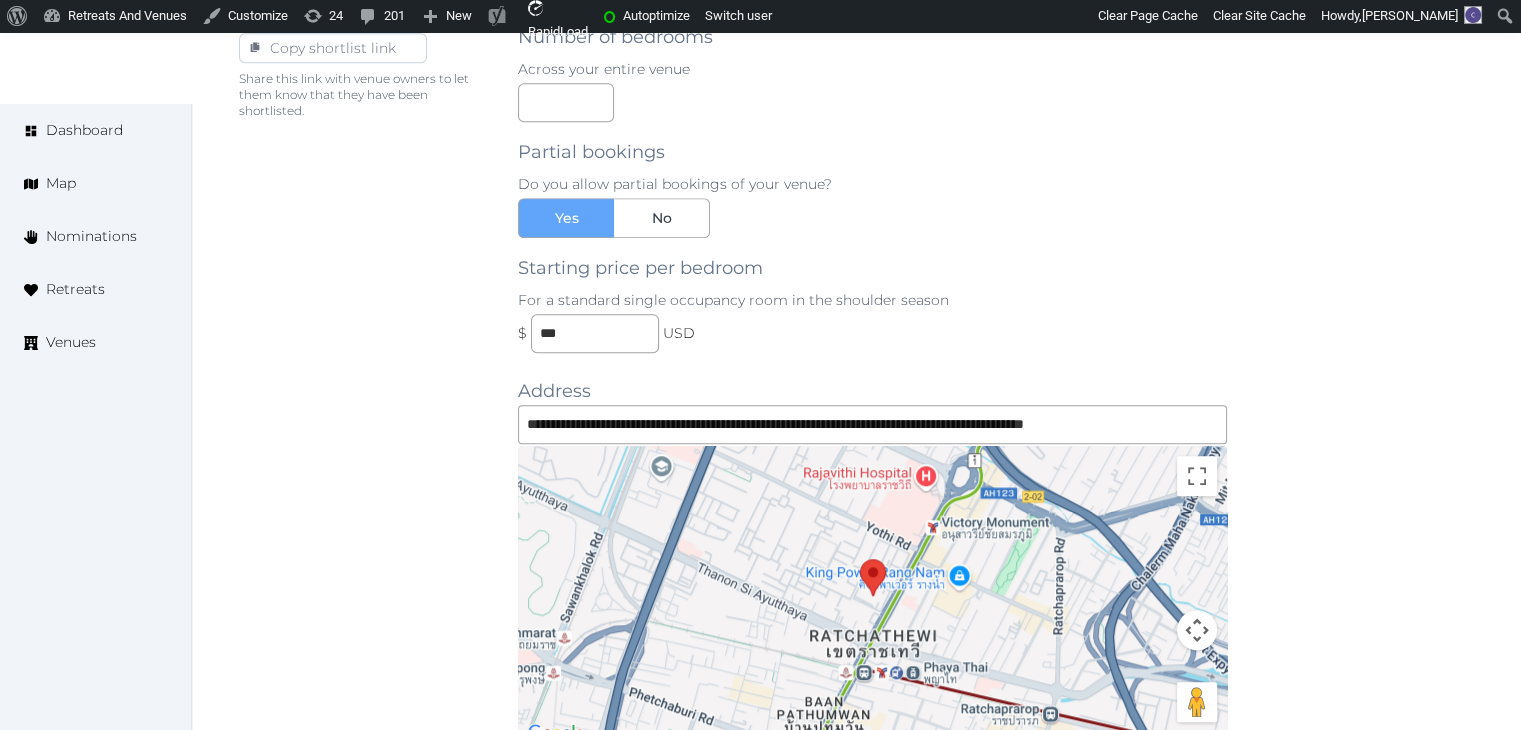 scroll, scrollTop: 1600, scrollLeft: 0, axis: vertical 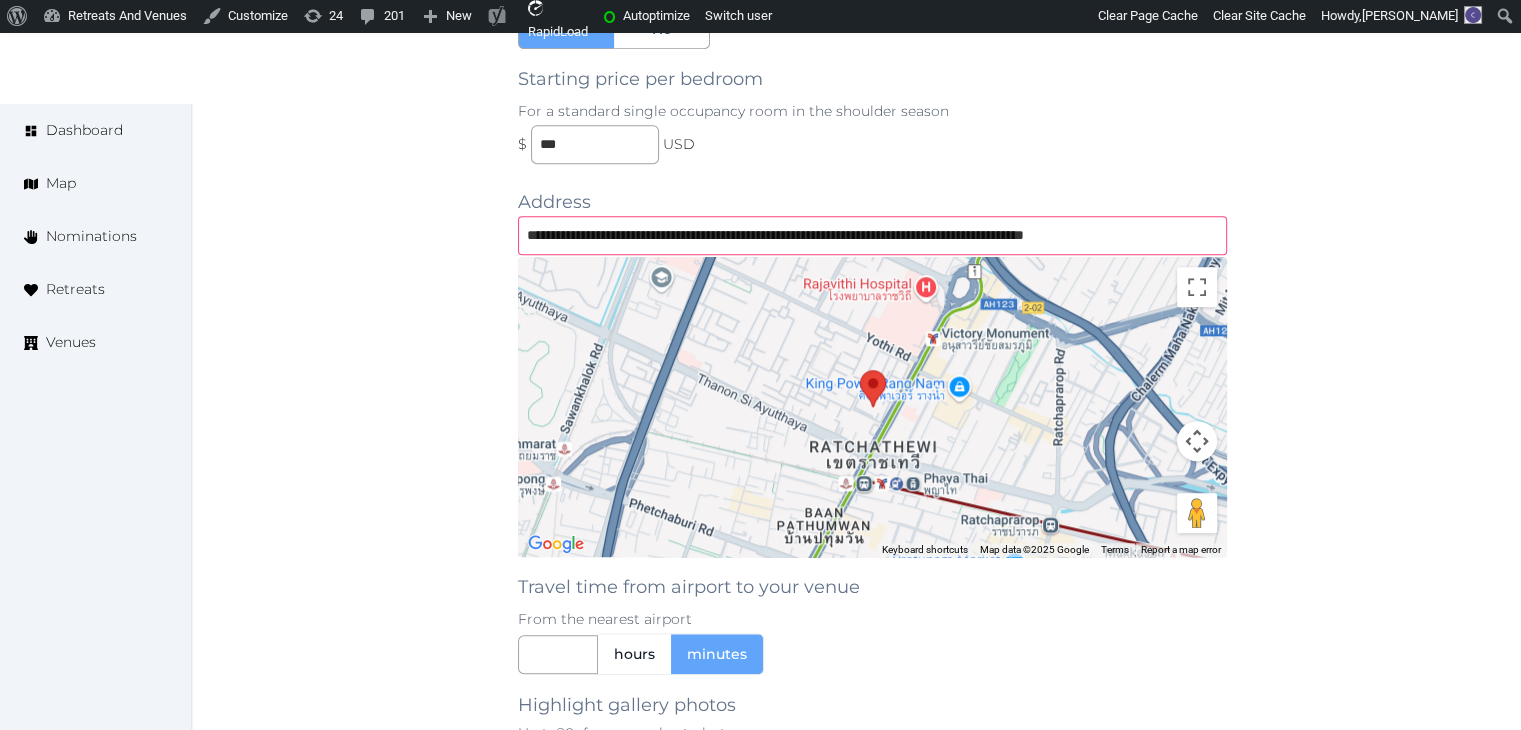 click on "**********" at bounding box center [872, 235] 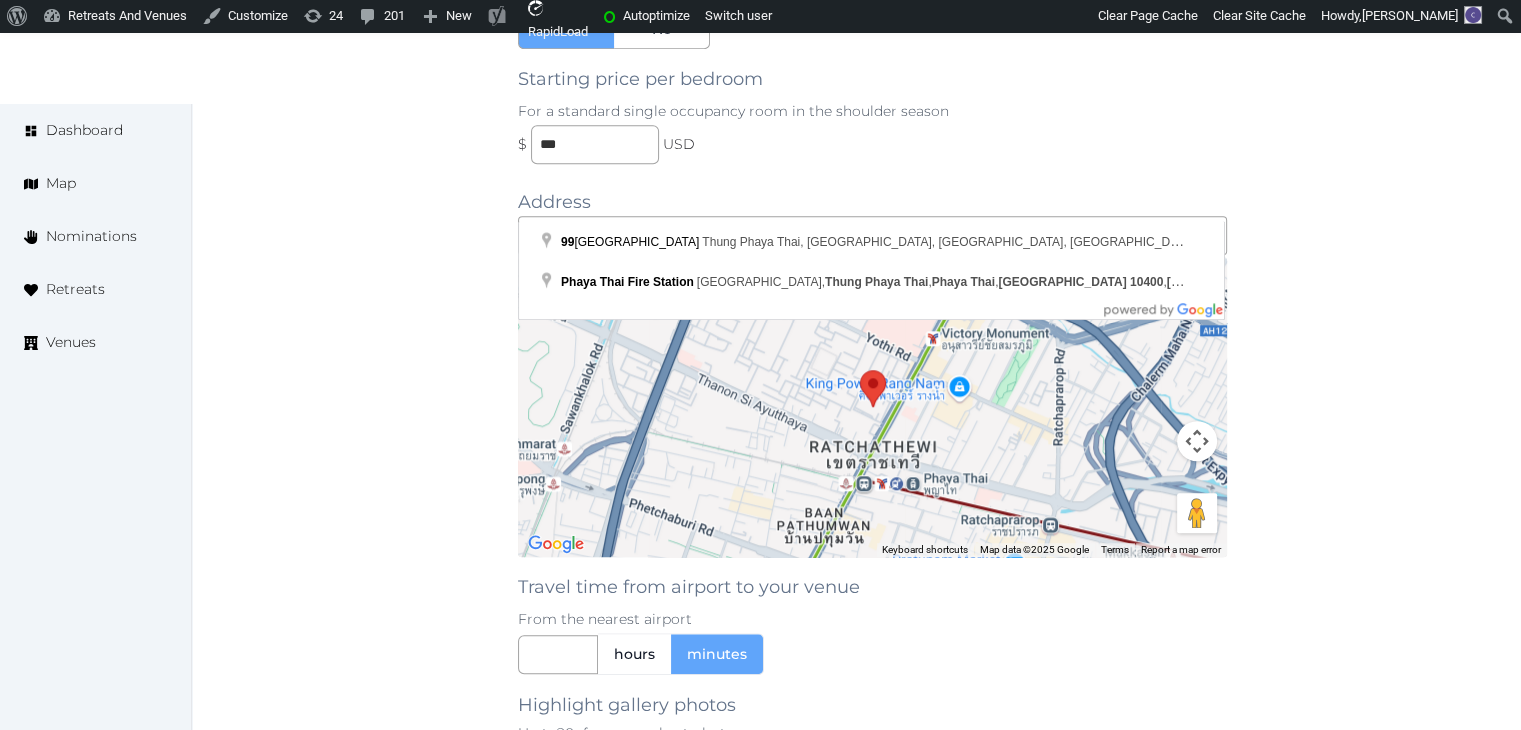 click on "Basic details Pricing and policies Retreat spaces Meeting spaces Accommodations Amenities Food and dining Activities and experiences Location Environment Types of retreats Brochures Notes Ownership Administration Activity Publish Fill all the fields on this page and save in order to   publish Archive Venue owned by Catherine Mesina jerinechase@gmail.com Copy ownership transfer link Share this link with any user to transfer ownership of this venue. Users without accounts will be directed to register. Copy update link Share this link with venue owners to encourage them to update their venue details. Copy recommended link Share this link with venue owners to let them know they have been recommended. Copy shortlist link Share this link with venue owners to let them know that they have been shortlisted." at bounding box center (362, -59) 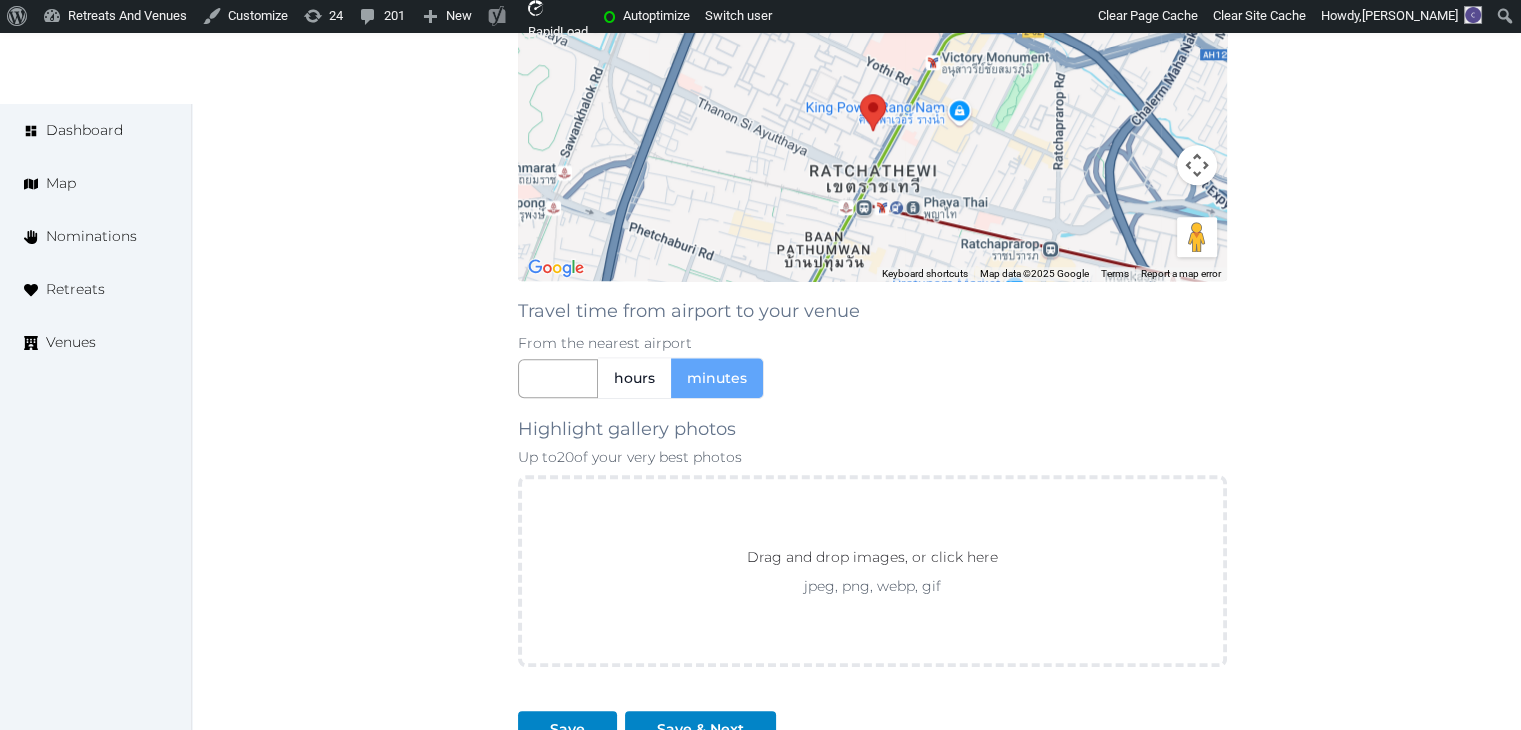 scroll, scrollTop: 2083, scrollLeft: 0, axis: vertical 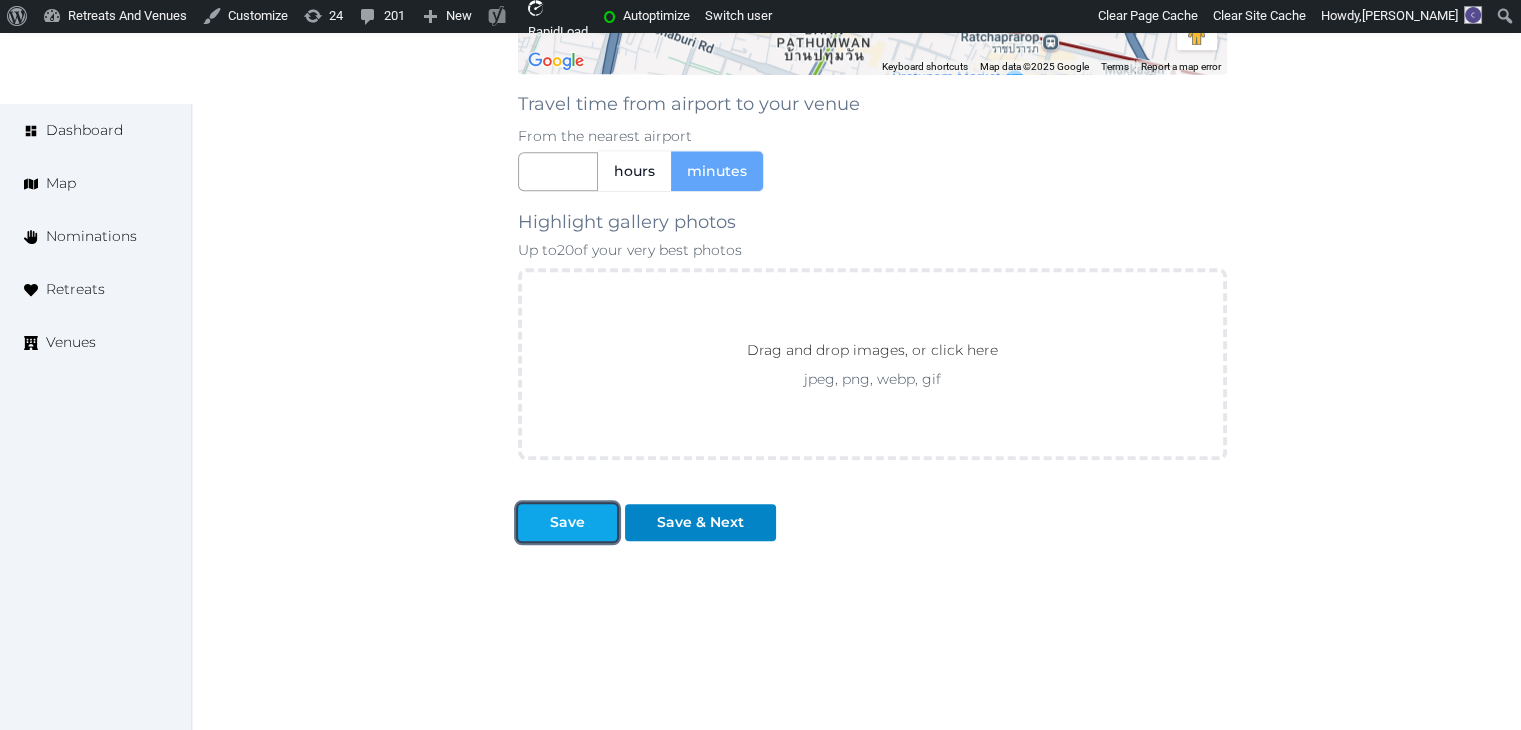 click on "Save" at bounding box center (567, 522) 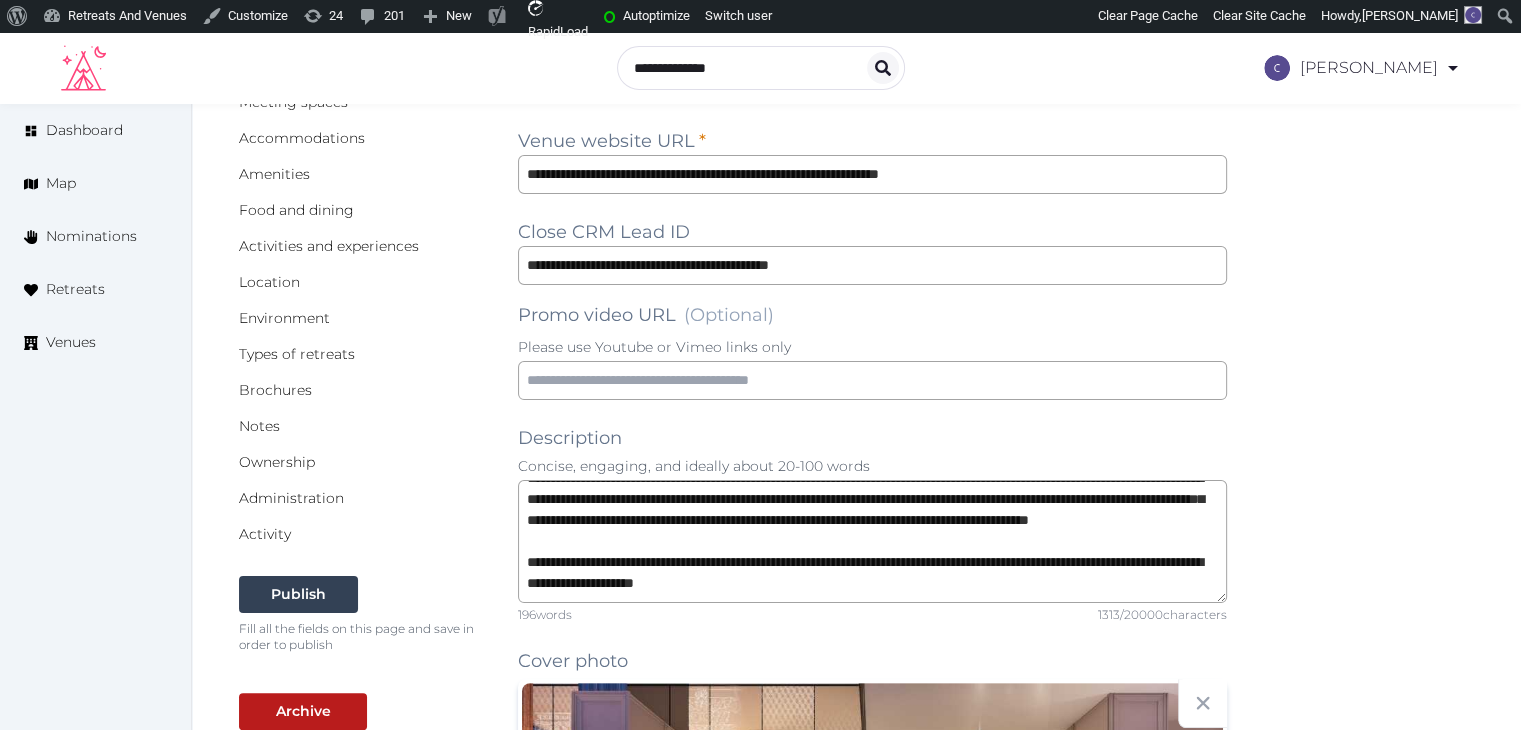 scroll, scrollTop: 283, scrollLeft: 0, axis: vertical 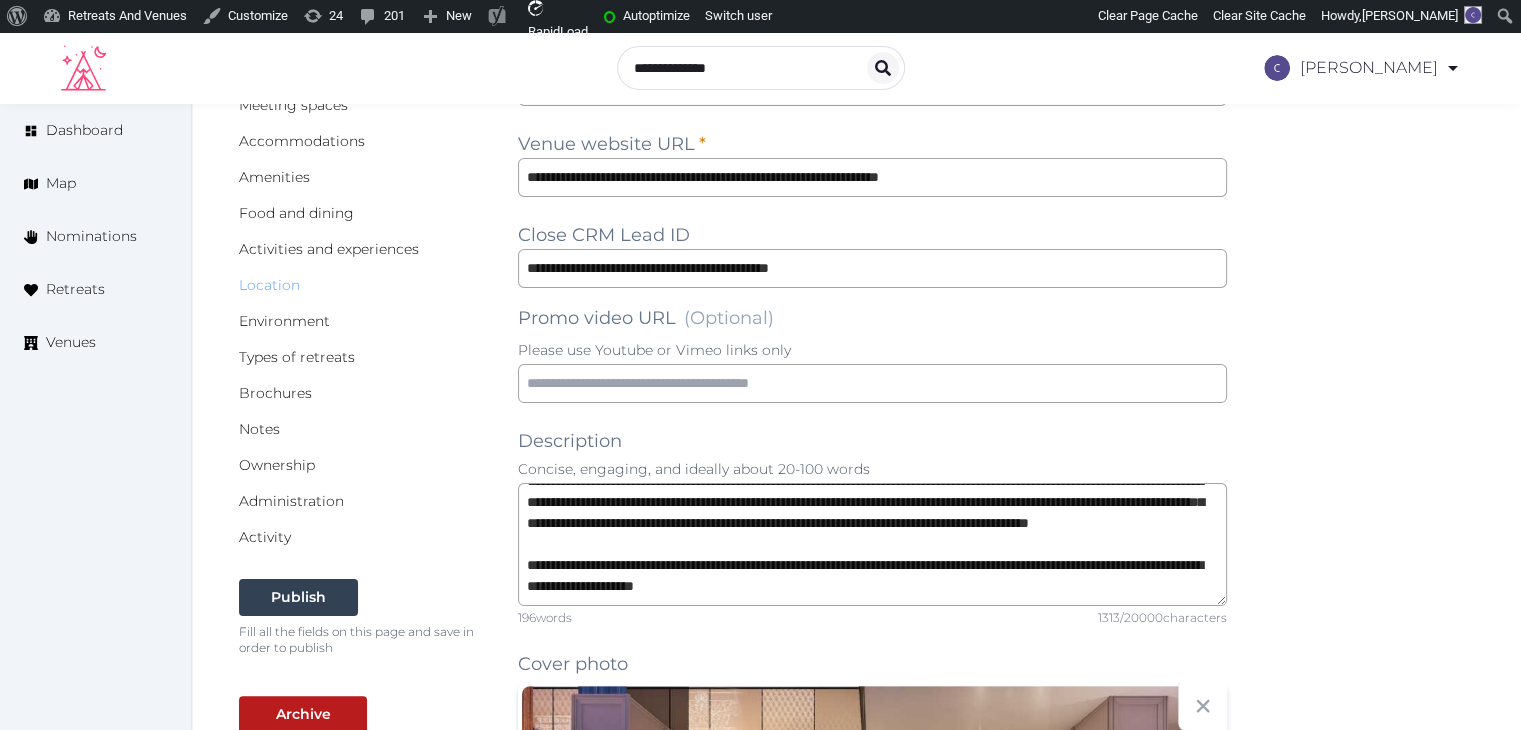 click on "Location" at bounding box center (269, 285) 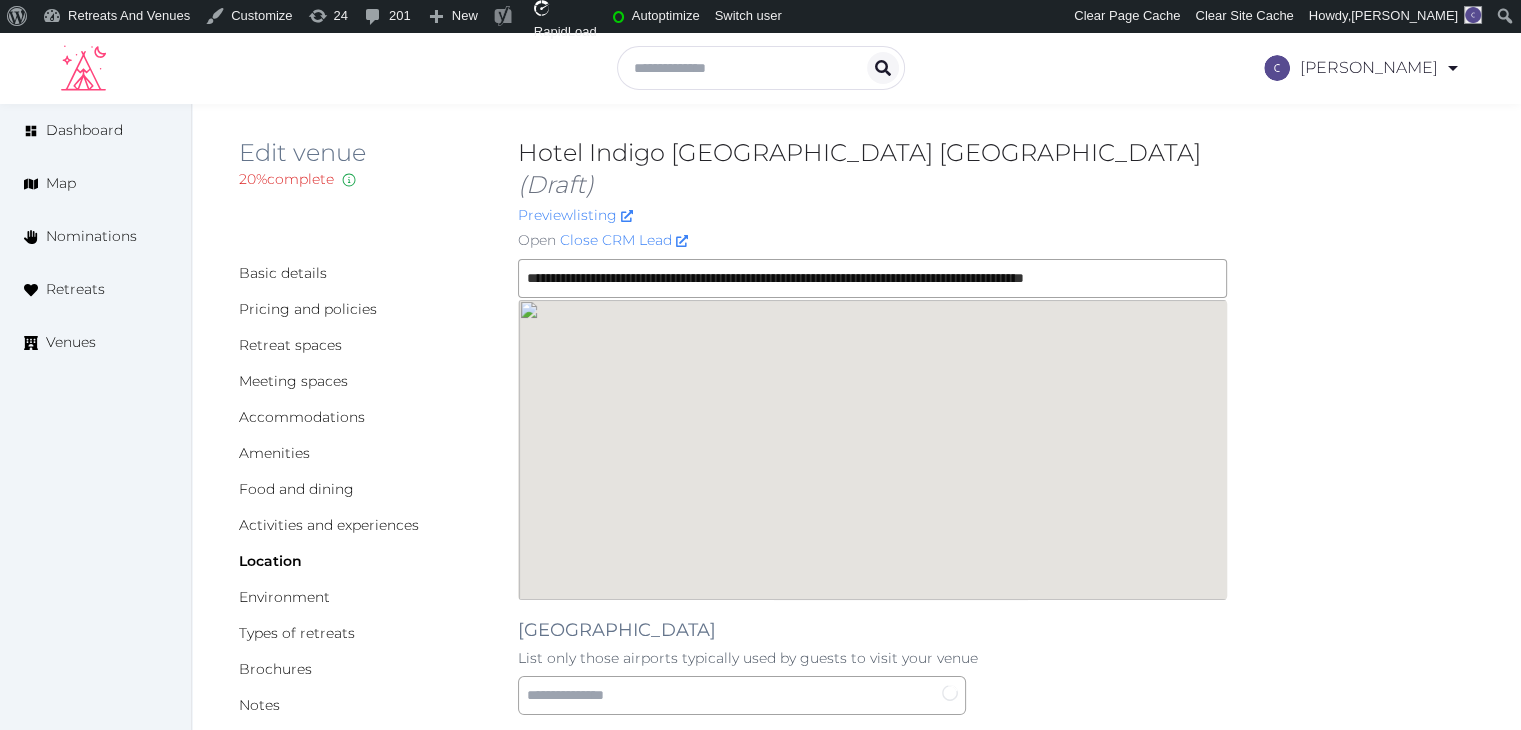 scroll, scrollTop: 500, scrollLeft: 0, axis: vertical 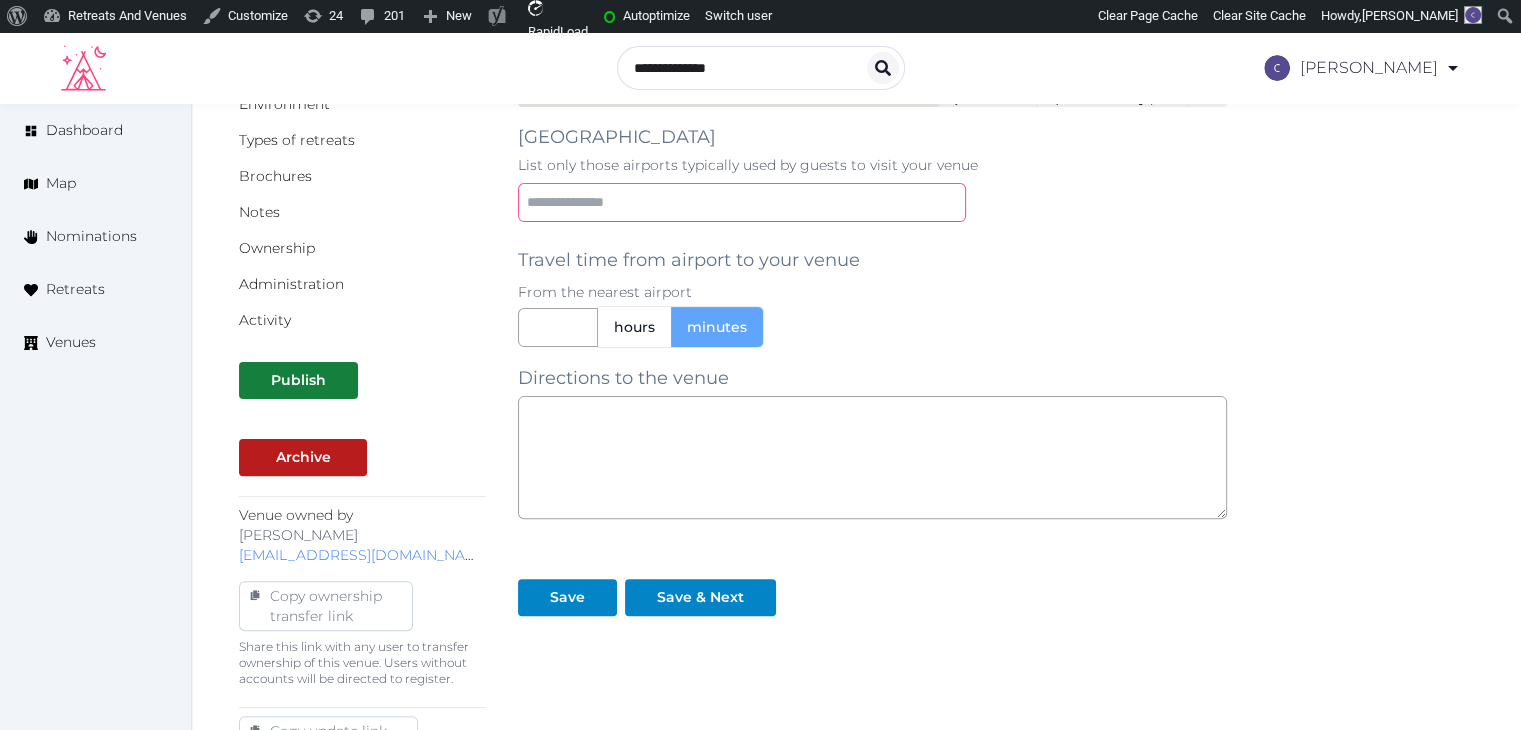 click at bounding box center [742, 202] 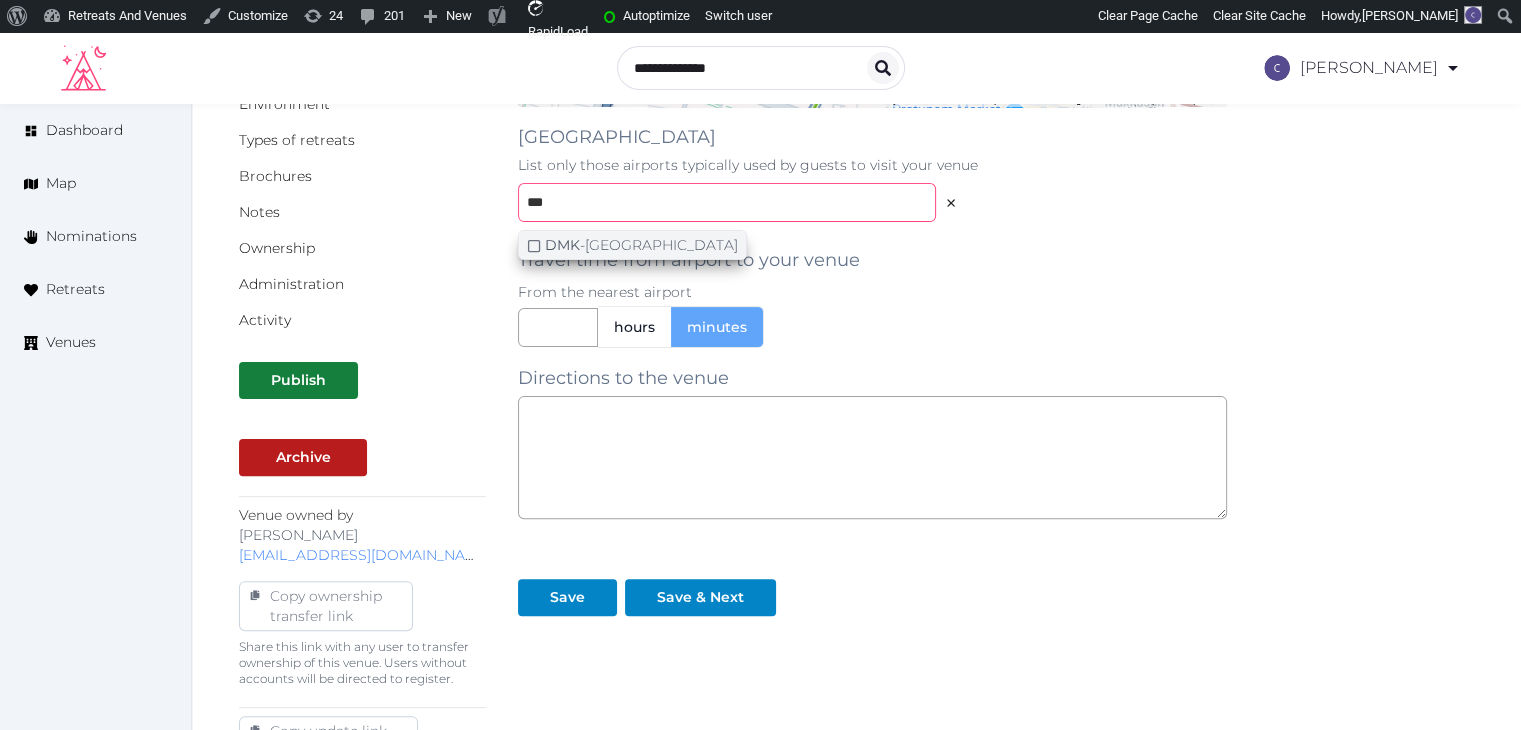 type on "***" 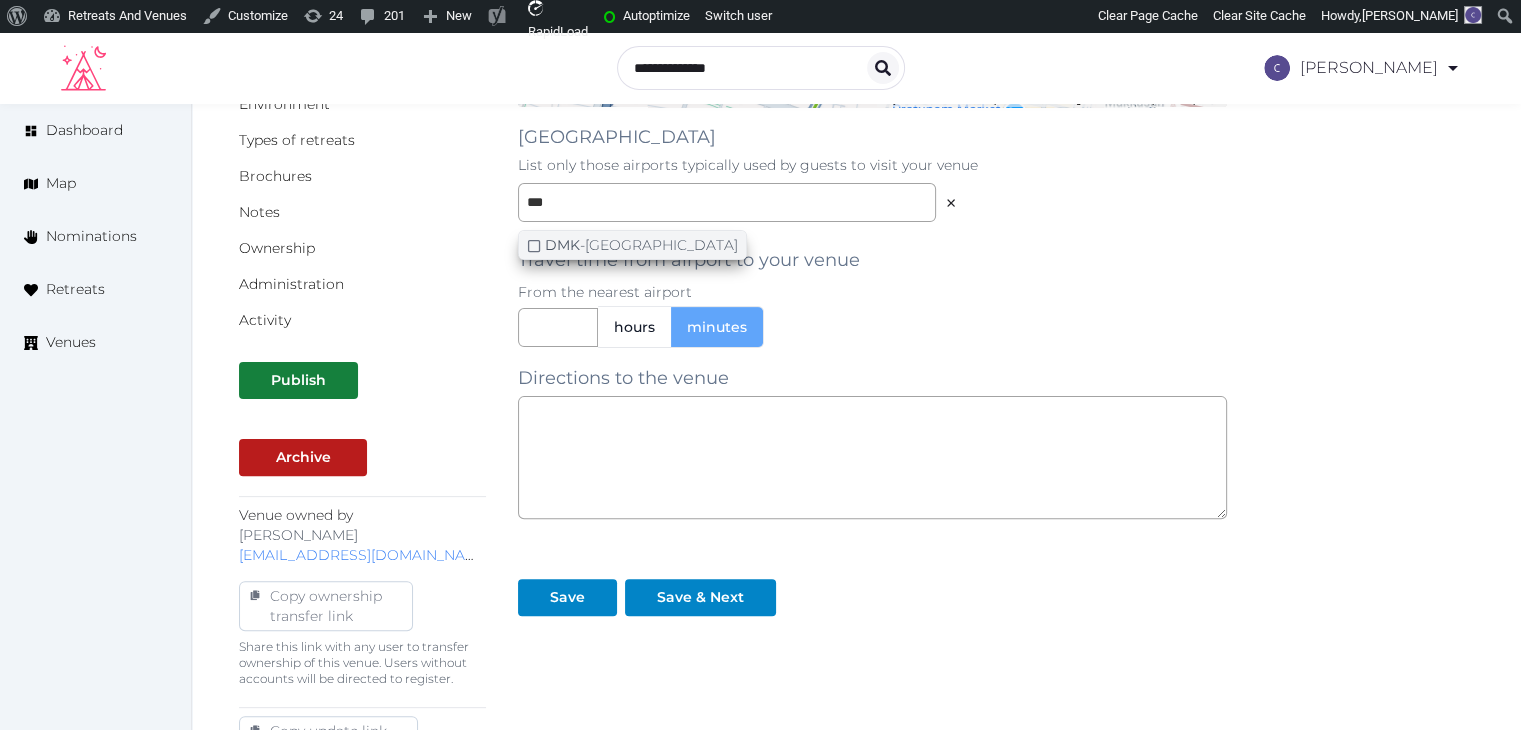 click on "DMK" at bounding box center (562, 245) 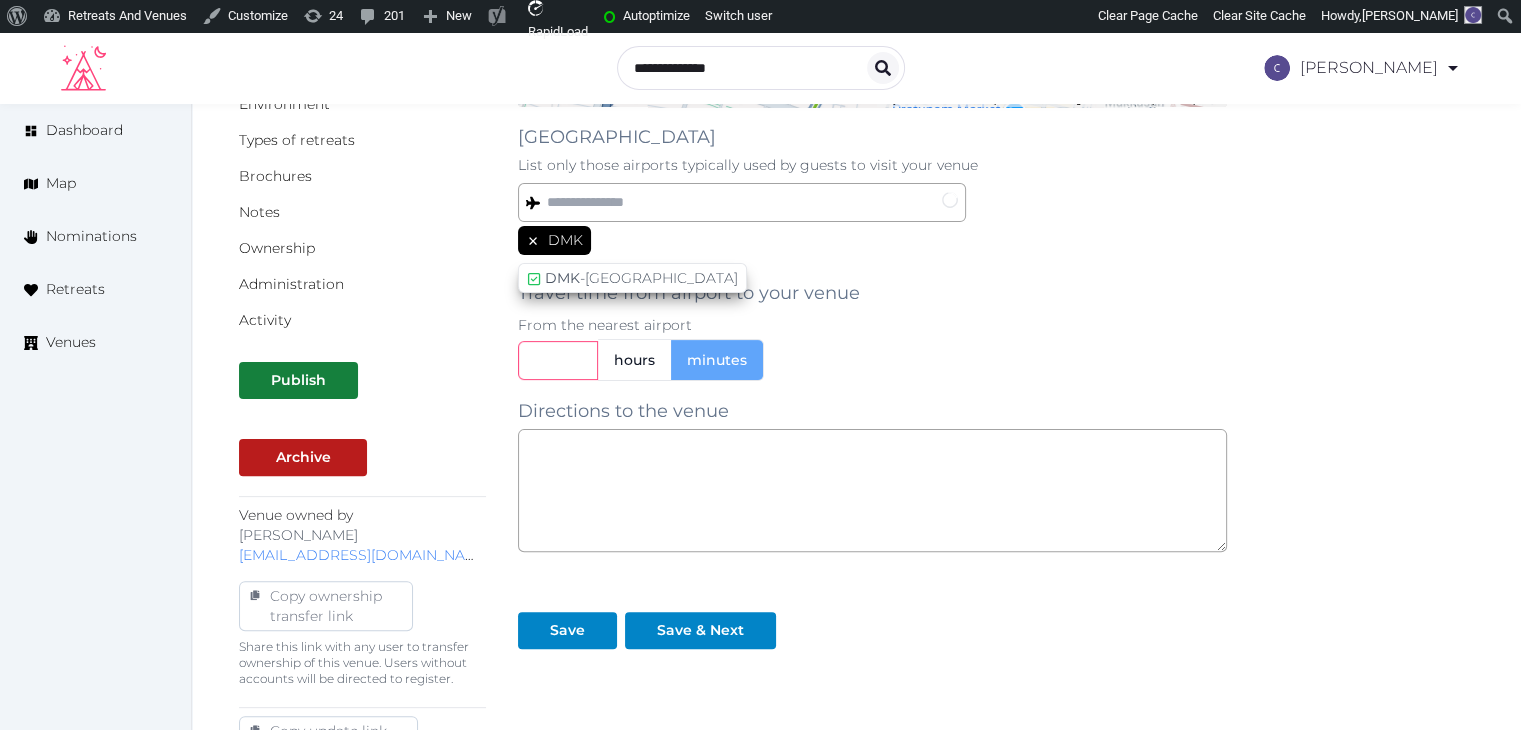 click on "**********" at bounding box center [872, 207] 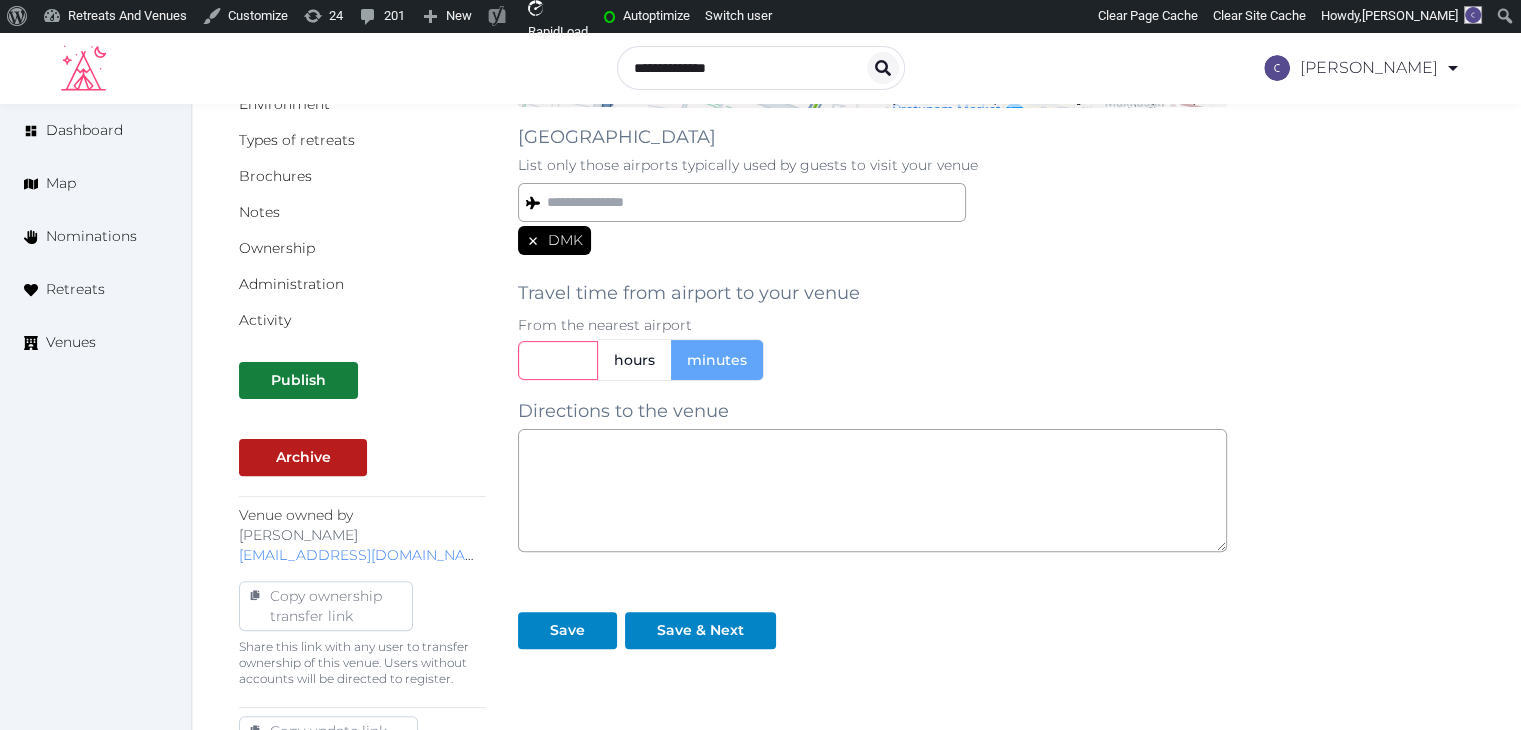 click at bounding box center [558, 360] 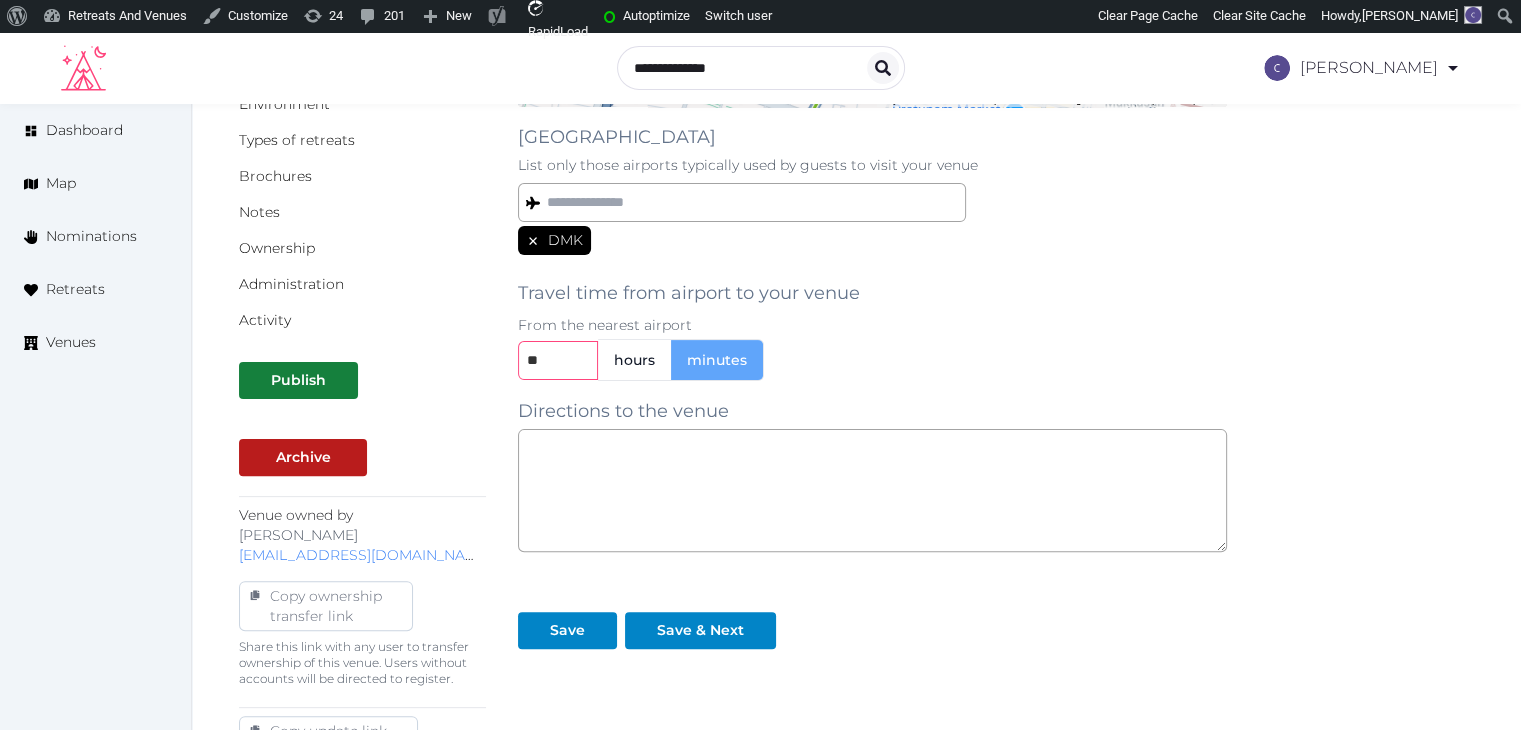 type on "**" 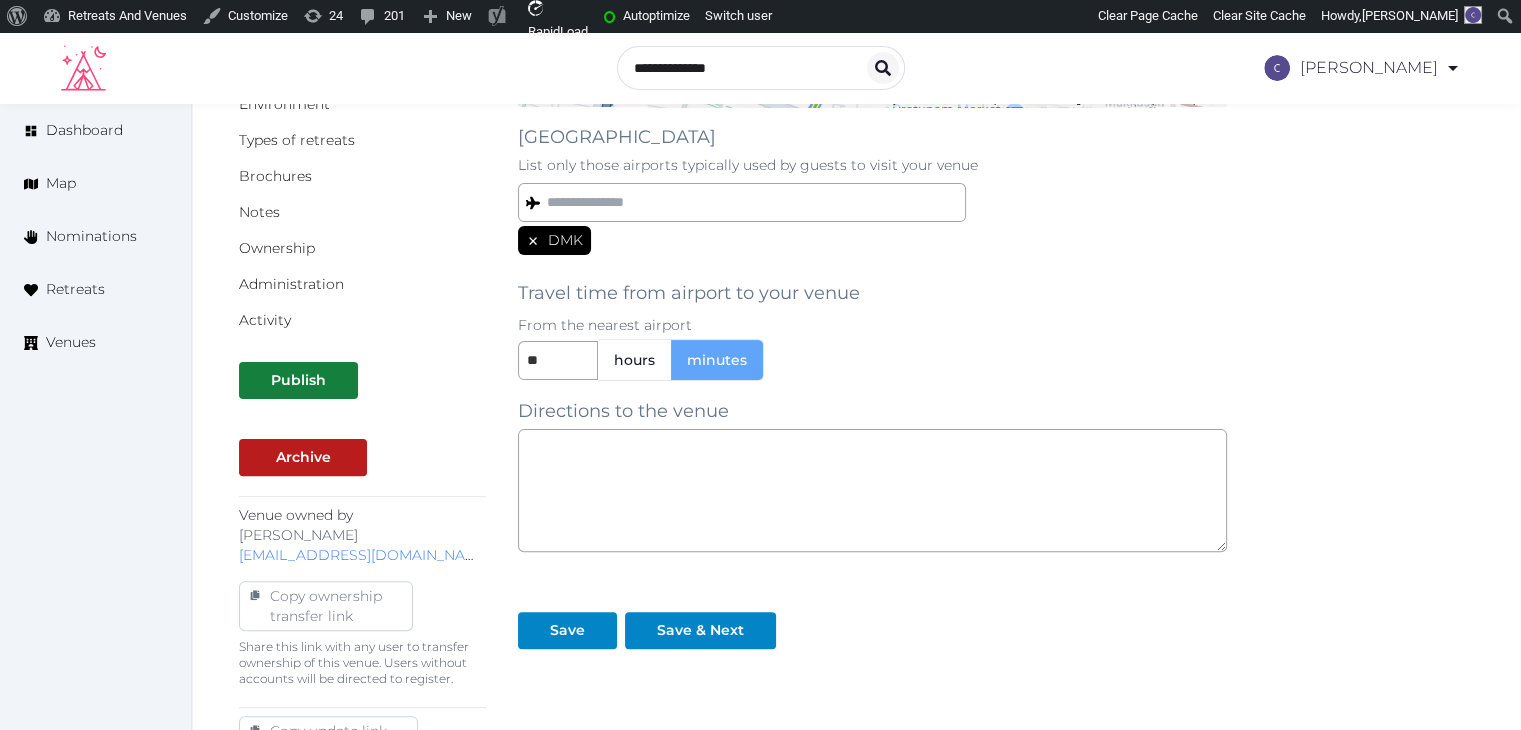 click on "From the nearest airport" at bounding box center (872, 325) 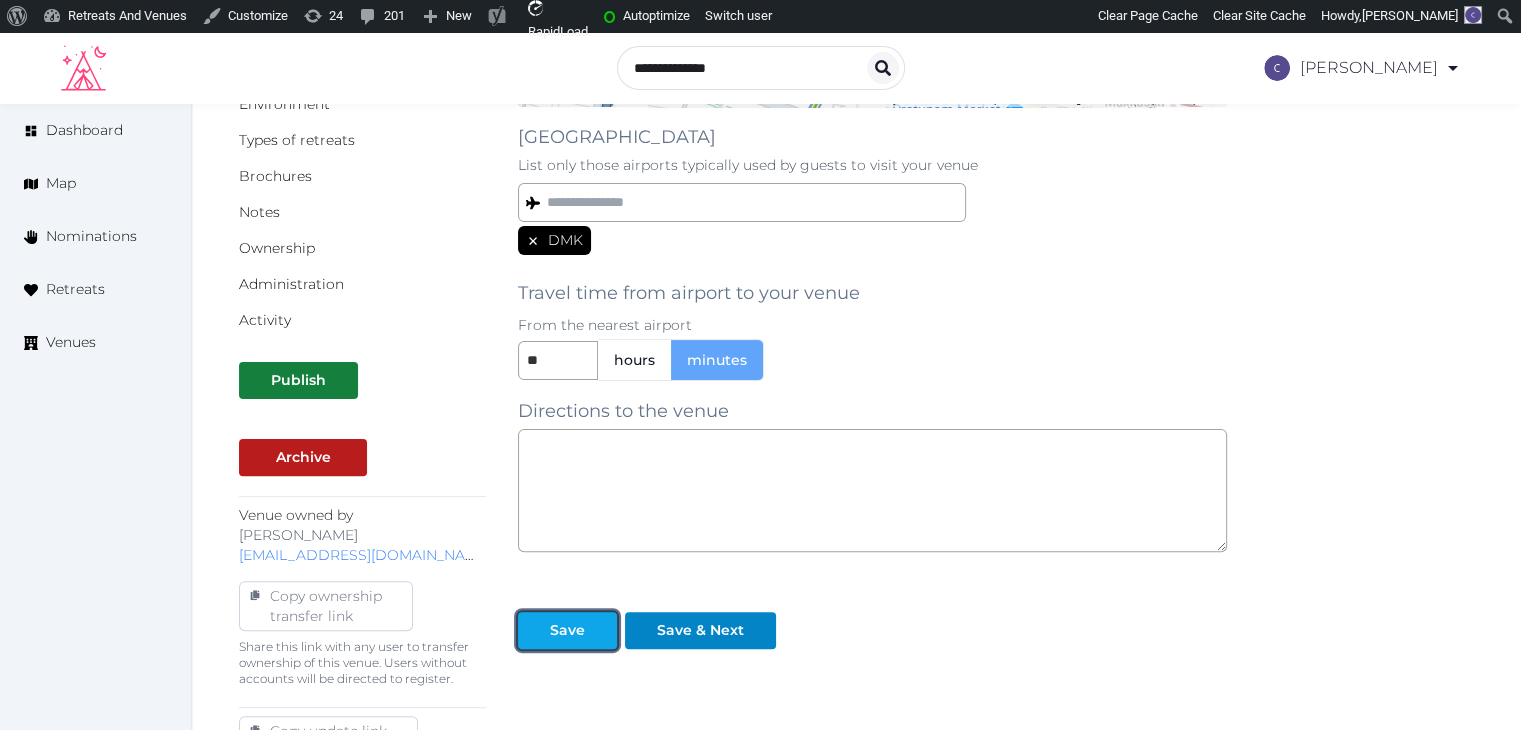 click at bounding box center [534, 630] 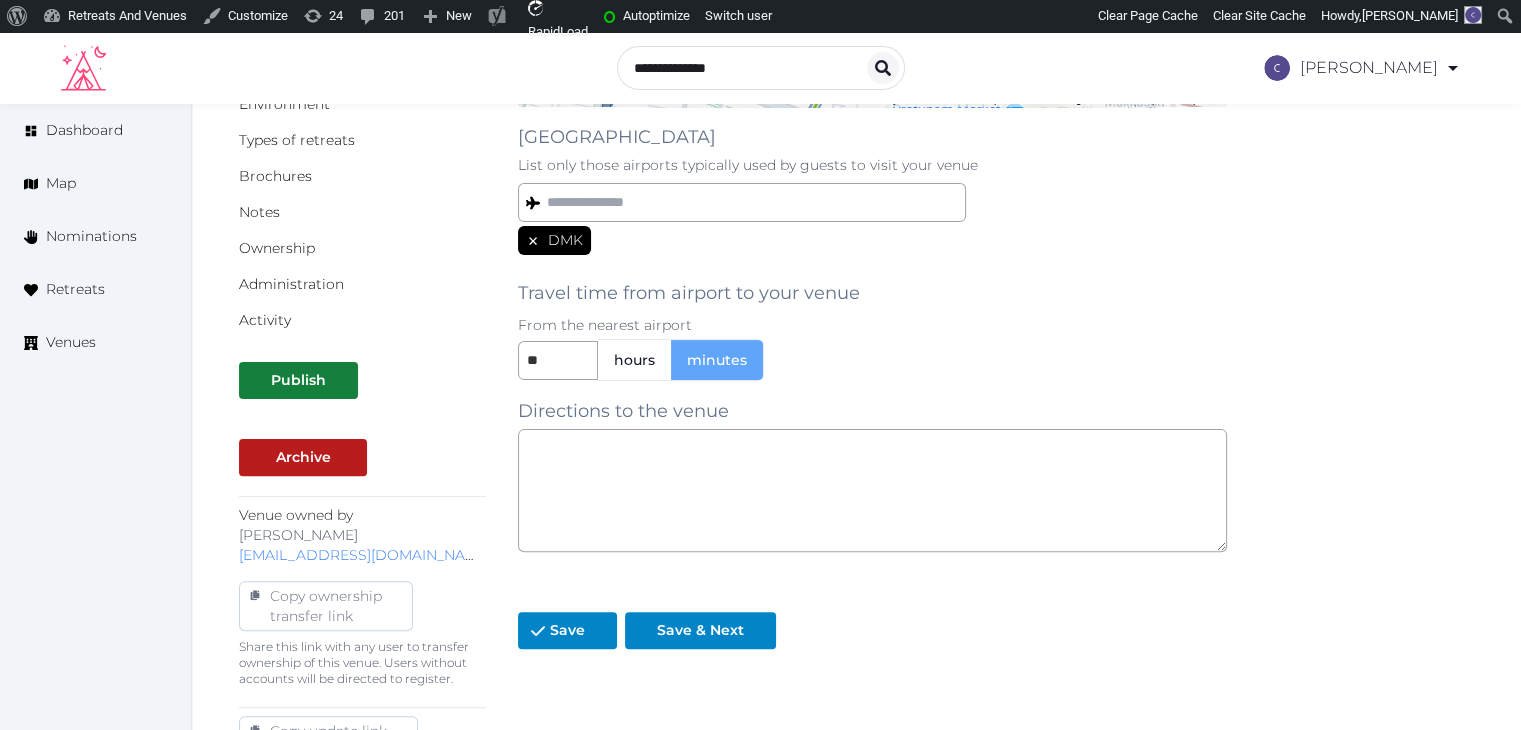 scroll, scrollTop: 0, scrollLeft: 0, axis: both 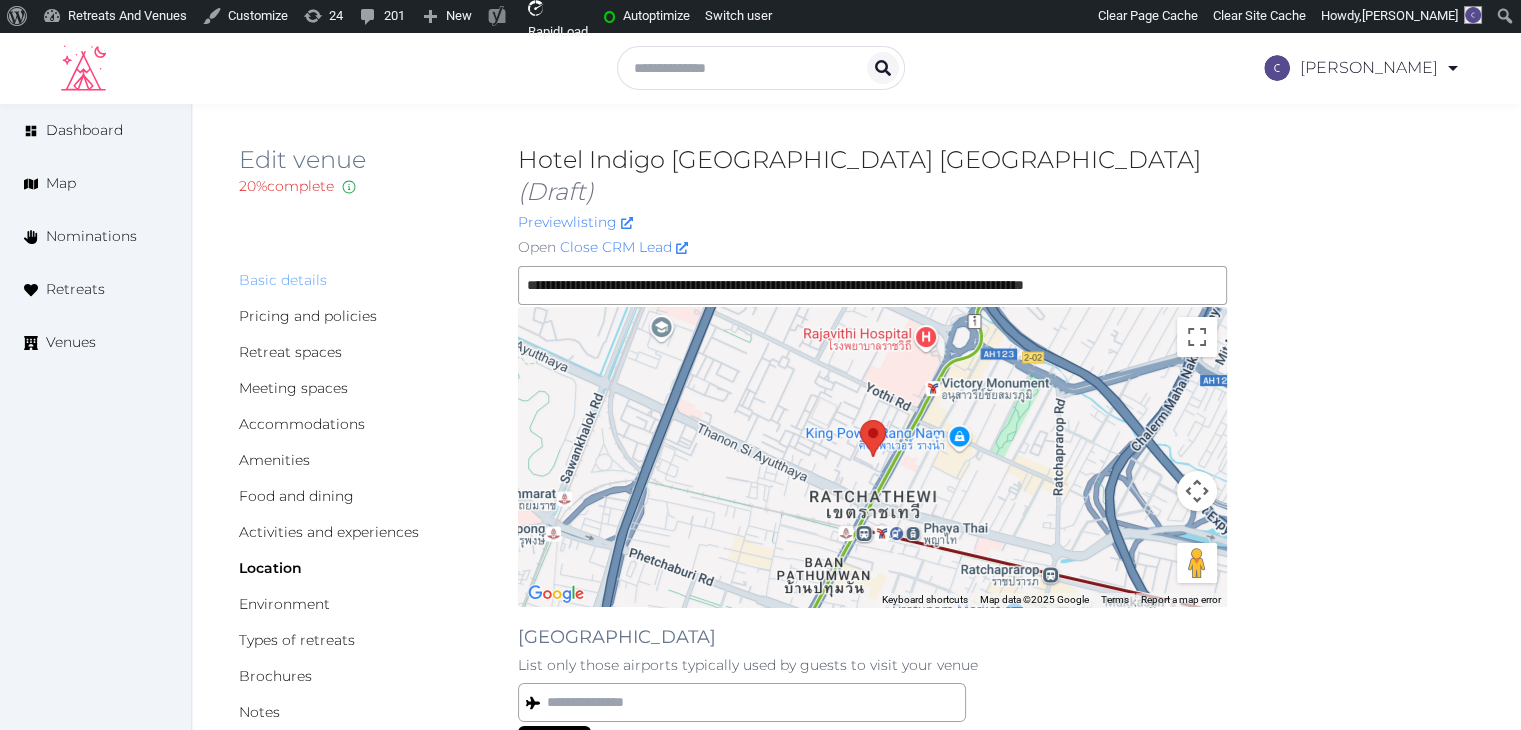 click on "Basic details" at bounding box center (283, 280) 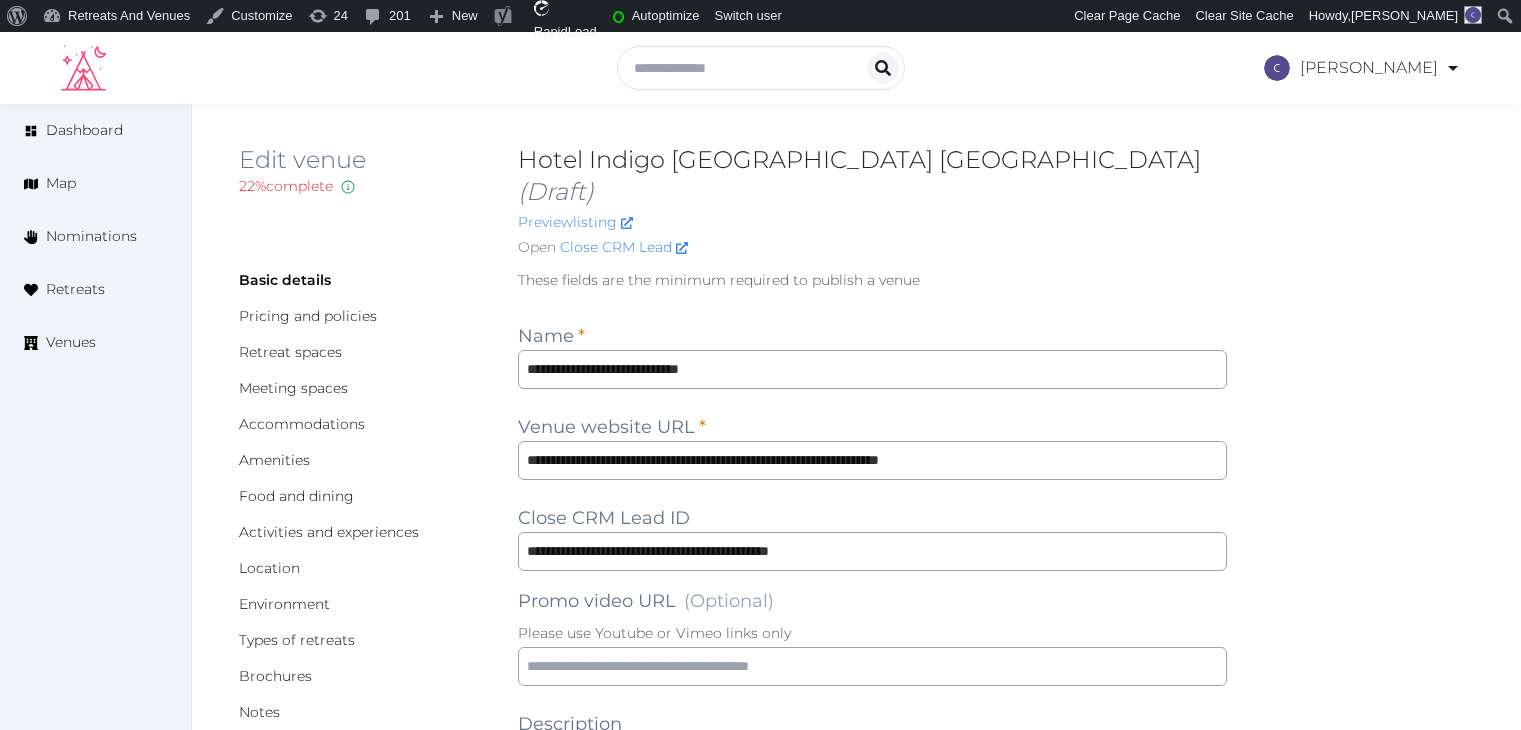 scroll, scrollTop: 0, scrollLeft: 0, axis: both 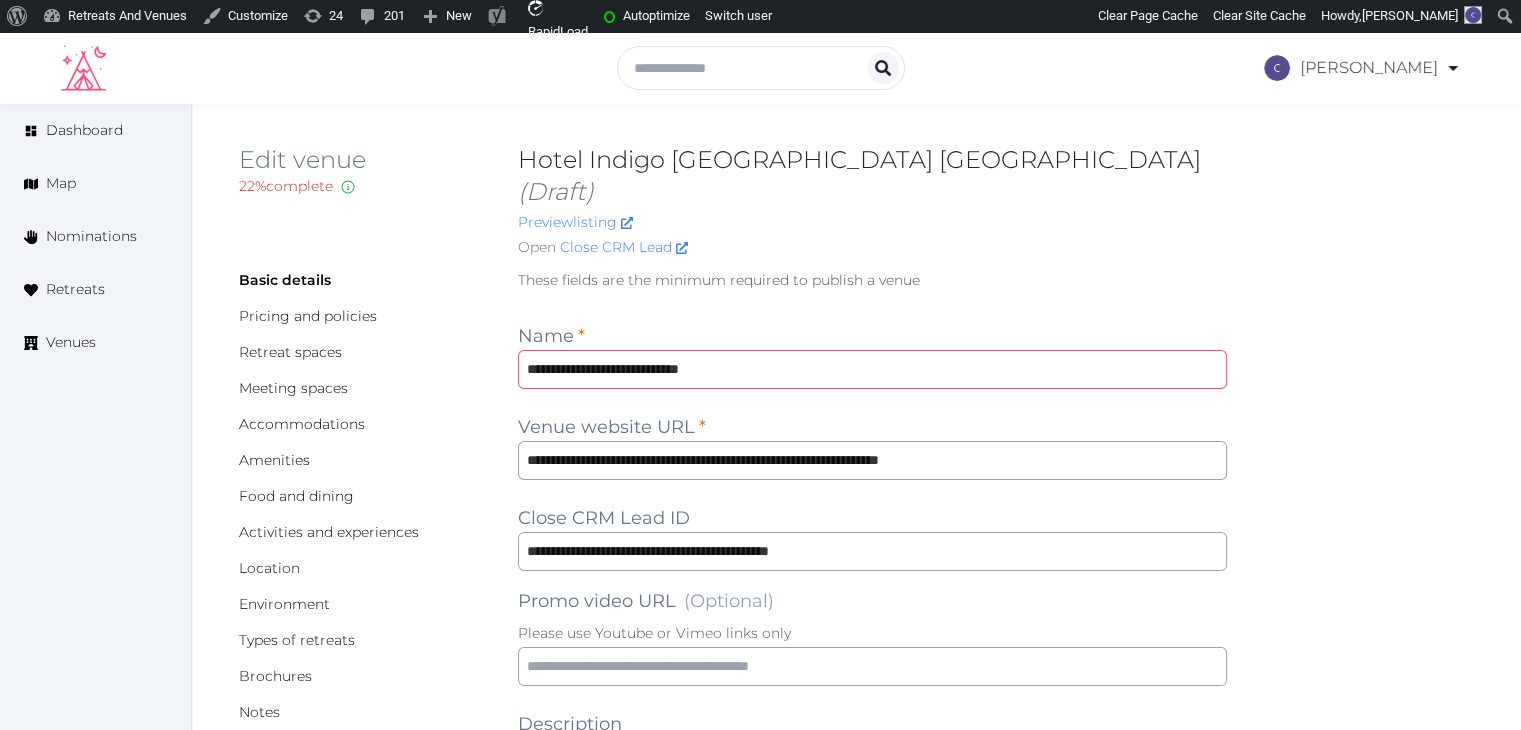 click on "**********" at bounding box center (872, 369) 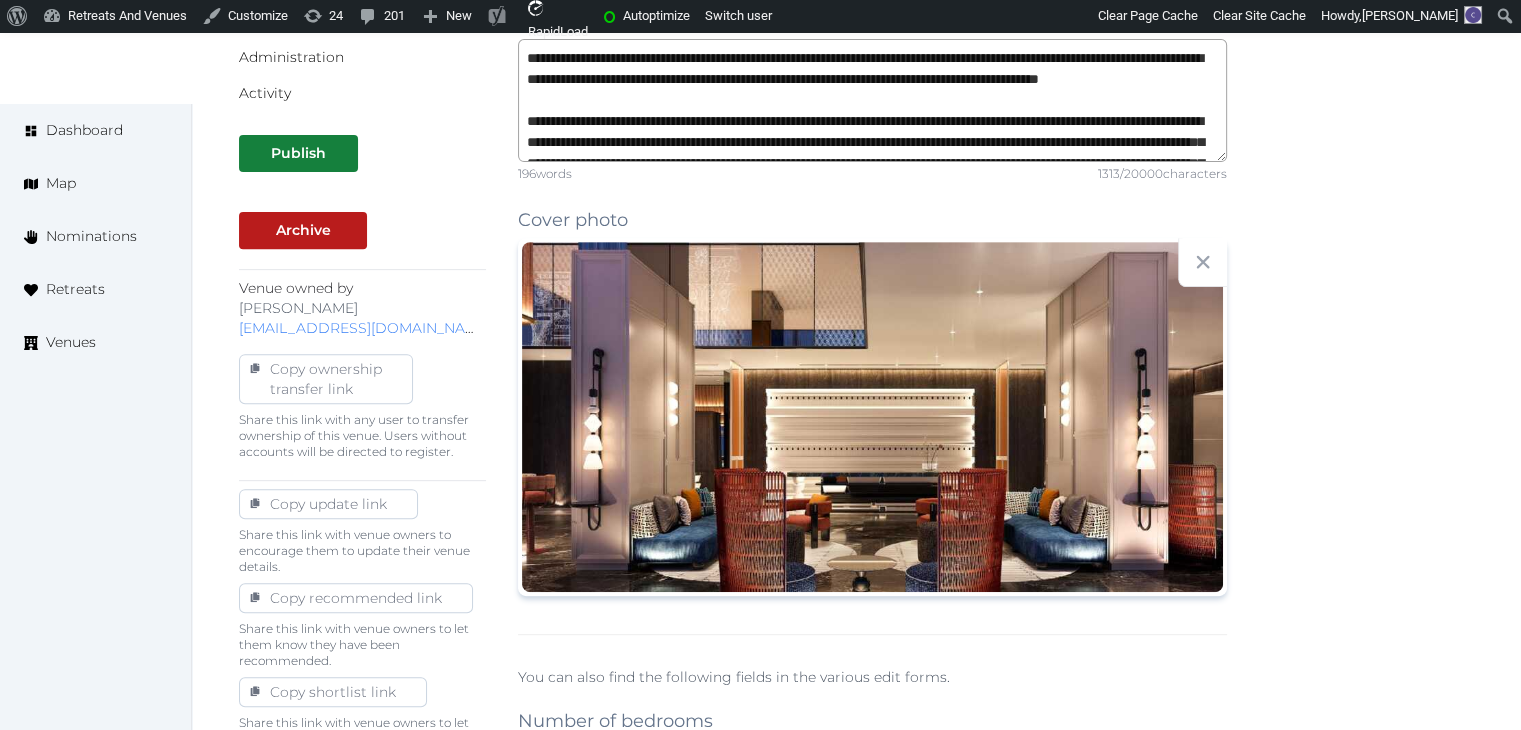 scroll, scrollTop: 1100, scrollLeft: 0, axis: vertical 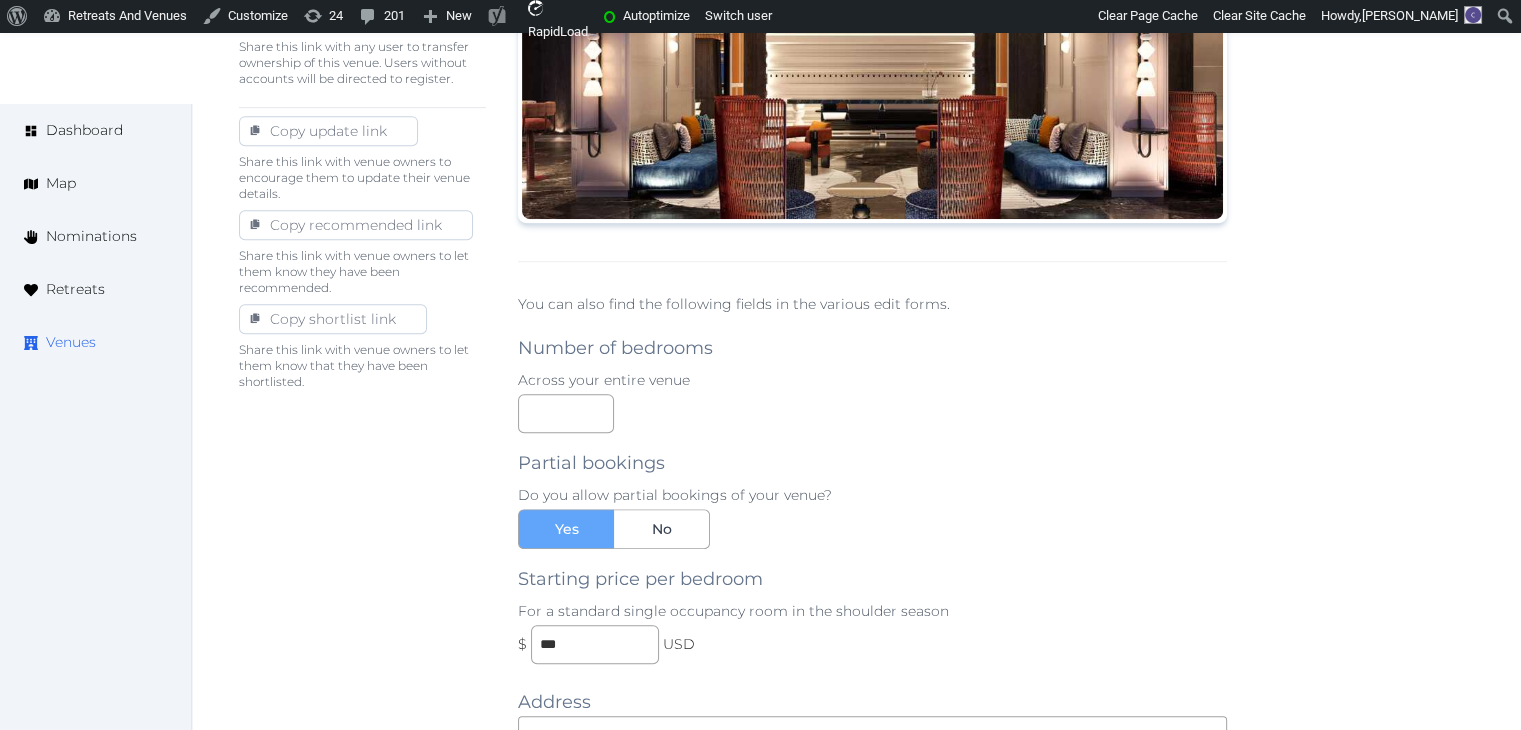 click on "Venues" at bounding box center [71, 342] 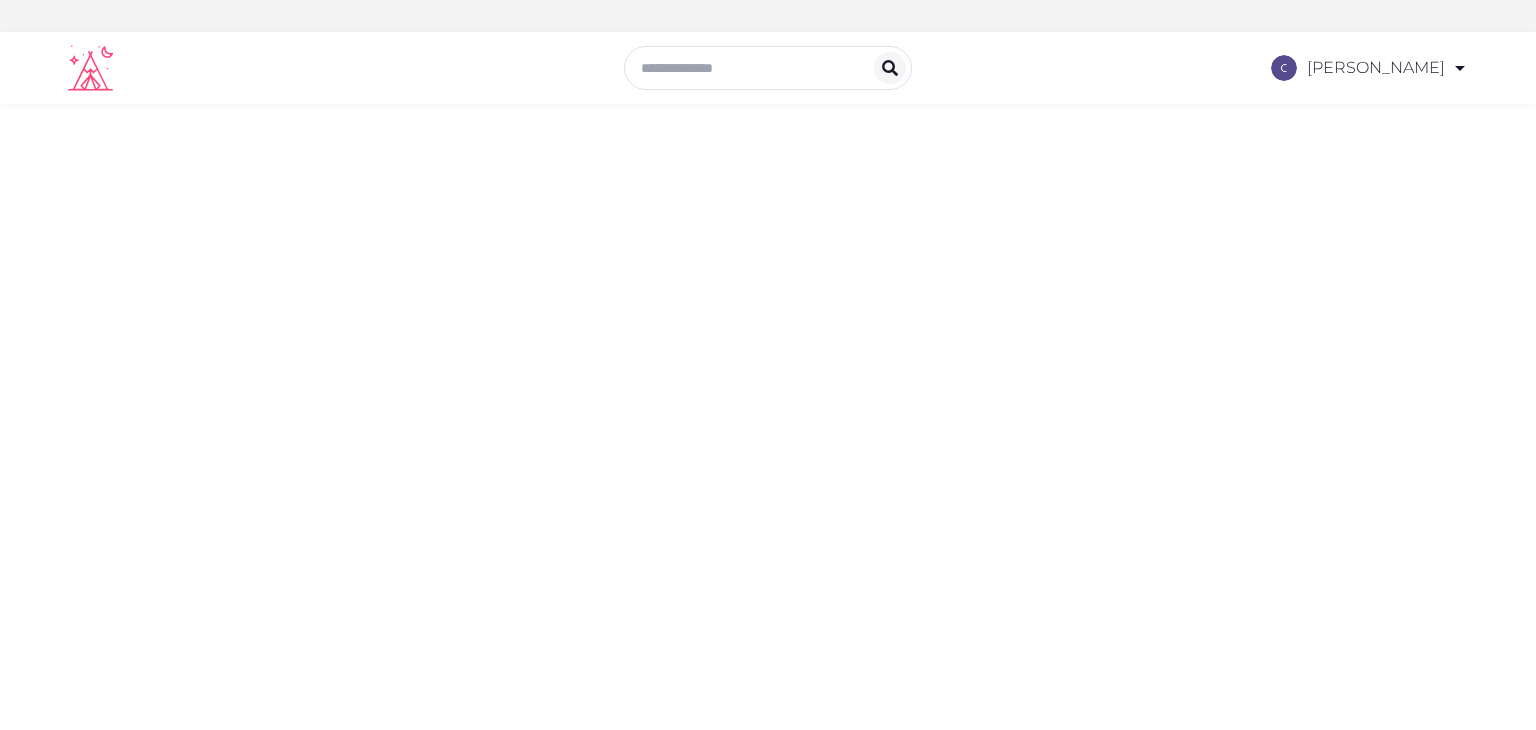 scroll, scrollTop: 0, scrollLeft: 0, axis: both 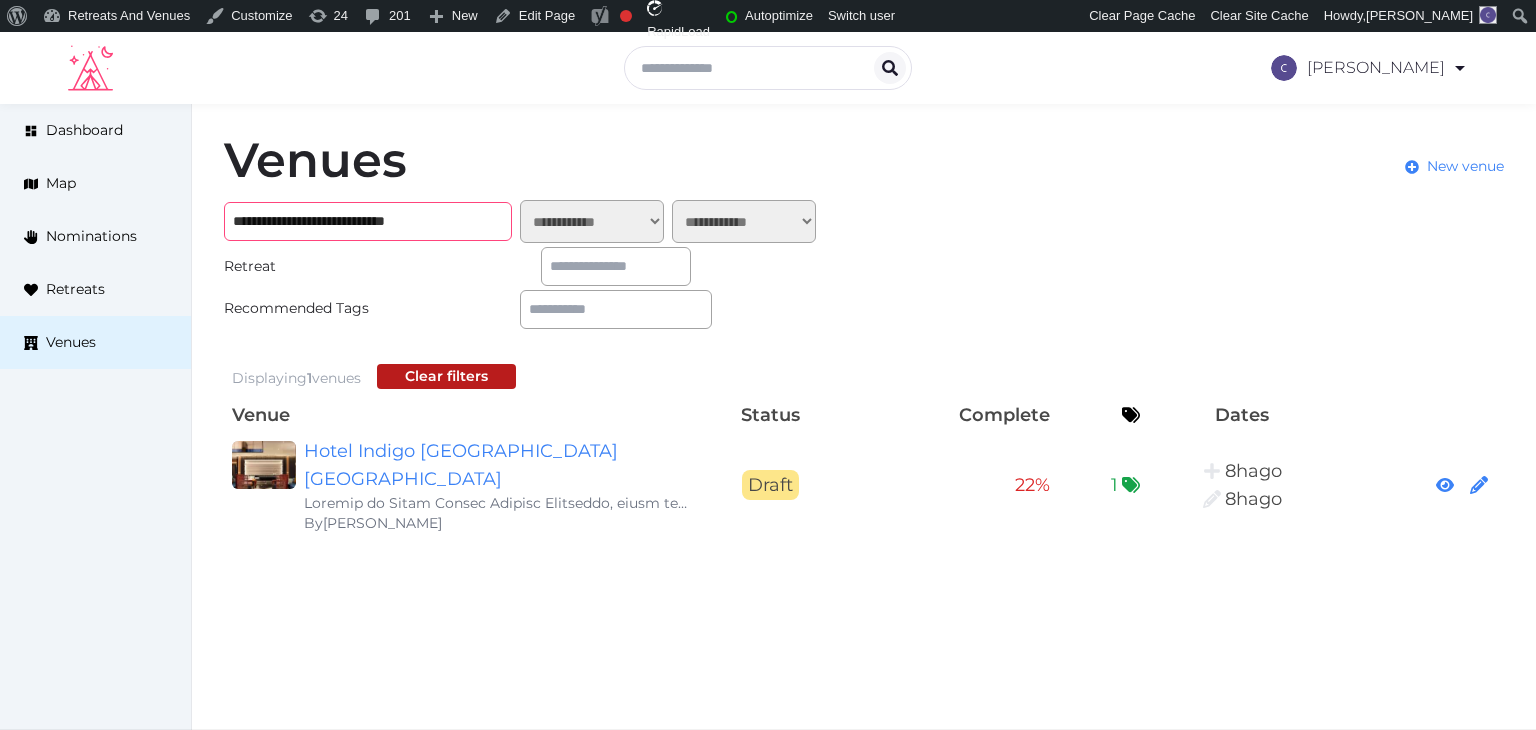 click on "**********" at bounding box center [368, 221] 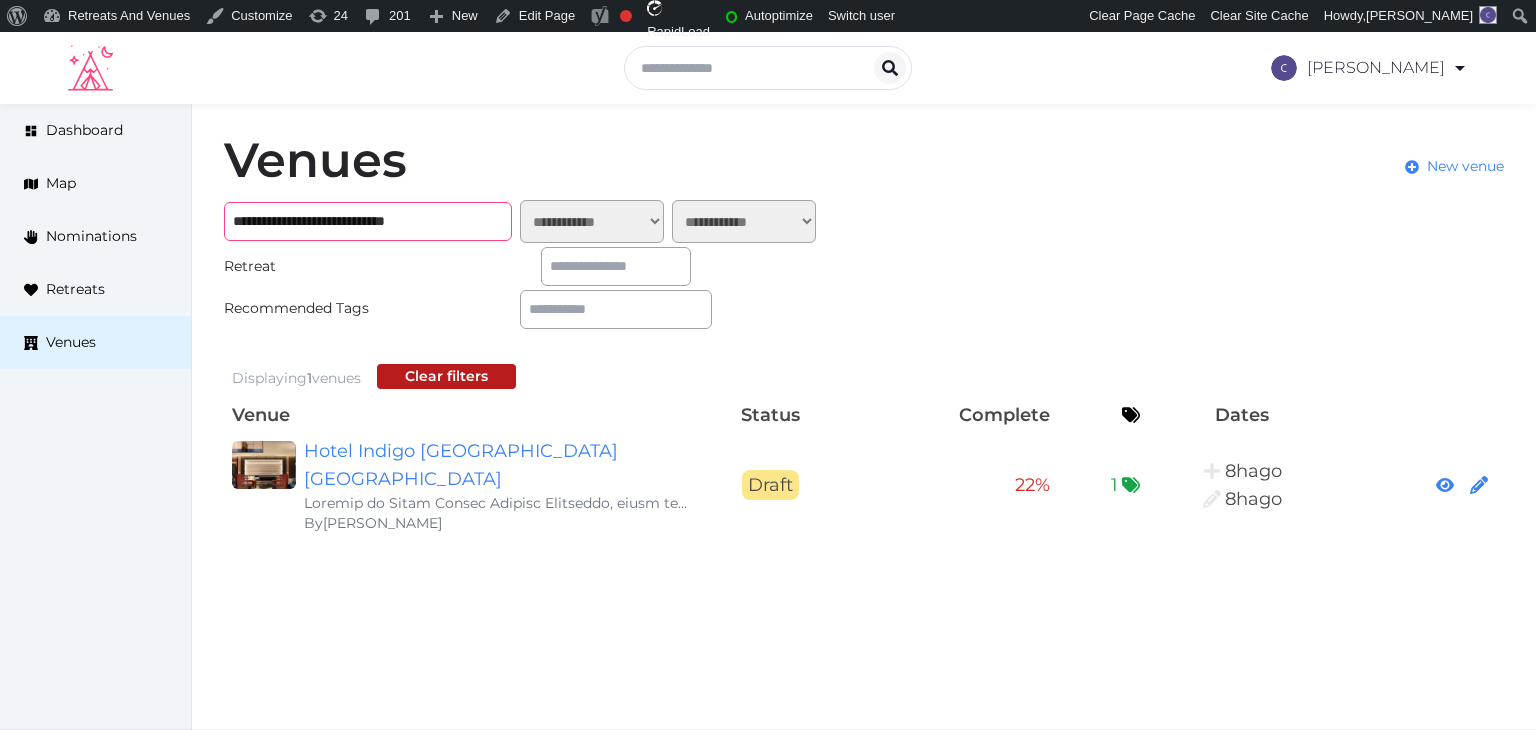 paste 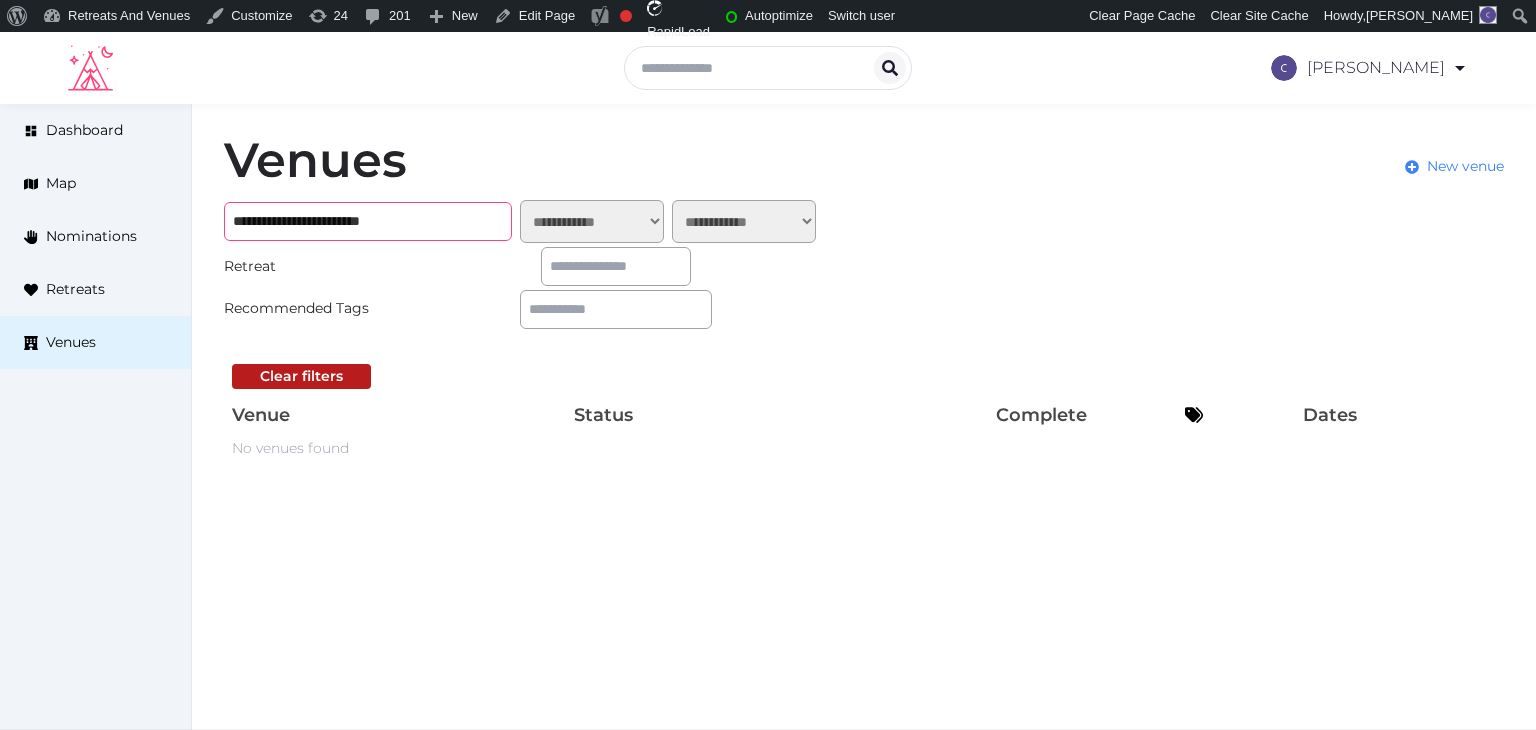 click on "**********" at bounding box center (368, 221) 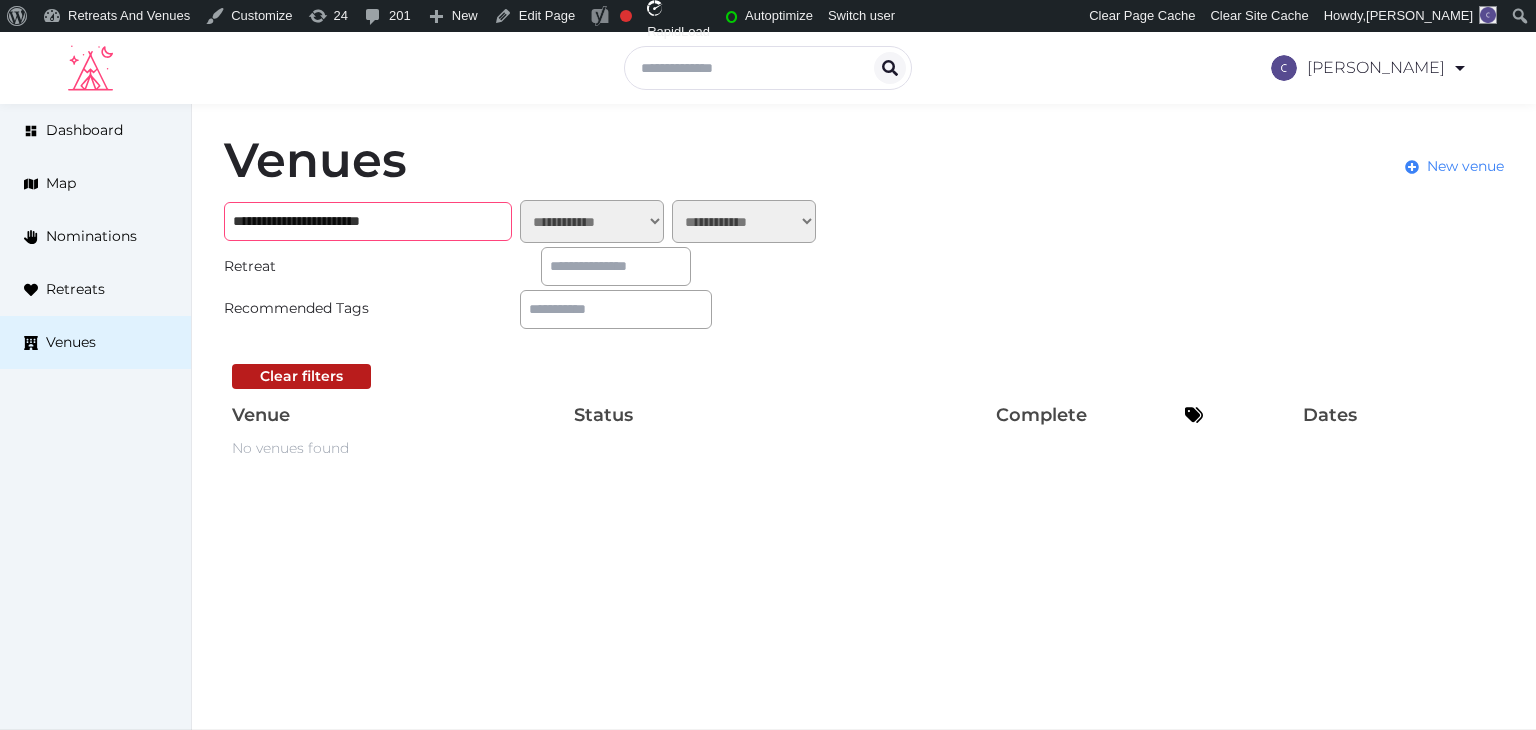 paste 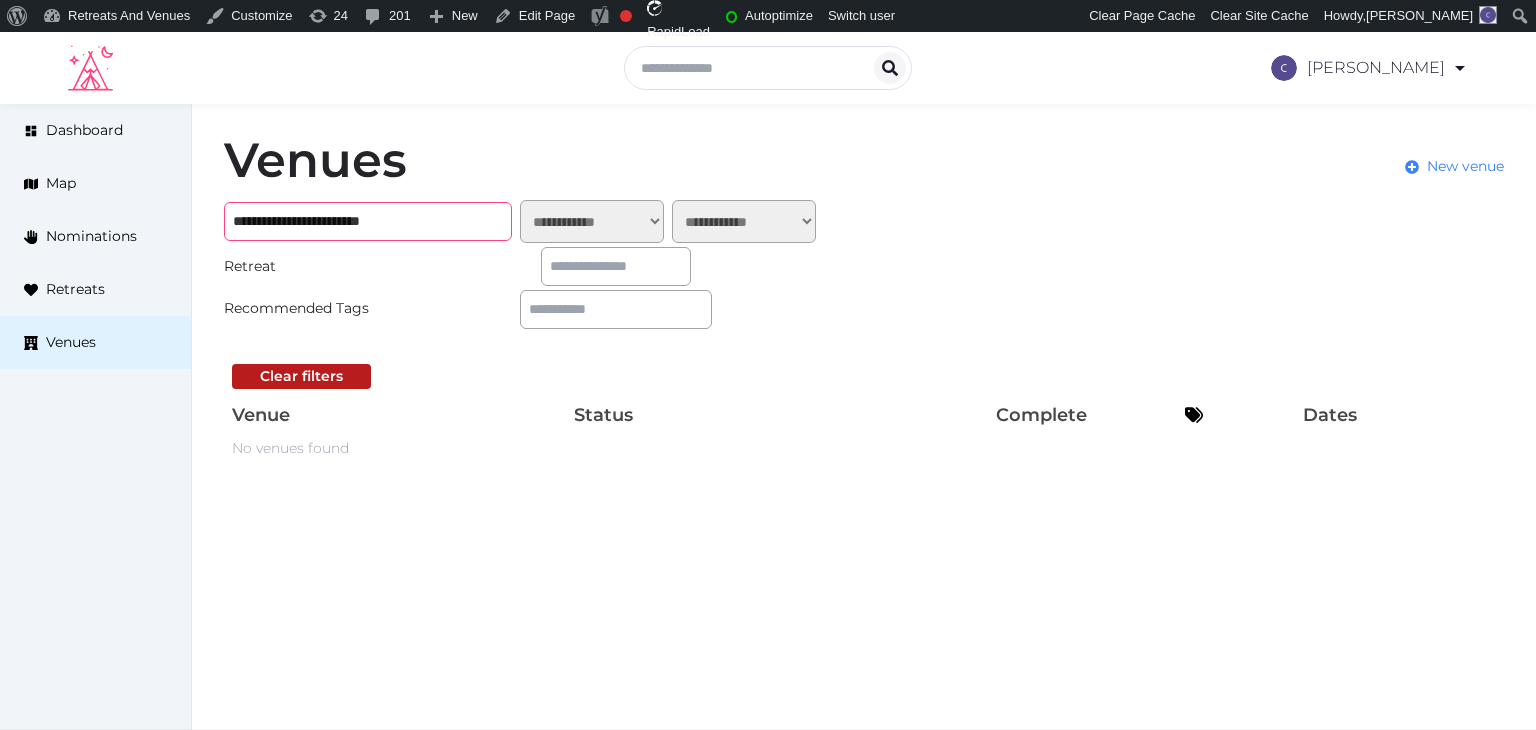drag, startPoint x: 322, startPoint y: 220, endPoint x: 368, endPoint y: 221, distance: 46.010868 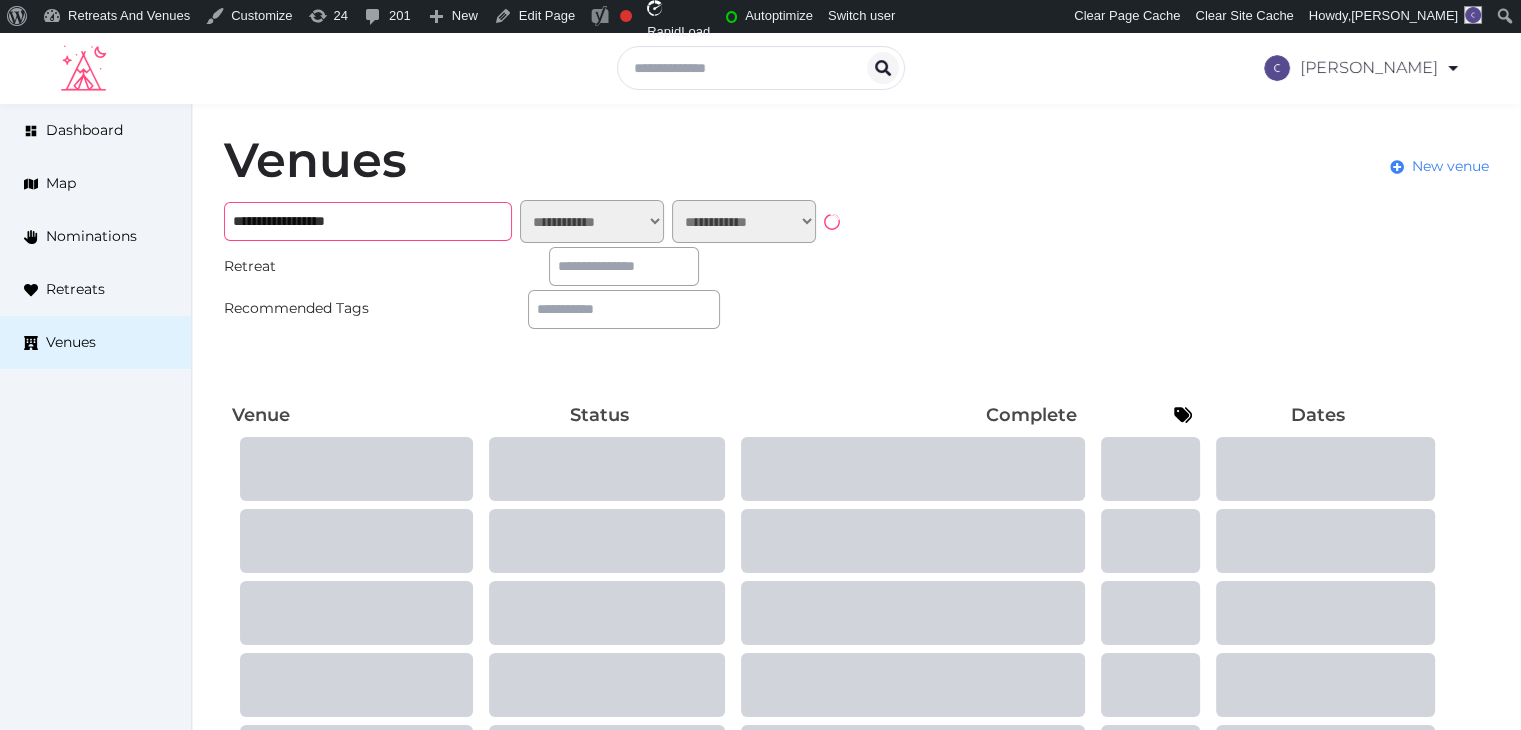 click on "**********" at bounding box center [368, 221] 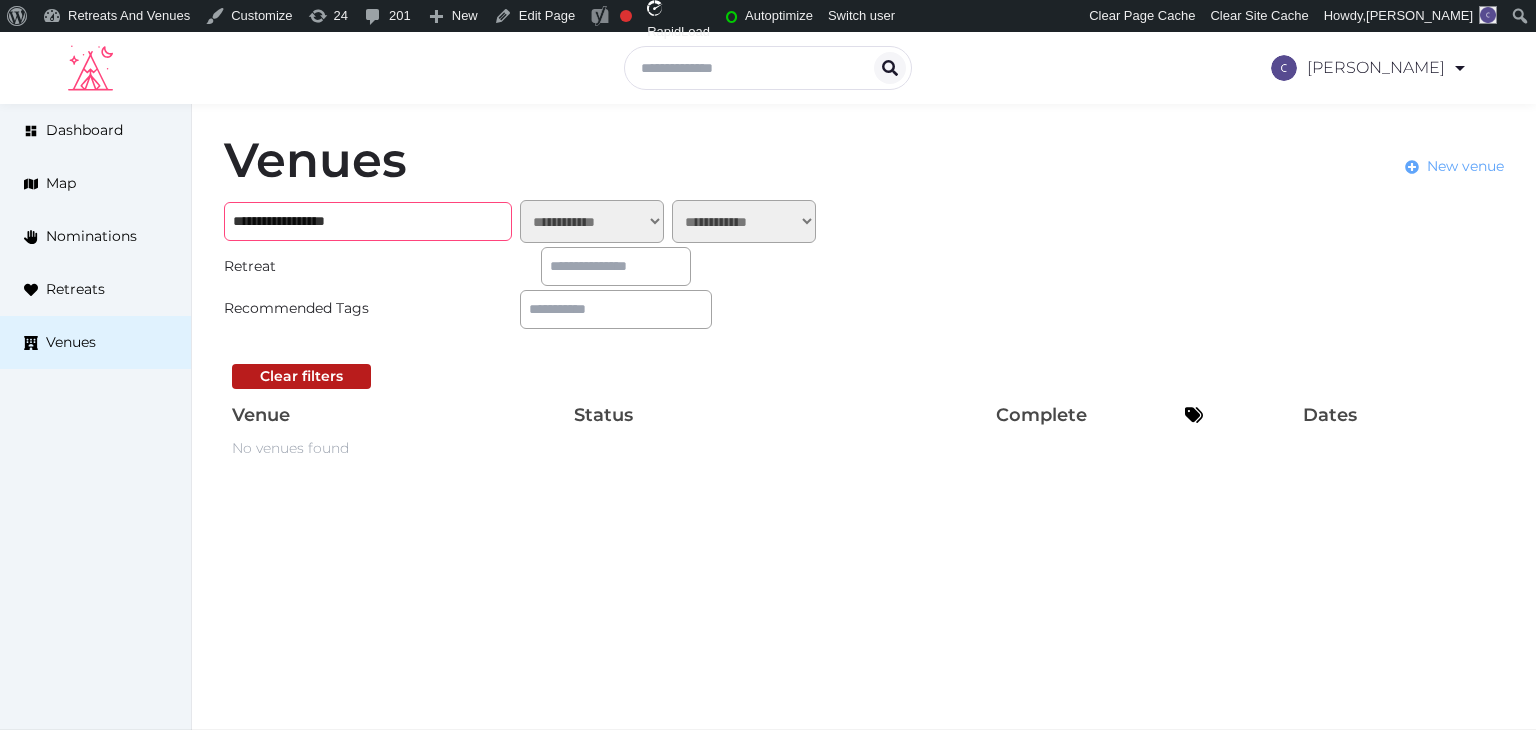 type on "**********" 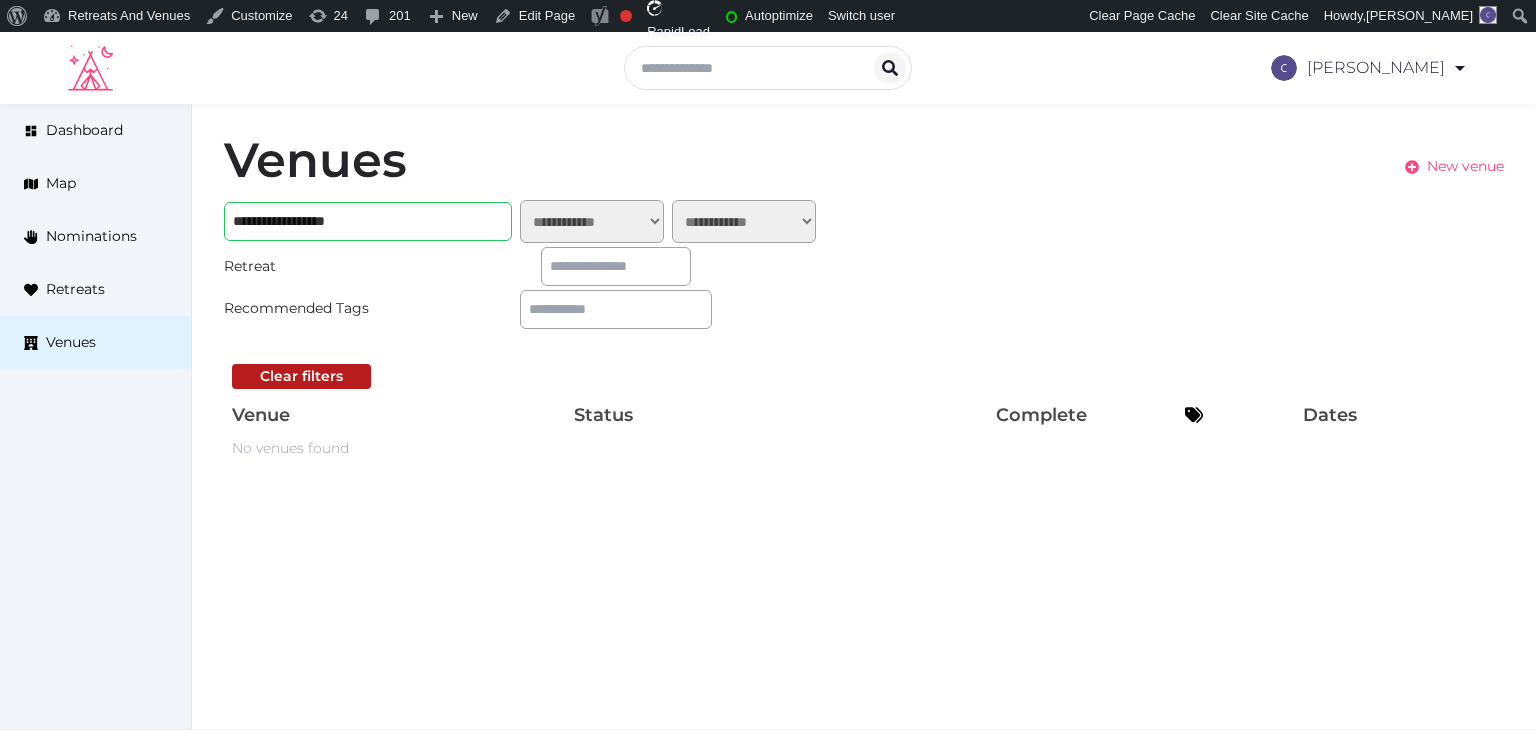 drag, startPoint x: 1448, startPoint y: 166, endPoint x: 1442, endPoint y: 190, distance: 24.738634 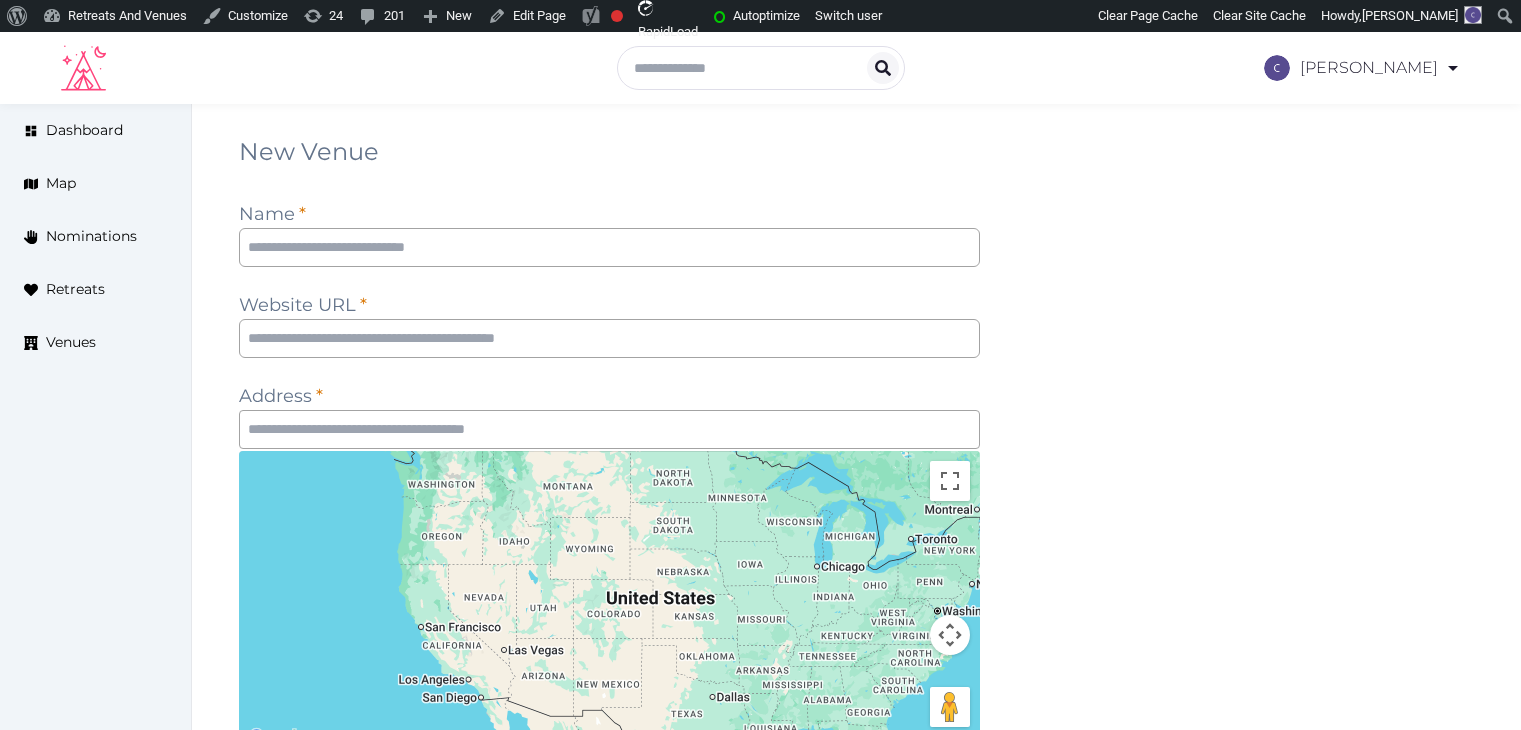 scroll, scrollTop: 0, scrollLeft: 0, axis: both 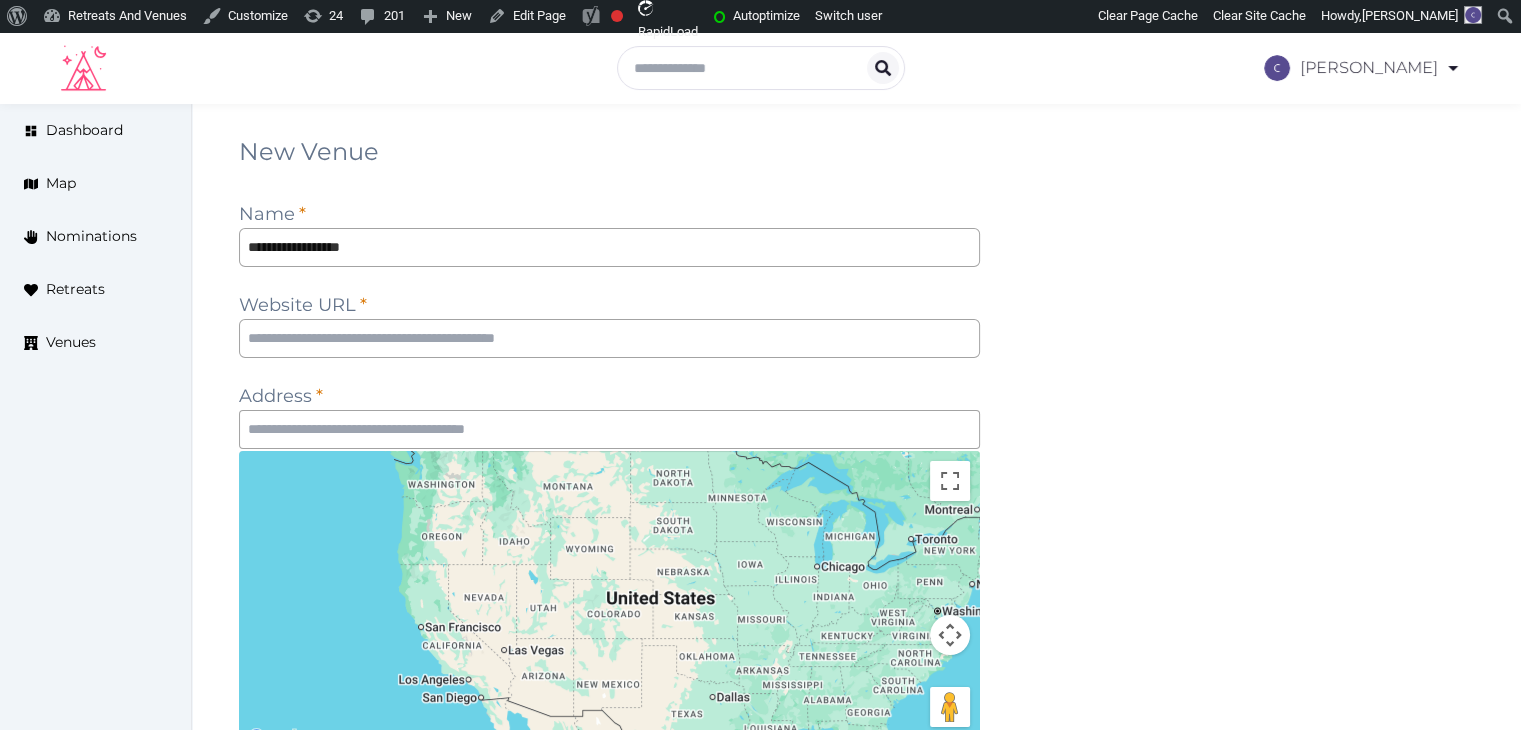 type on "**********" 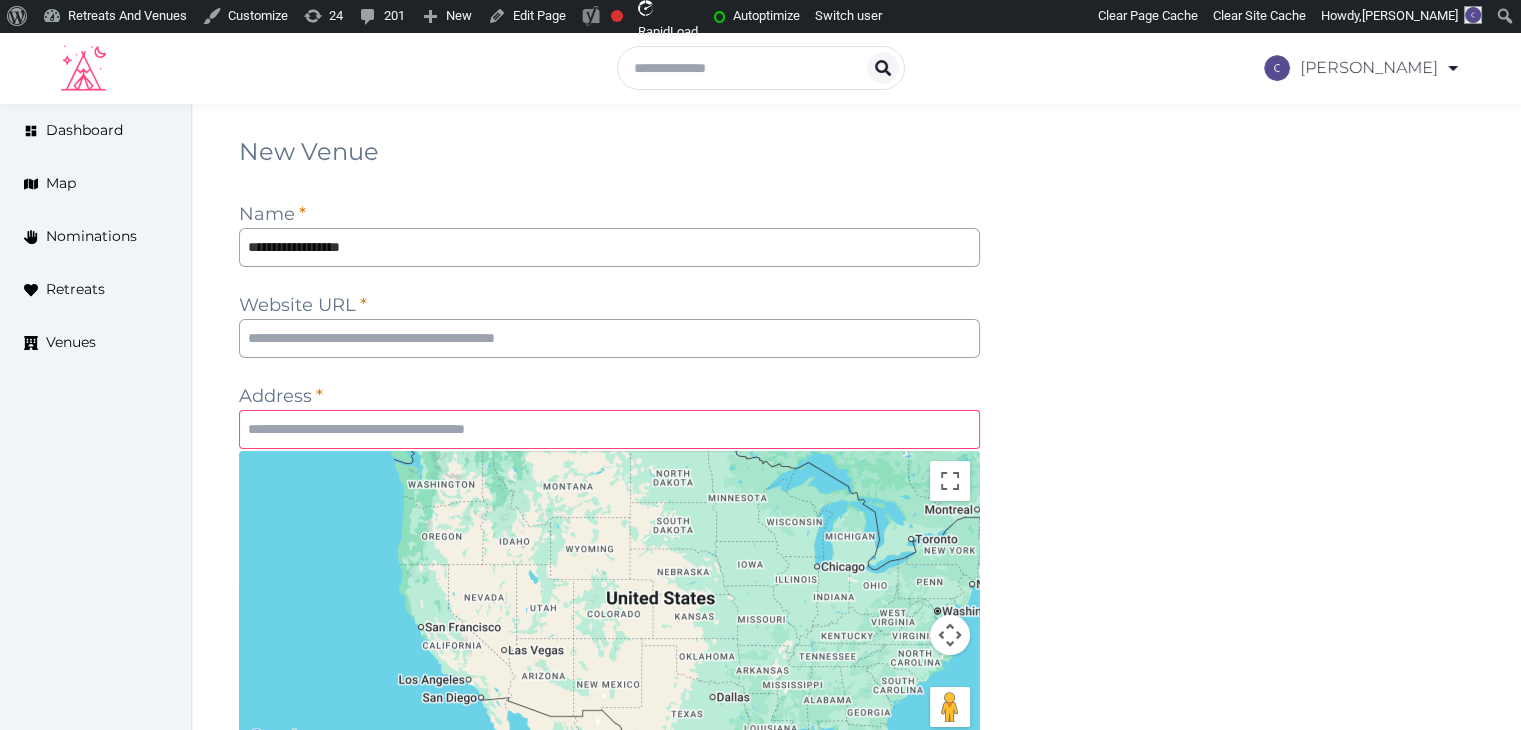 click at bounding box center [609, 429] 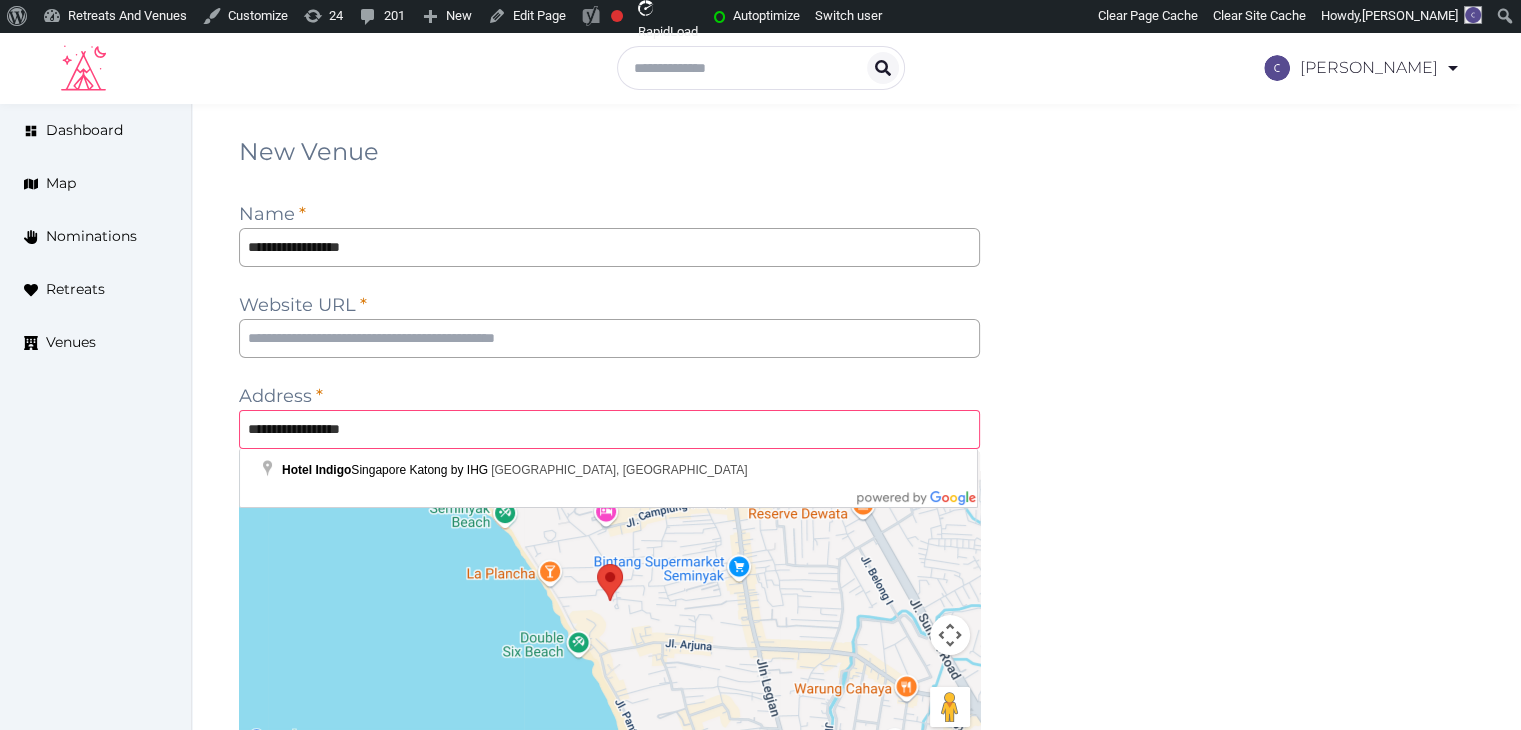 type on "**********" 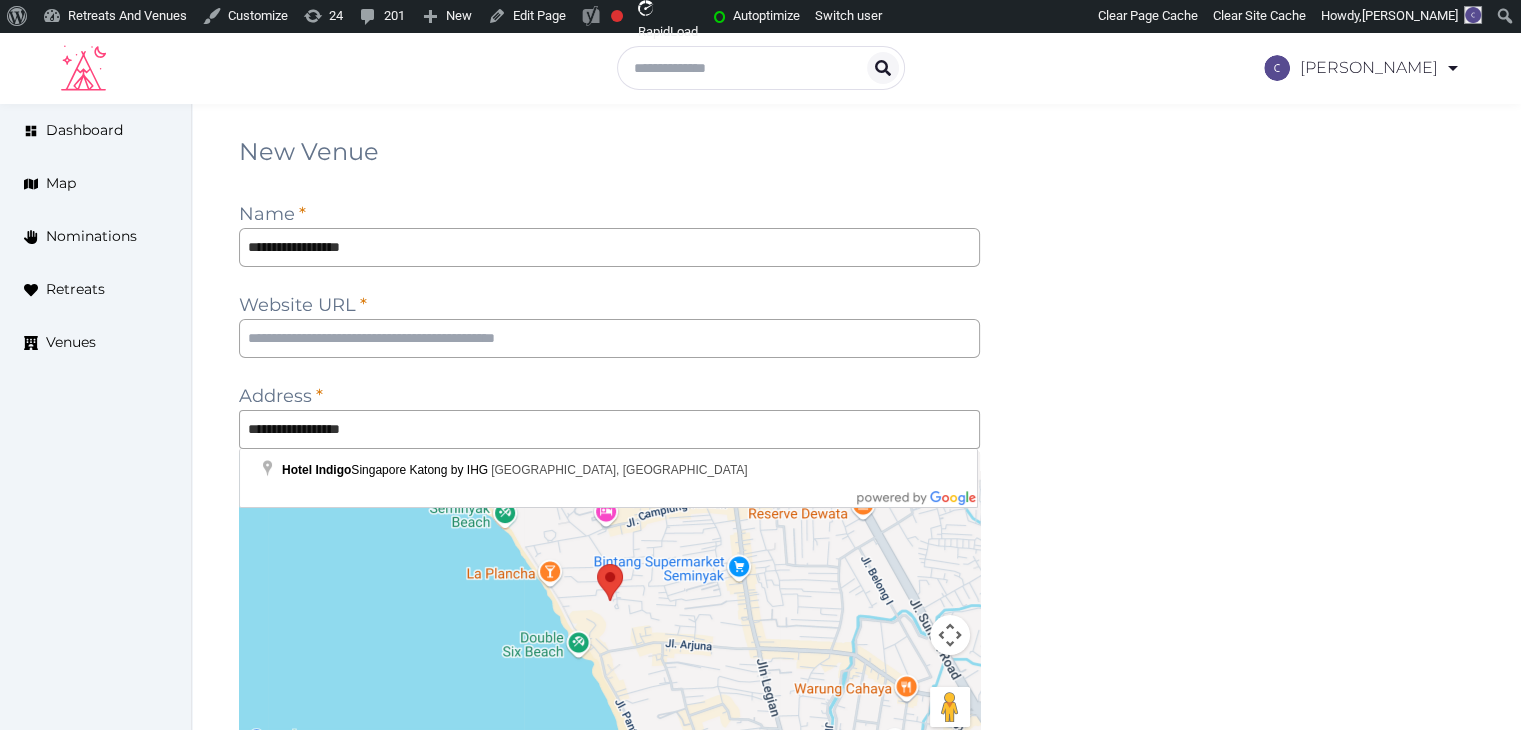 click on "**********" at bounding box center [856, 595] 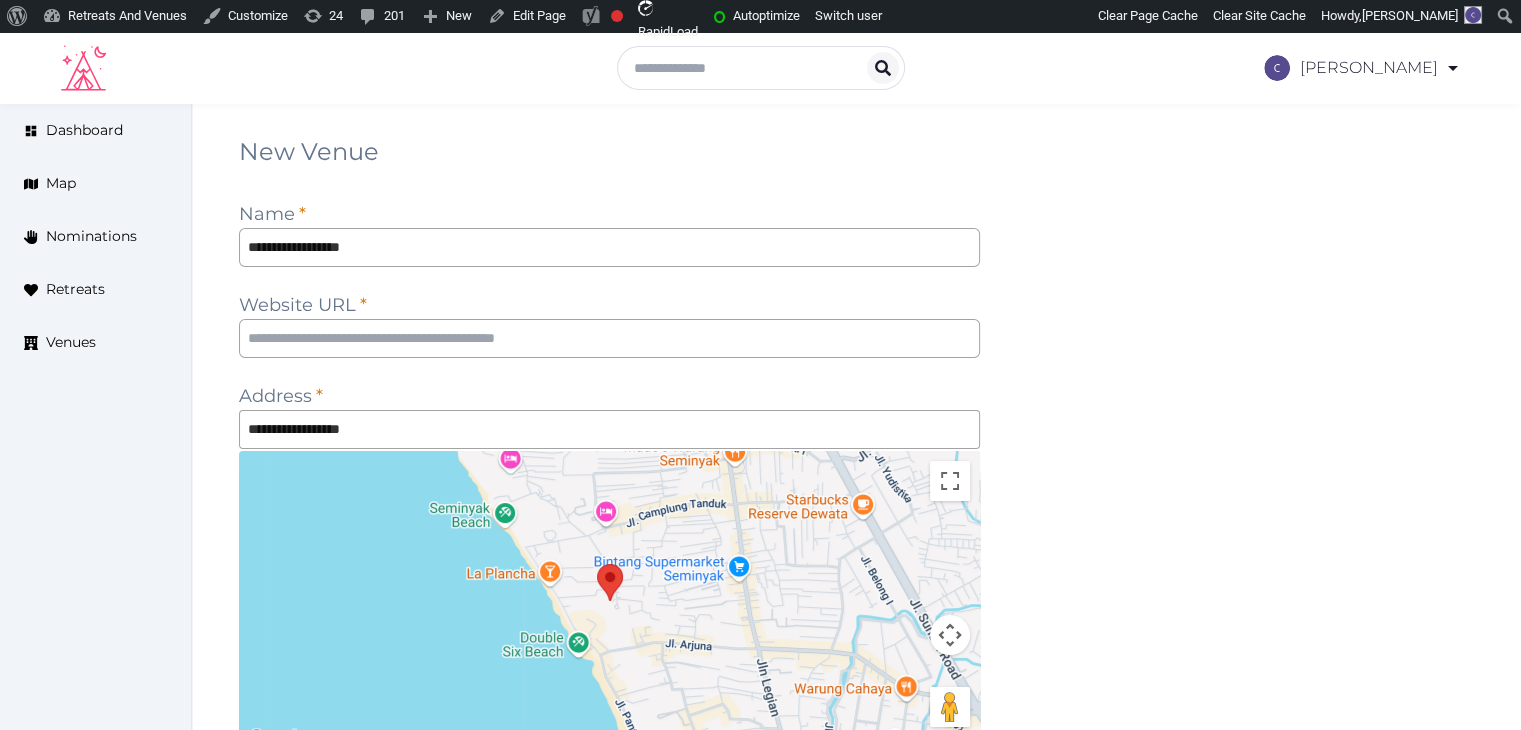 click on "**********" at bounding box center [856, 595] 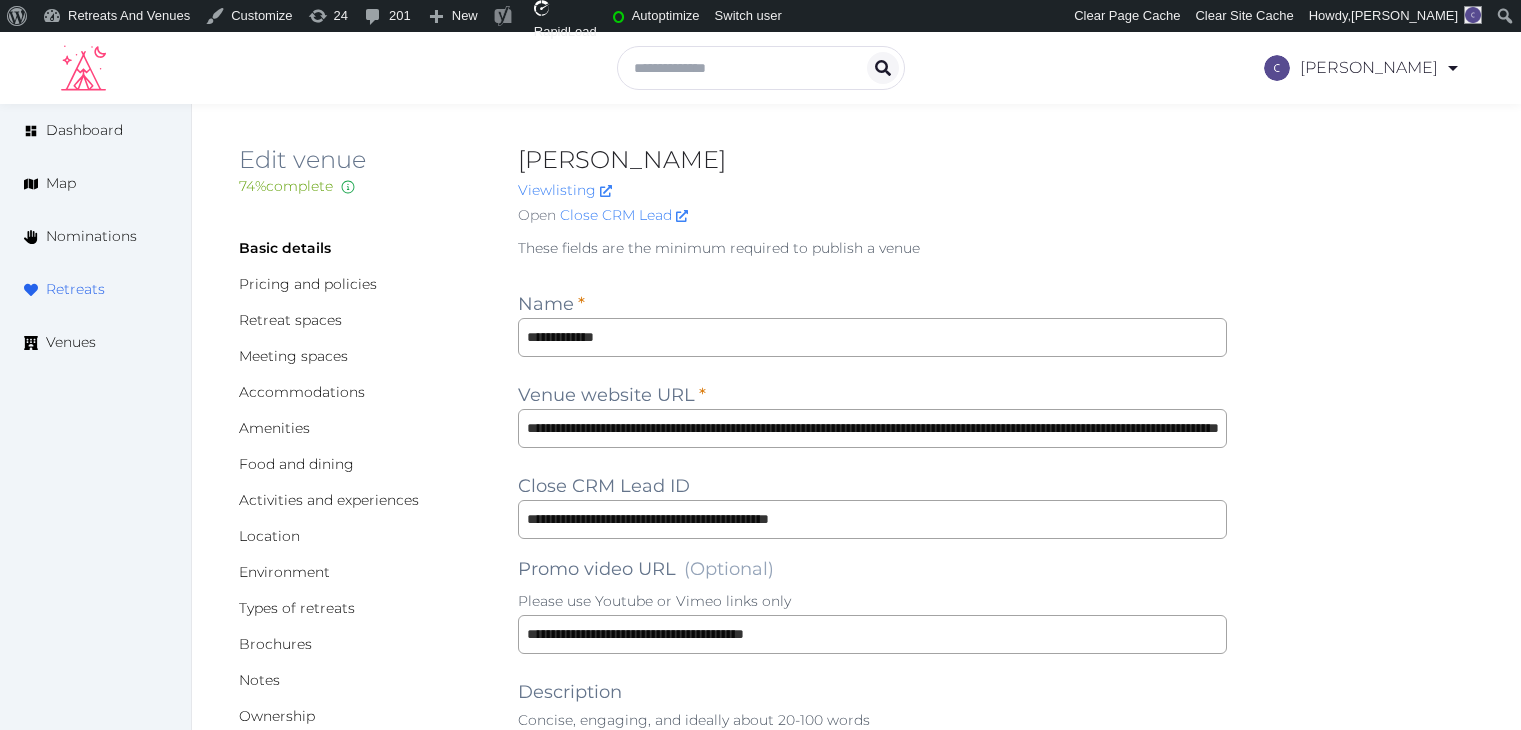 scroll, scrollTop: 0, scrollLeft: 0, axis: both 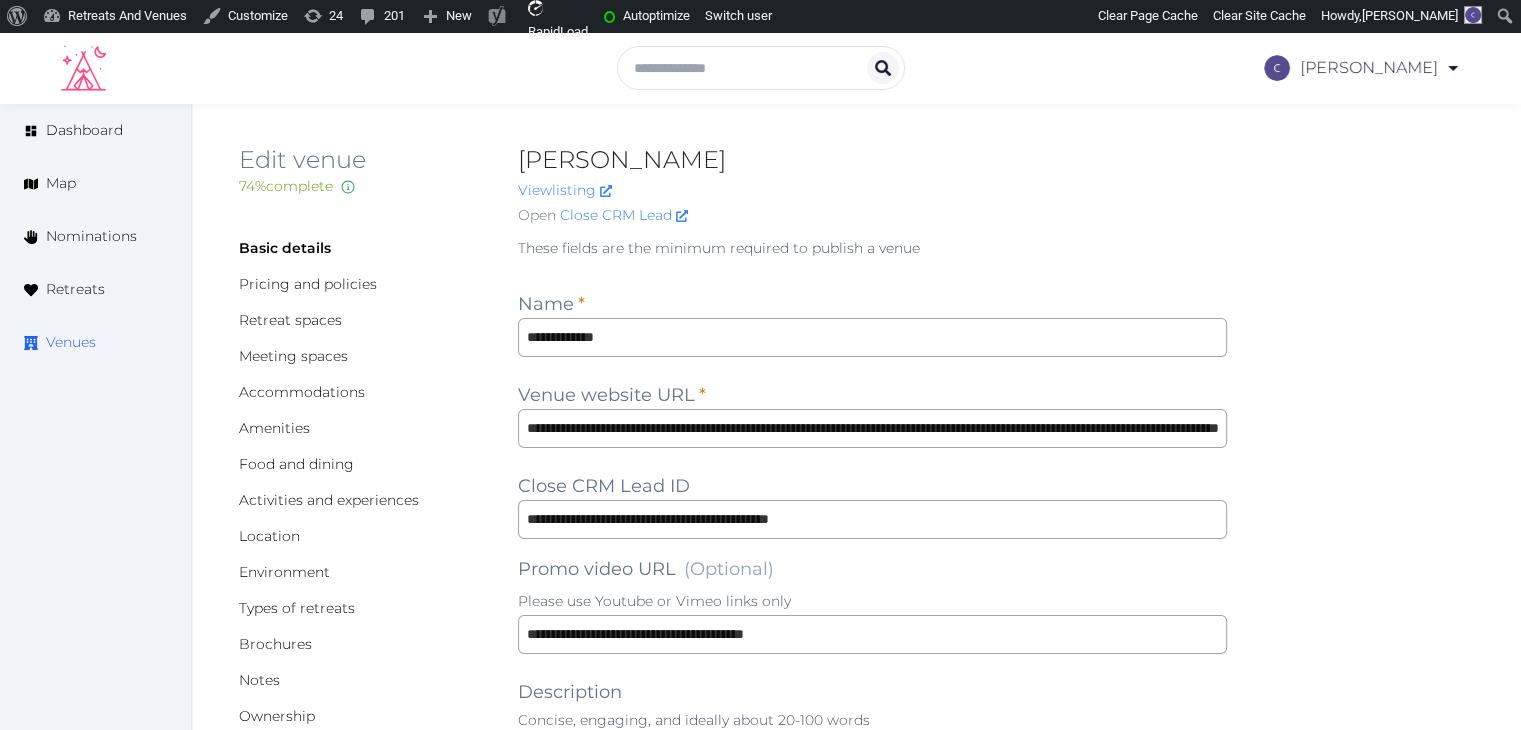 click on "Venues" at bounding box center (71, 342) 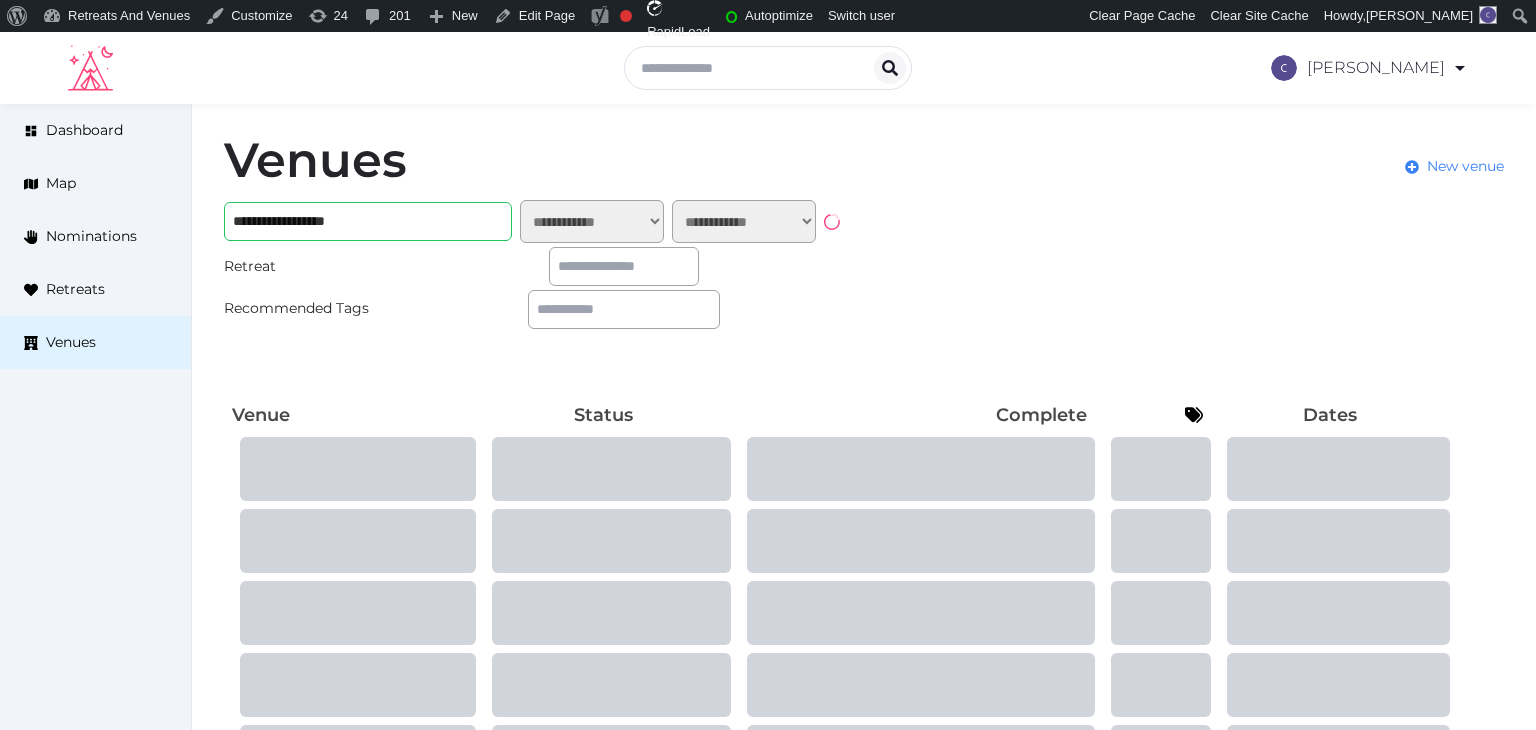 scroll, scrollTop: 0, scrollLeft: 0, axis: both 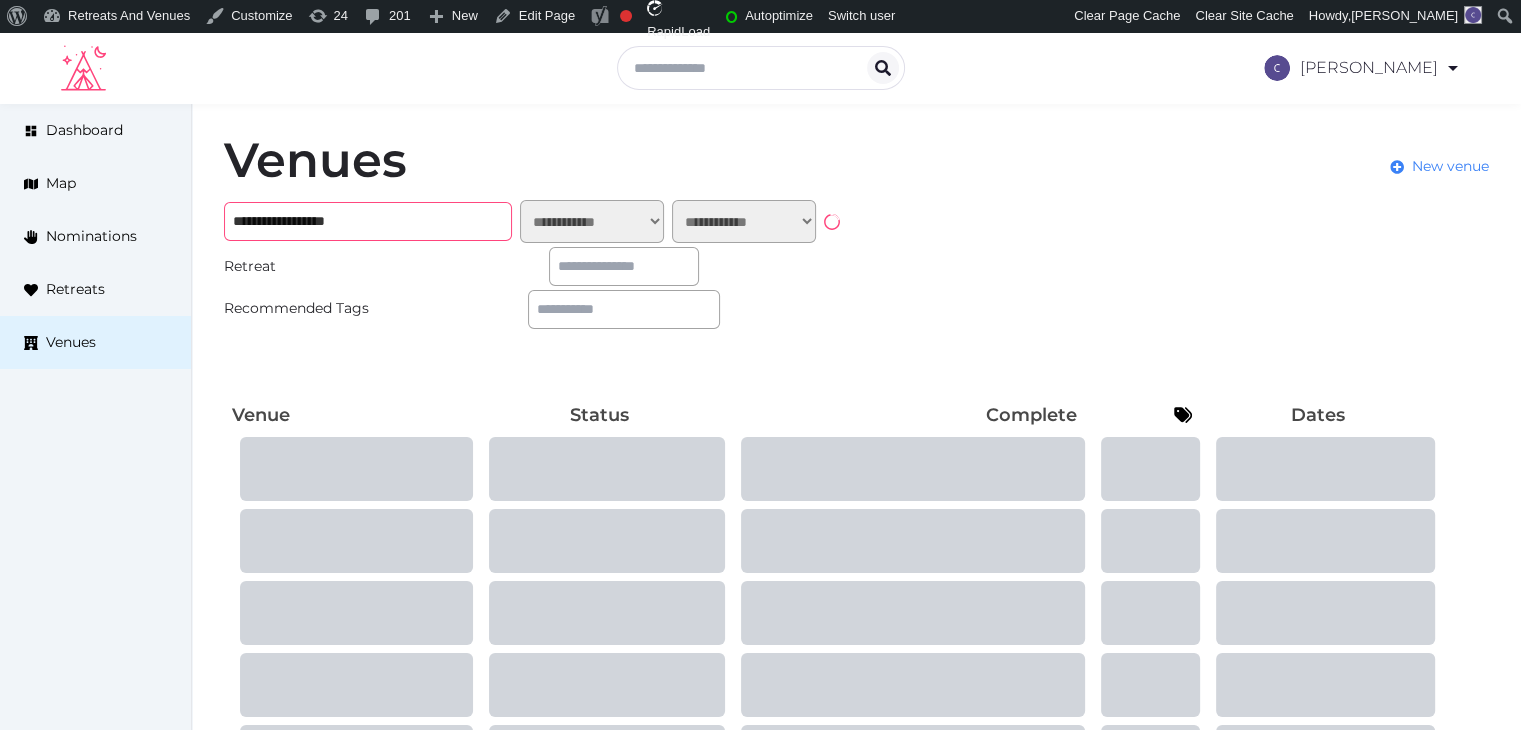 click on "**********" at bounding box center (368, 221) 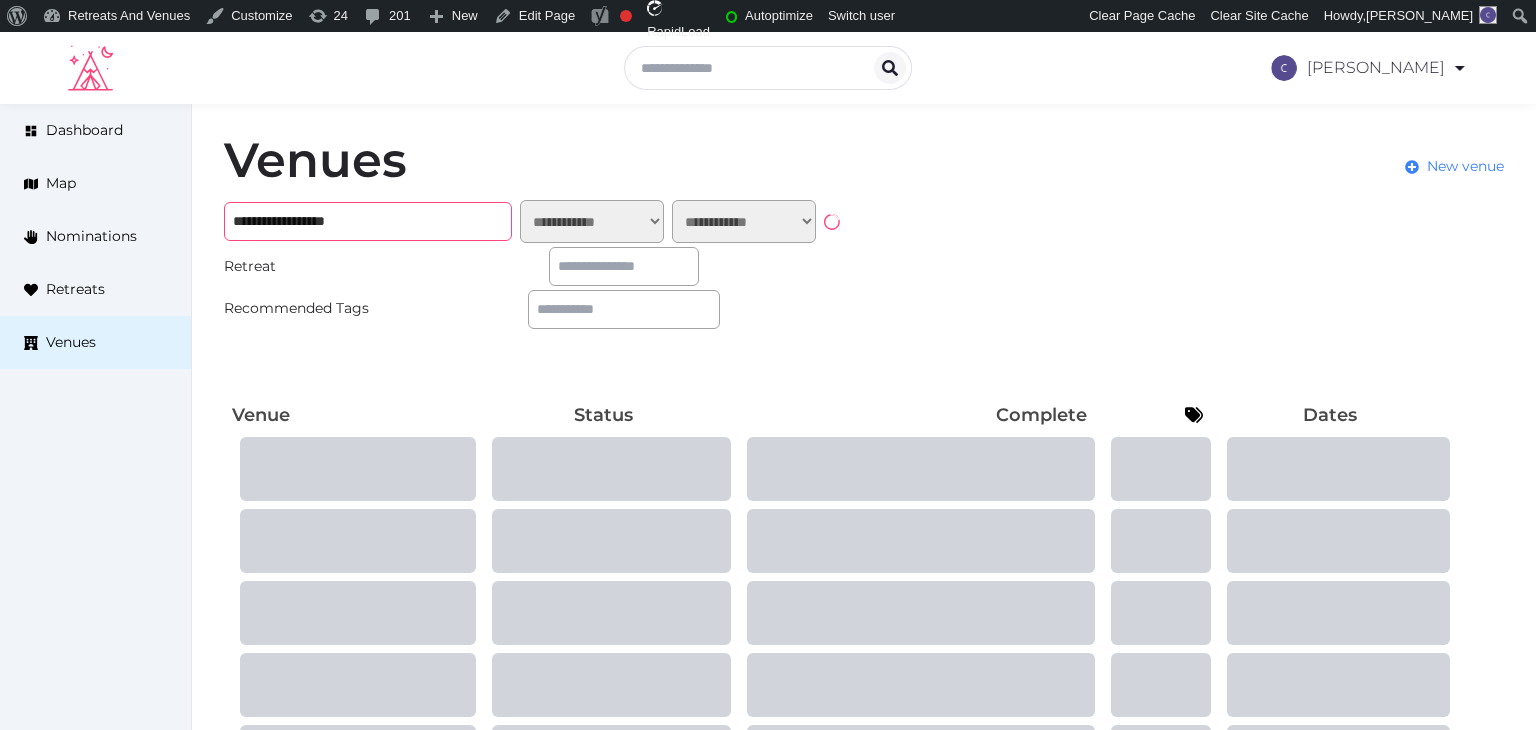click on "**********" at bounding box center [368, 221] 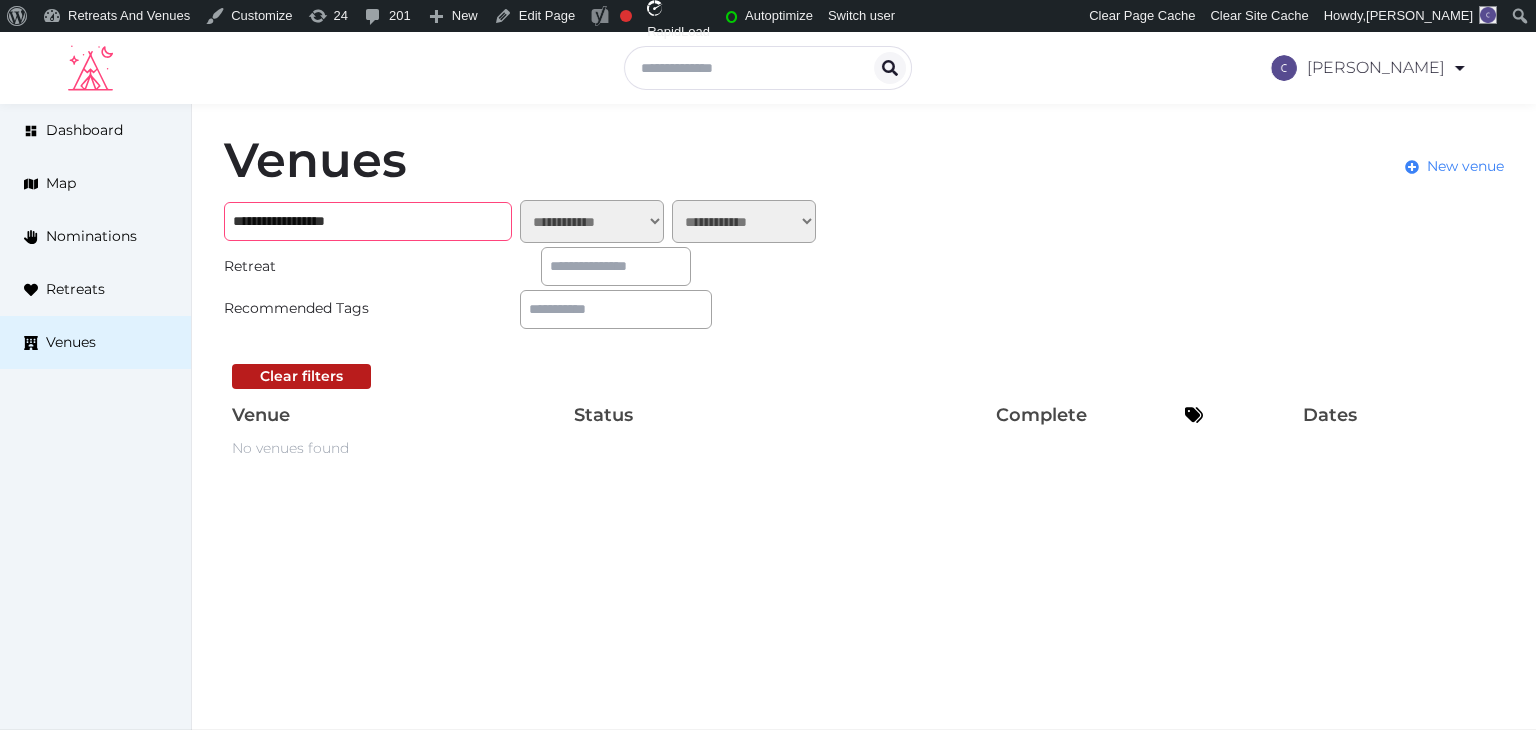 paste 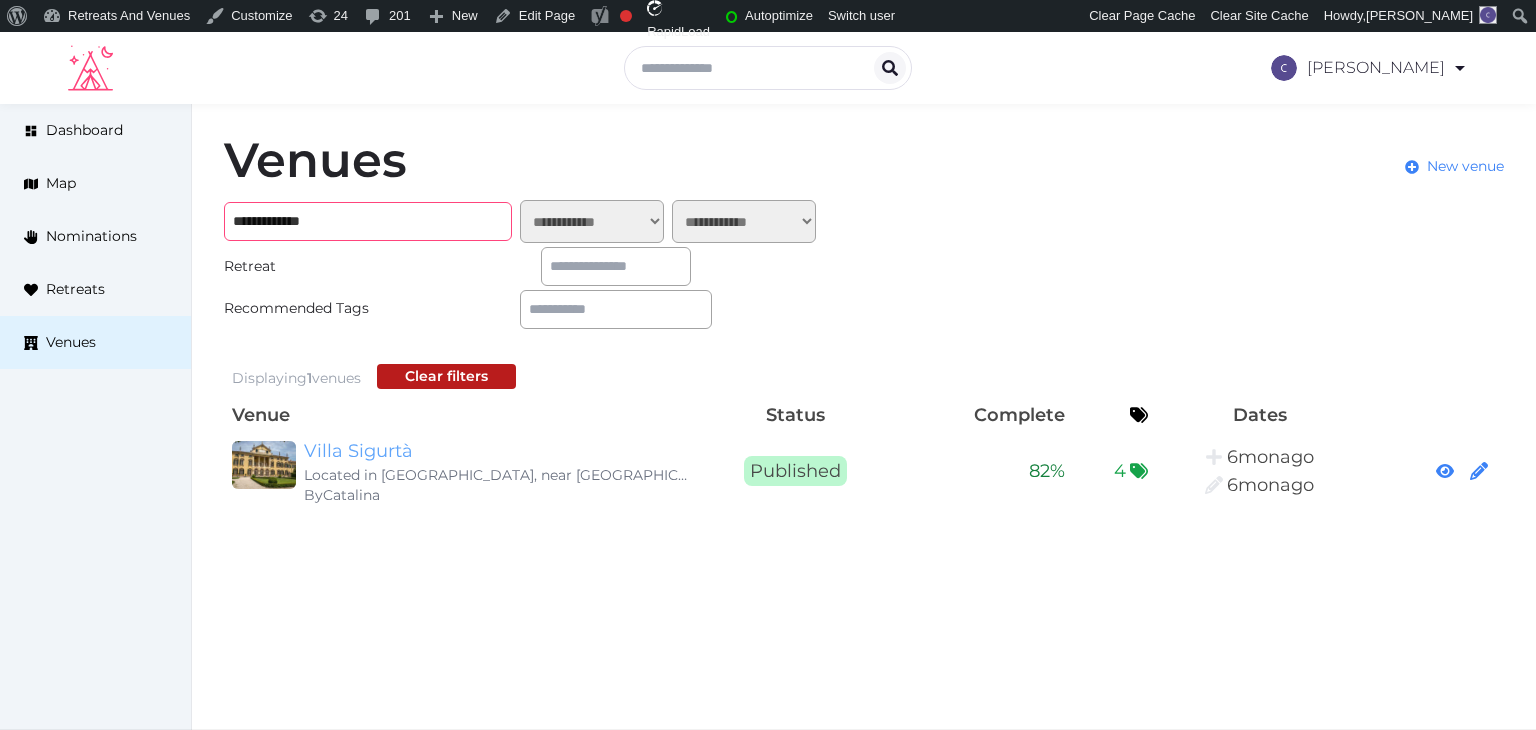 type on "**********" 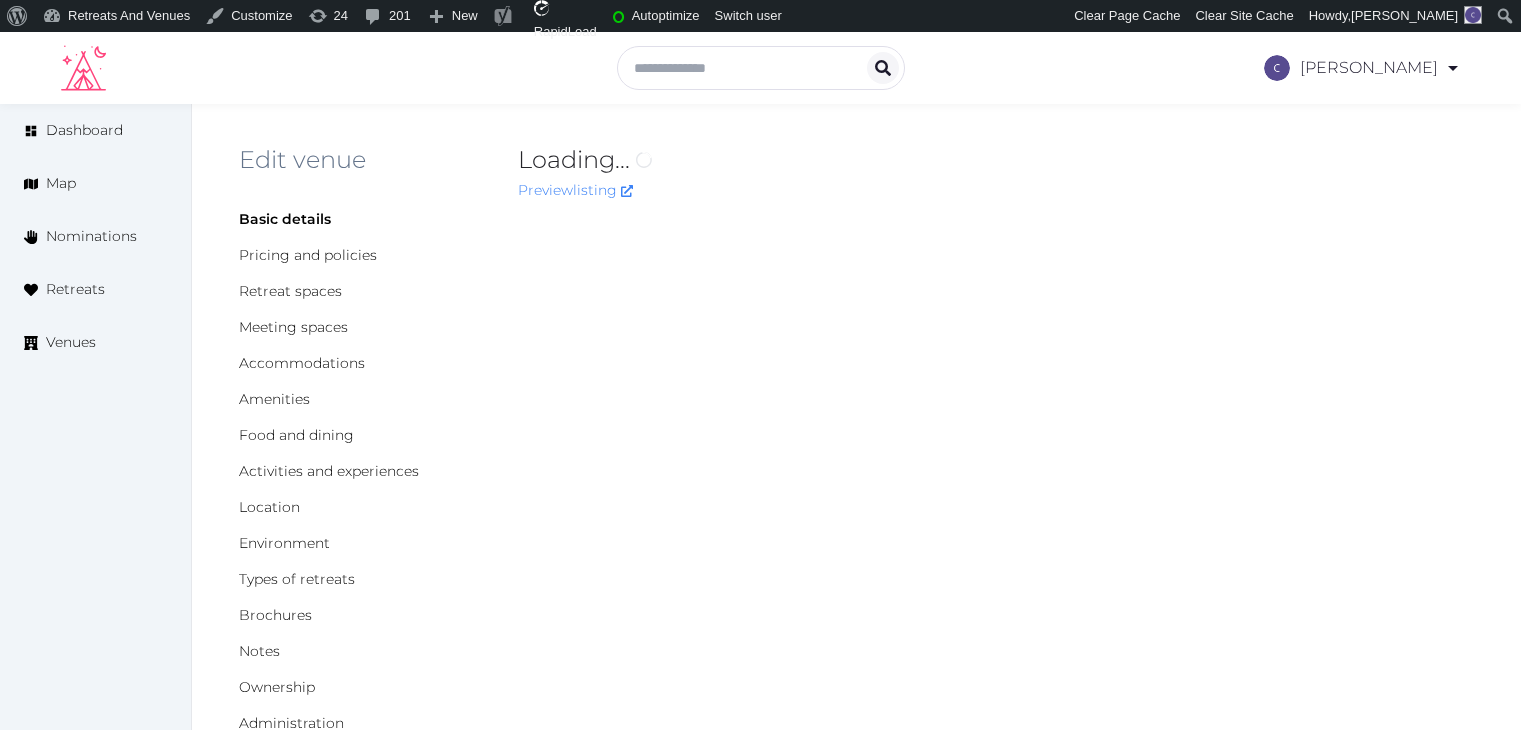 scroll, scrollTop: 0, scrollLeft: 0, axis: both 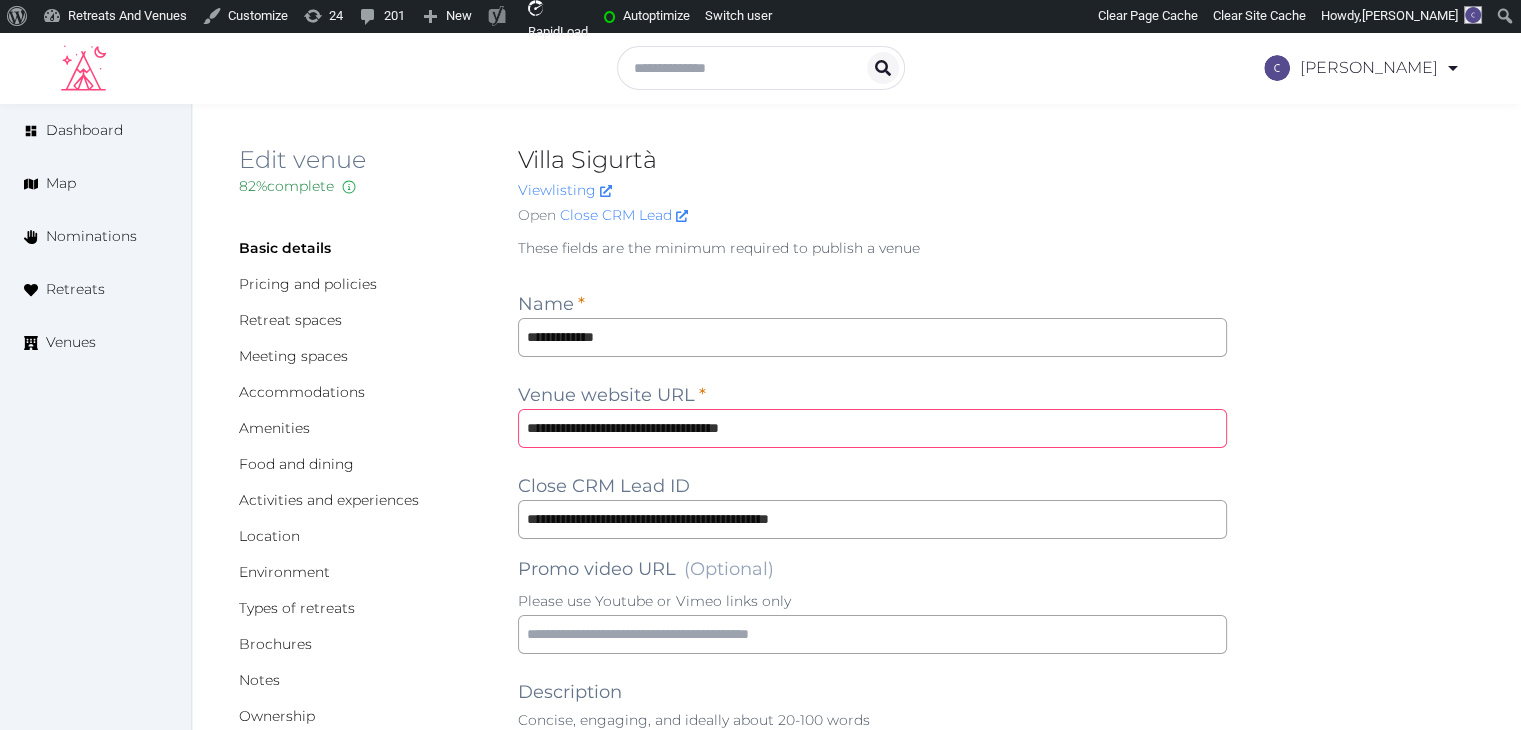 click on "**********" at bounding box center [872, 428] 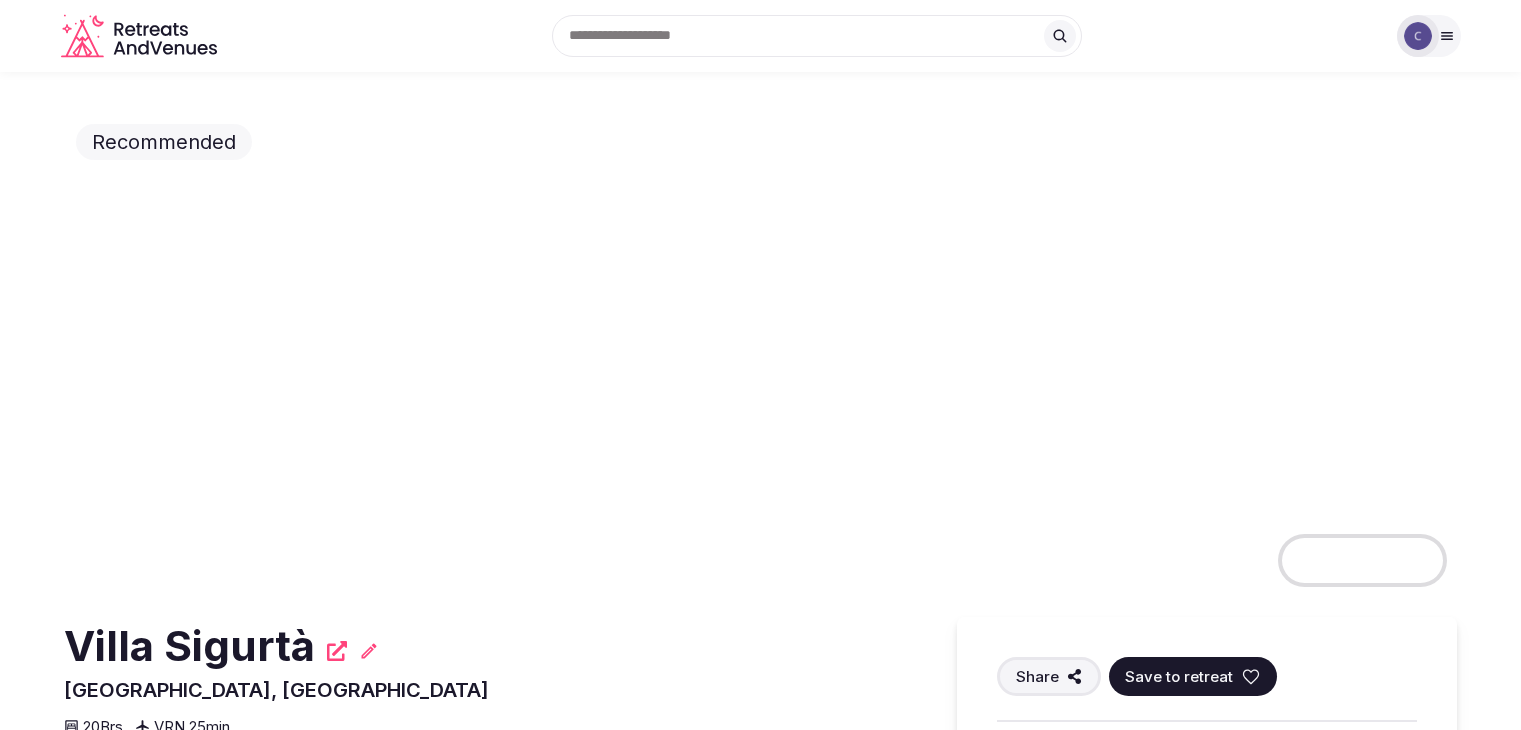 scroll, scrollTop: 0, scrollLeft: 0, axis: both 